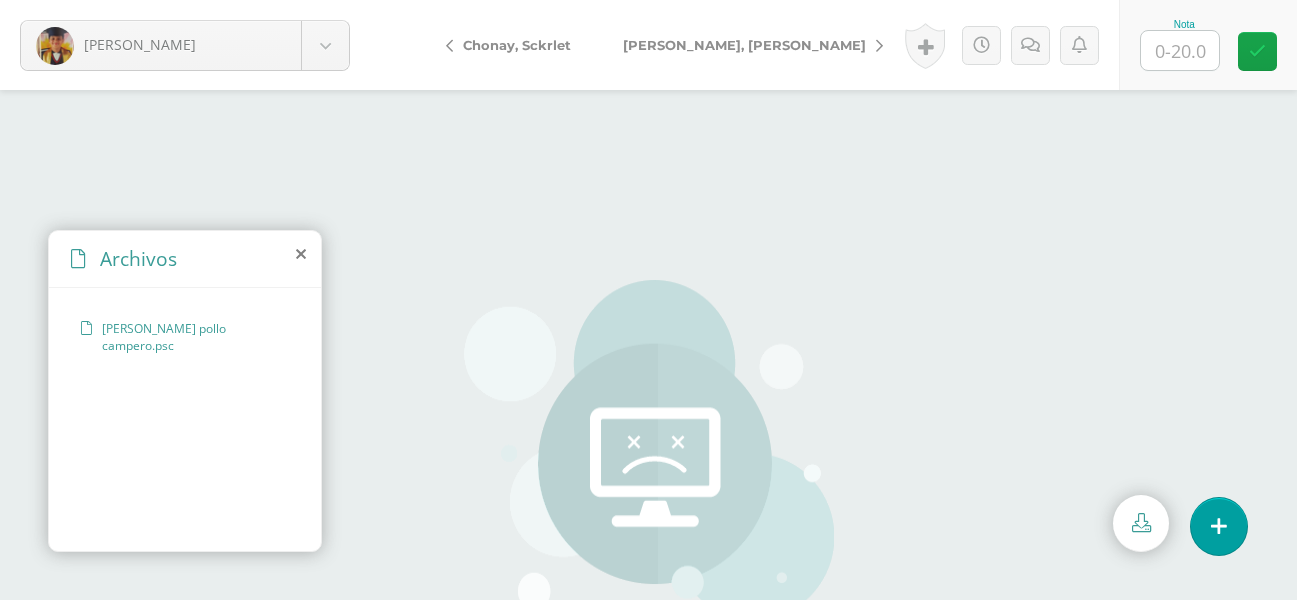 scroll, scrollTop: 0, scrollLeft: 0, axis: both 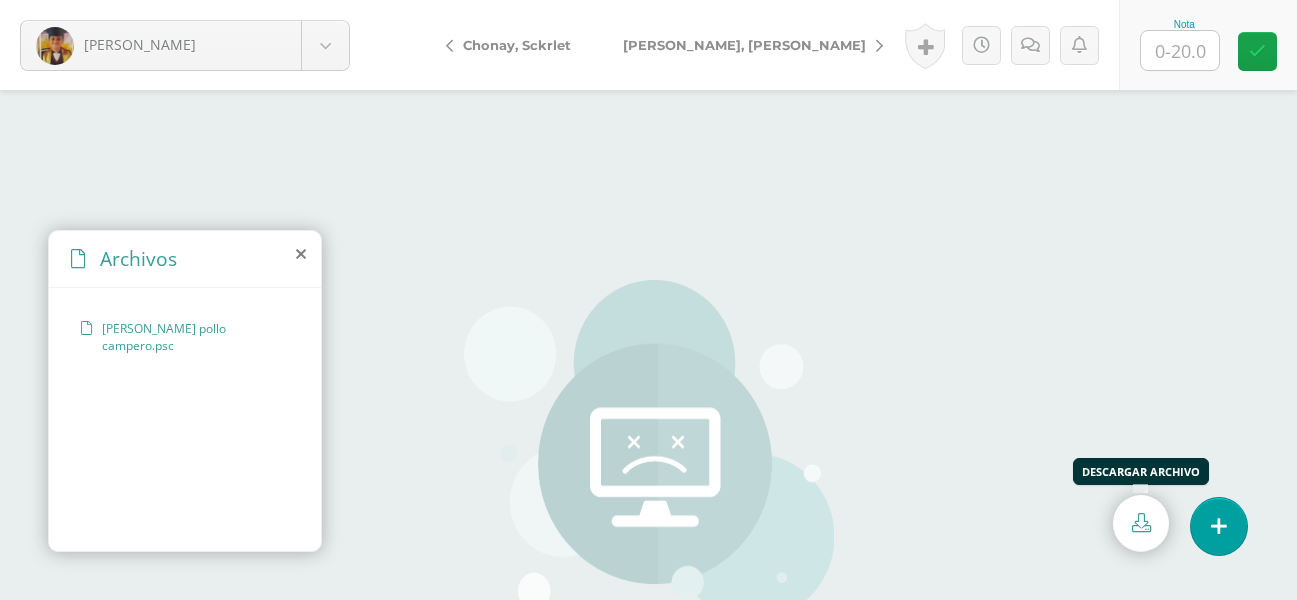 click at bounding box center [1141, 522] 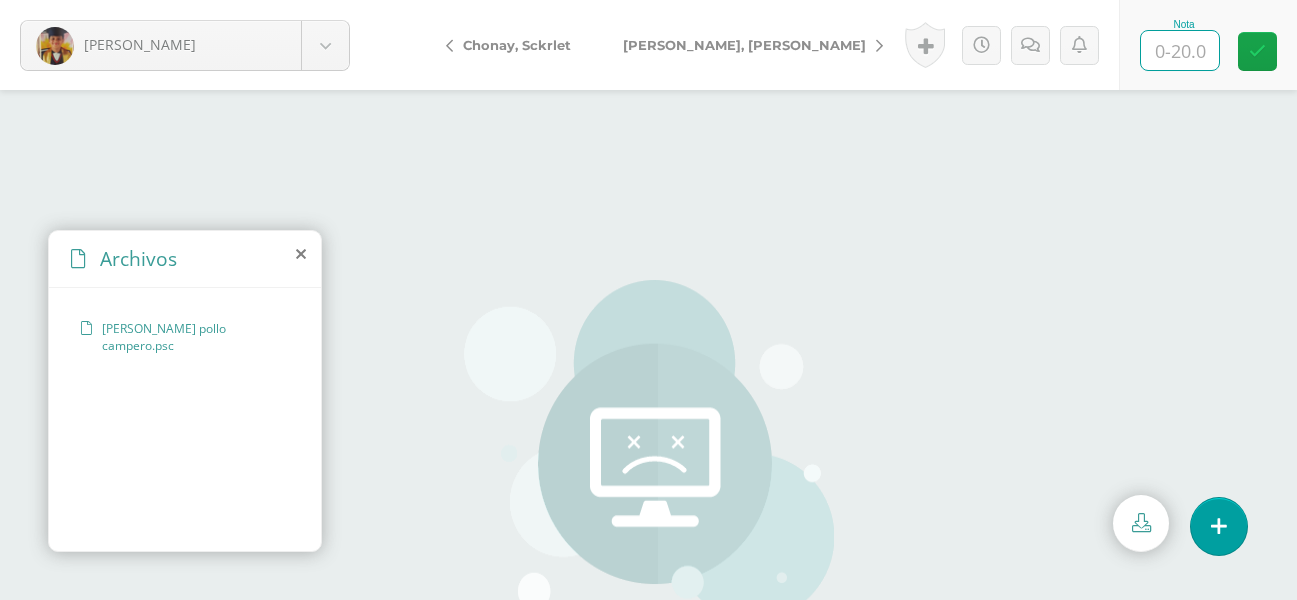 click at bounding box center (1180, 50) 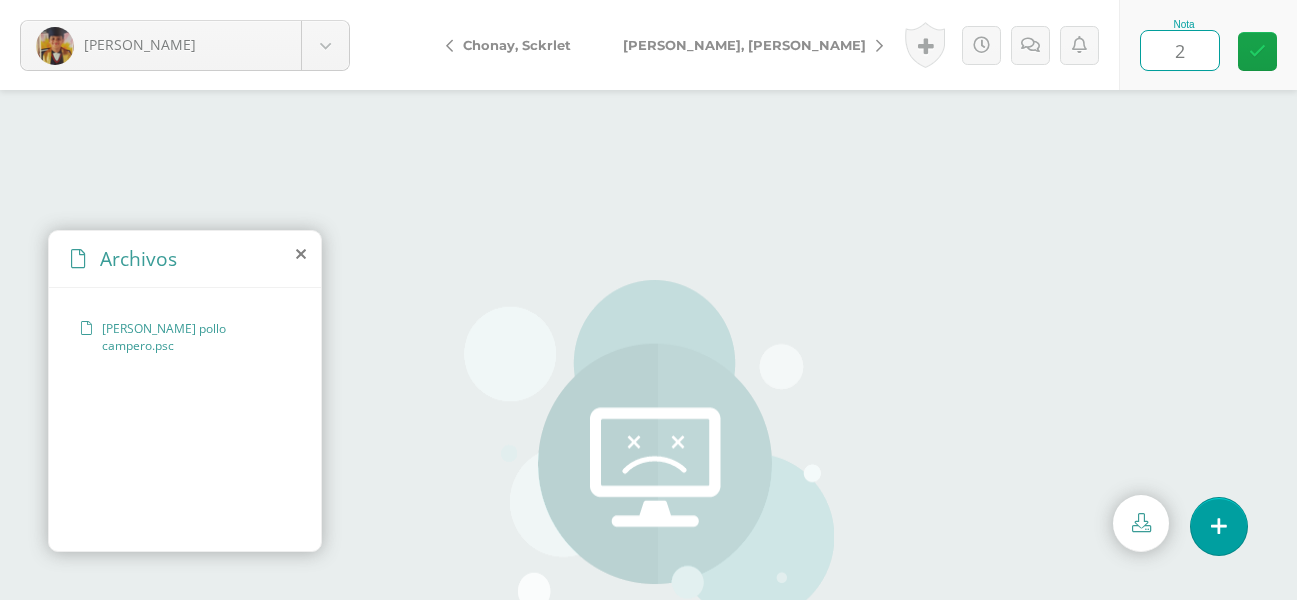 type on "20" 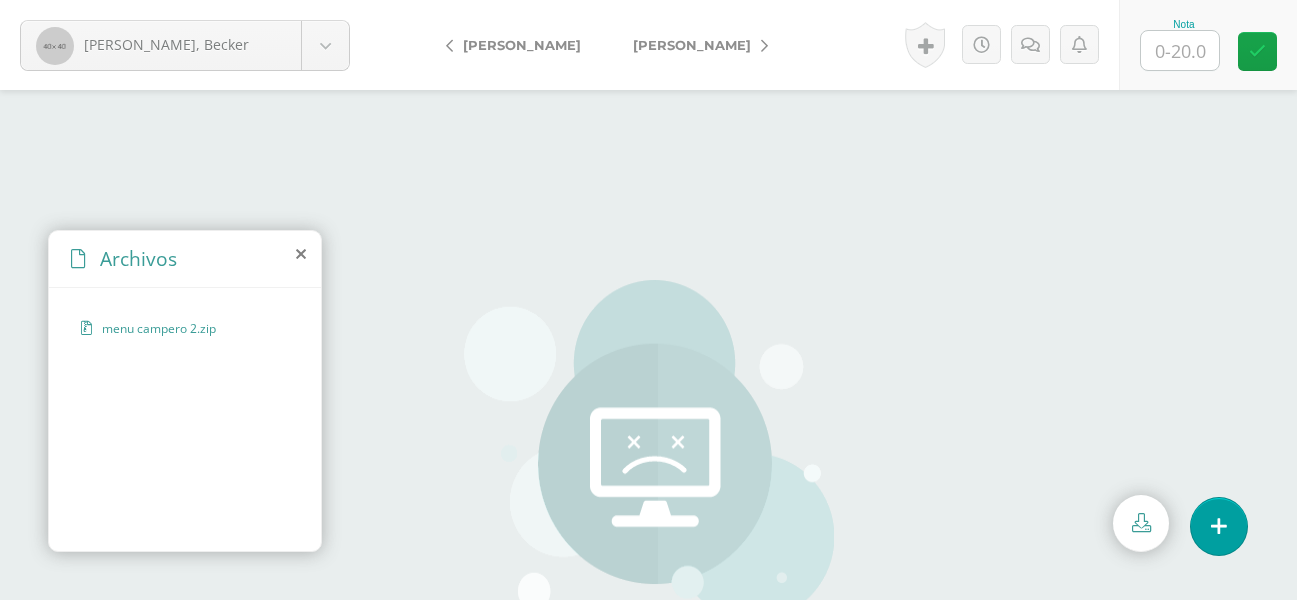 scroll, scrollTop: 0, scrollLeft: 0, axis: both 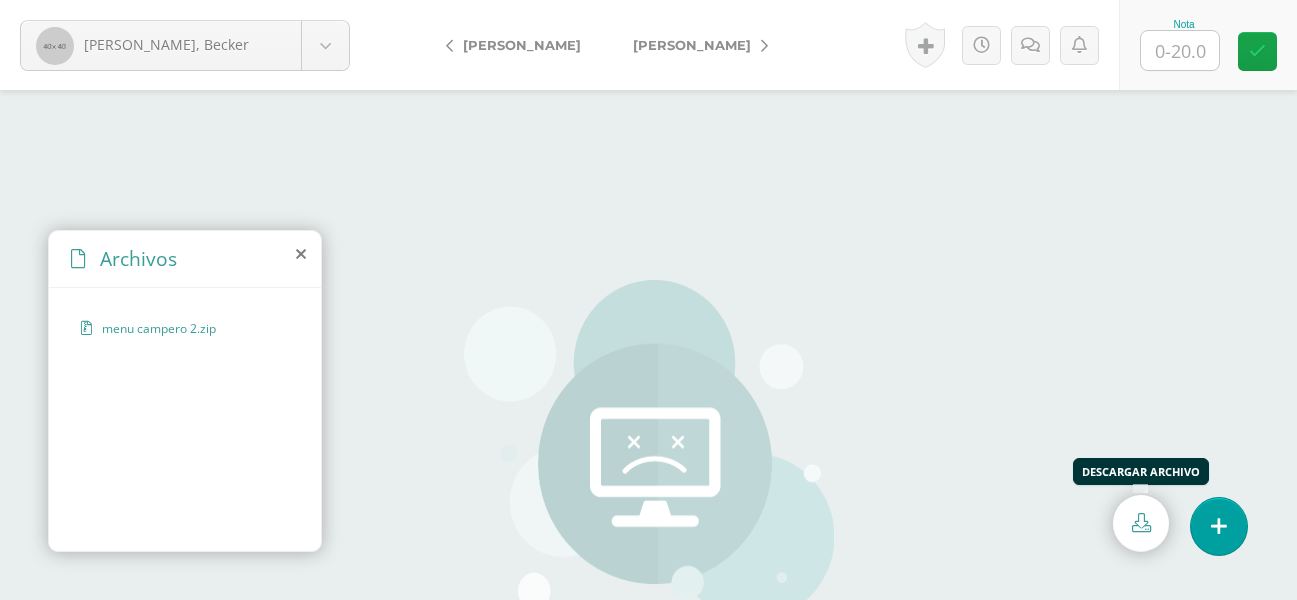 click at bounding box center (1141, 523) 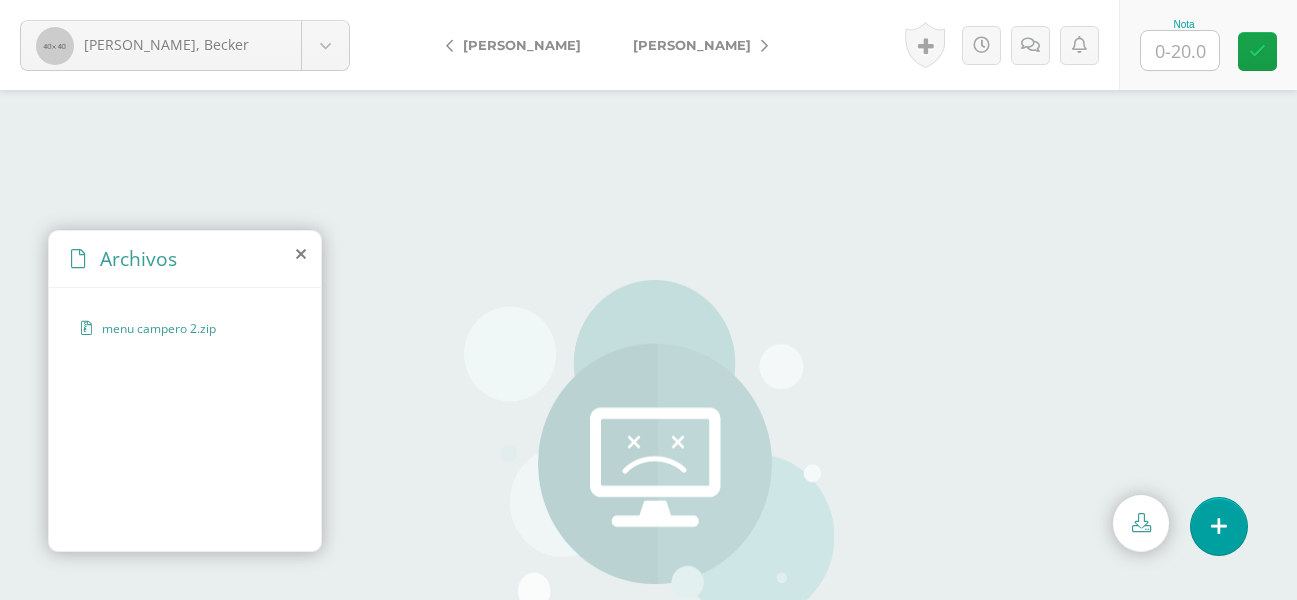 click at bounding box center (1180, 50) 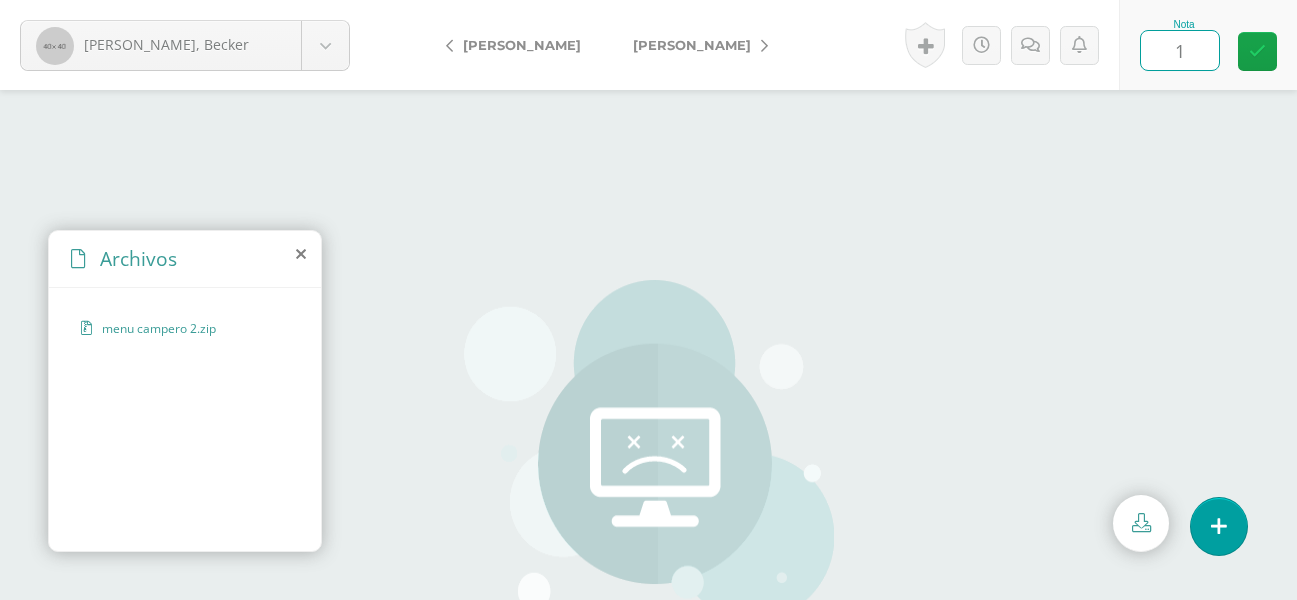 type on "15" 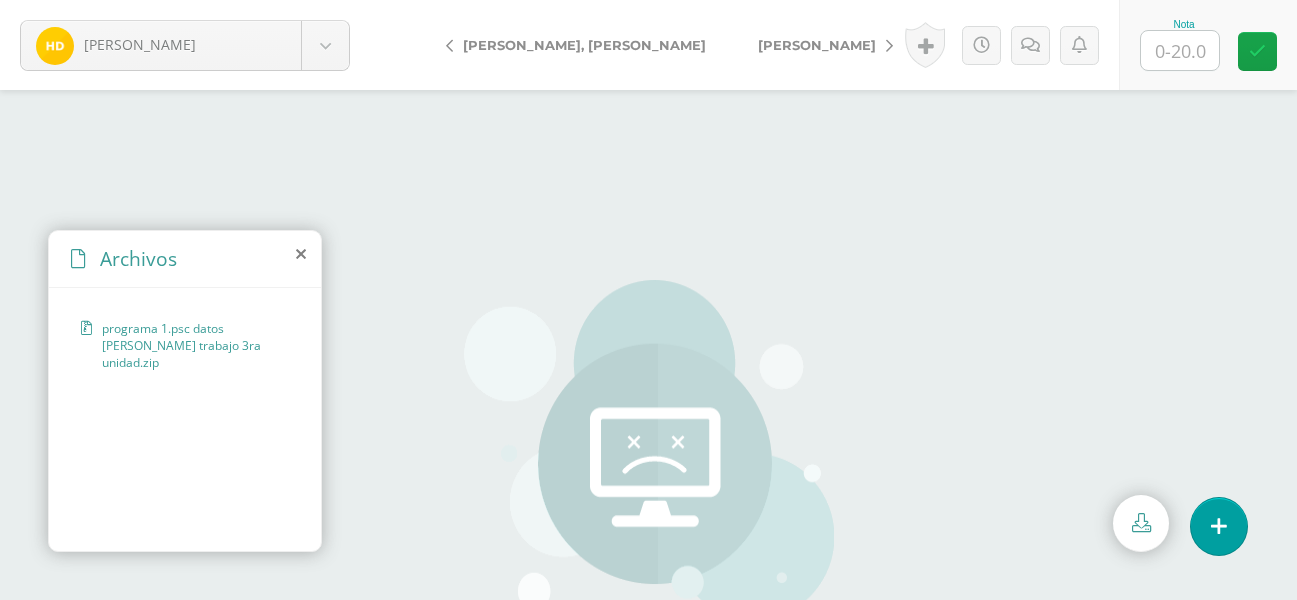 scroll, scrollTop: 0, scrollLeft: 0, axis: both 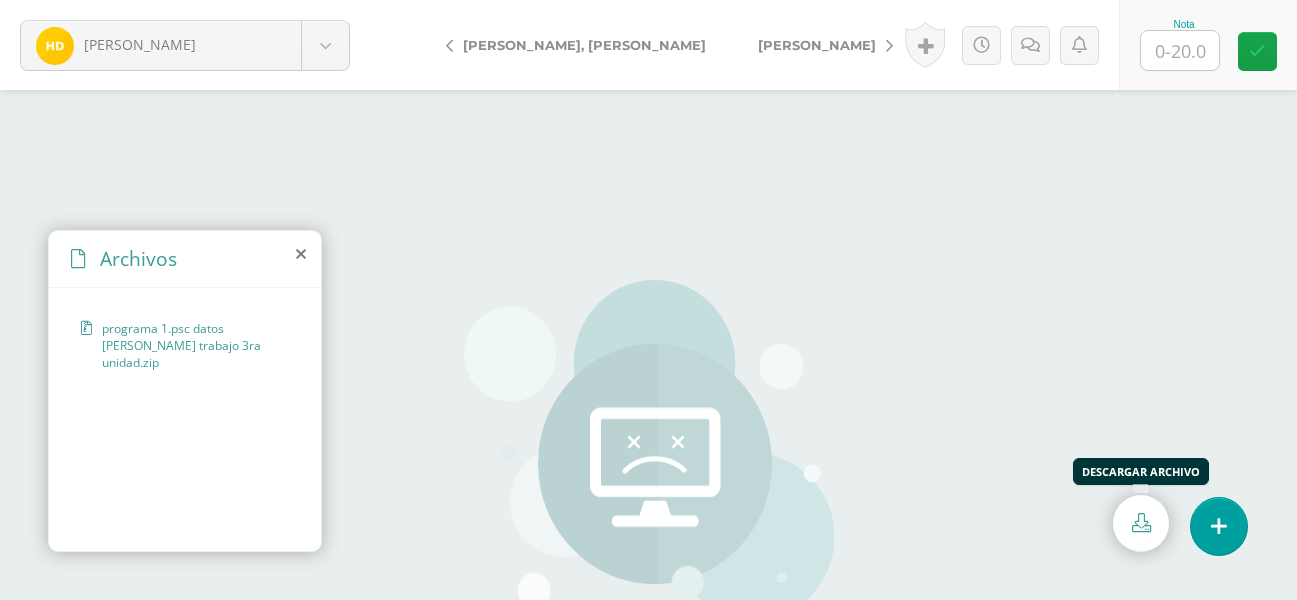 click at bounding box center [1141, 523] 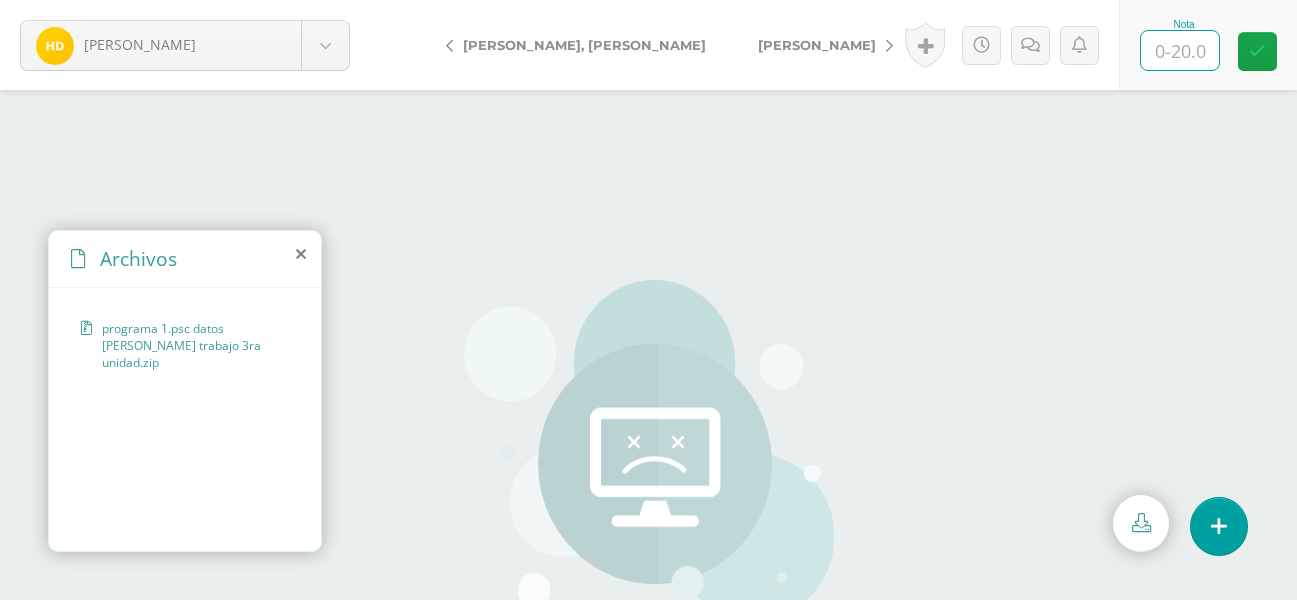 click at bounding box center (1180, 50) 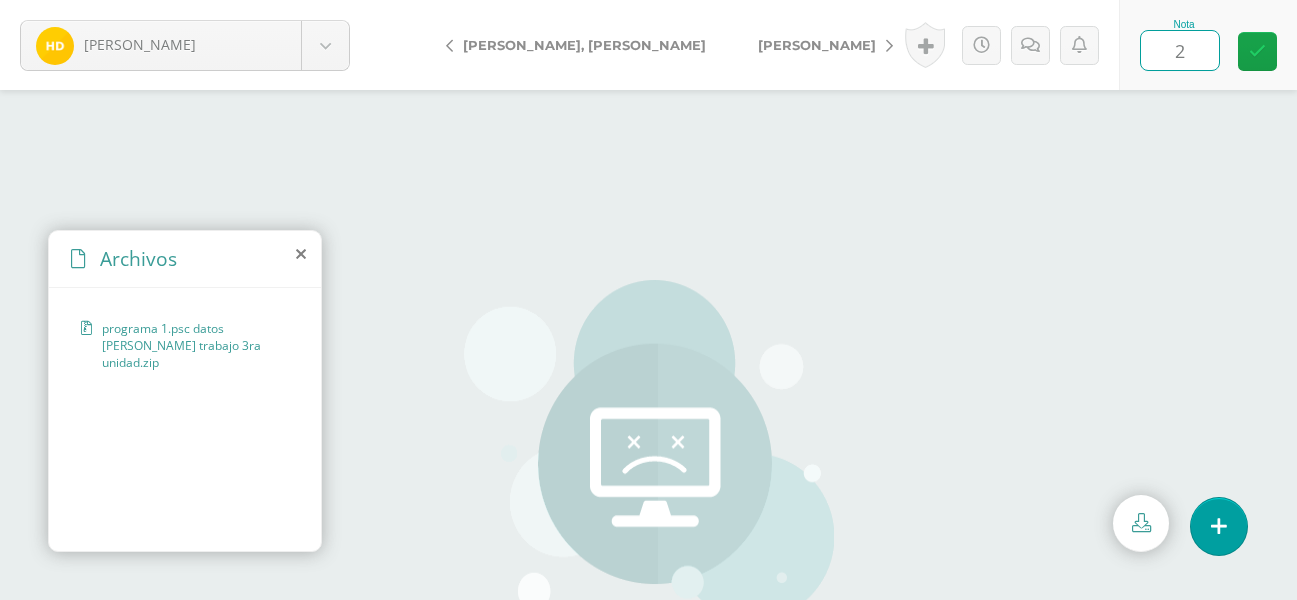 type on "20" 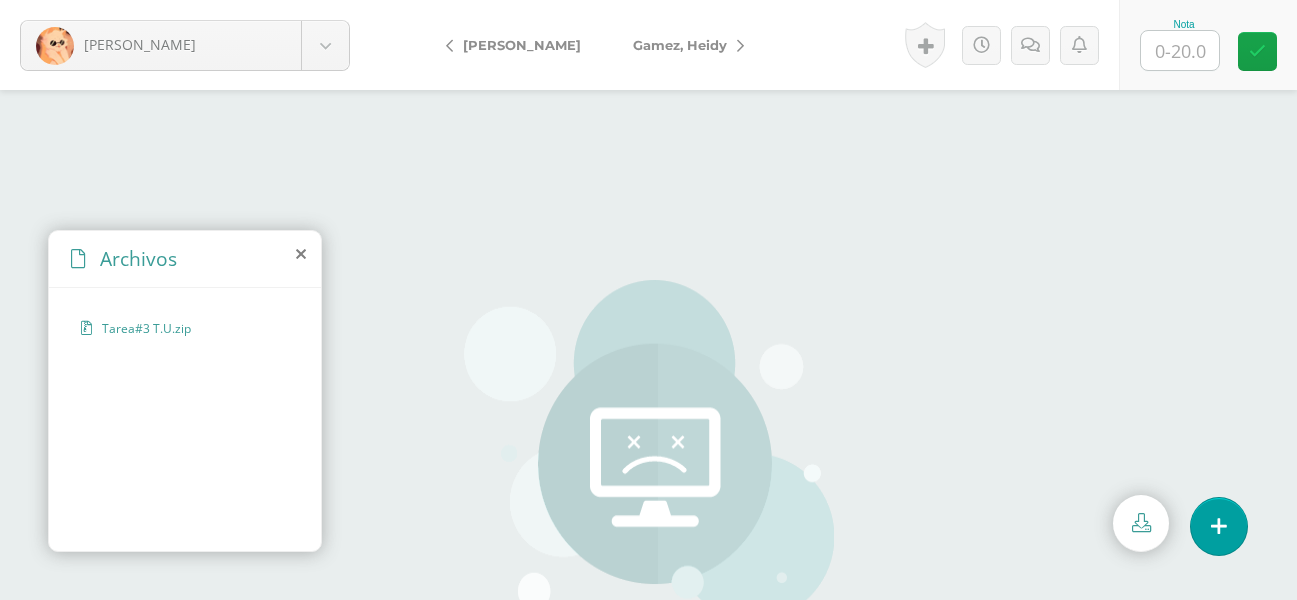 scroll, scrollTop: 0, scrollLeft: 0, axis: both 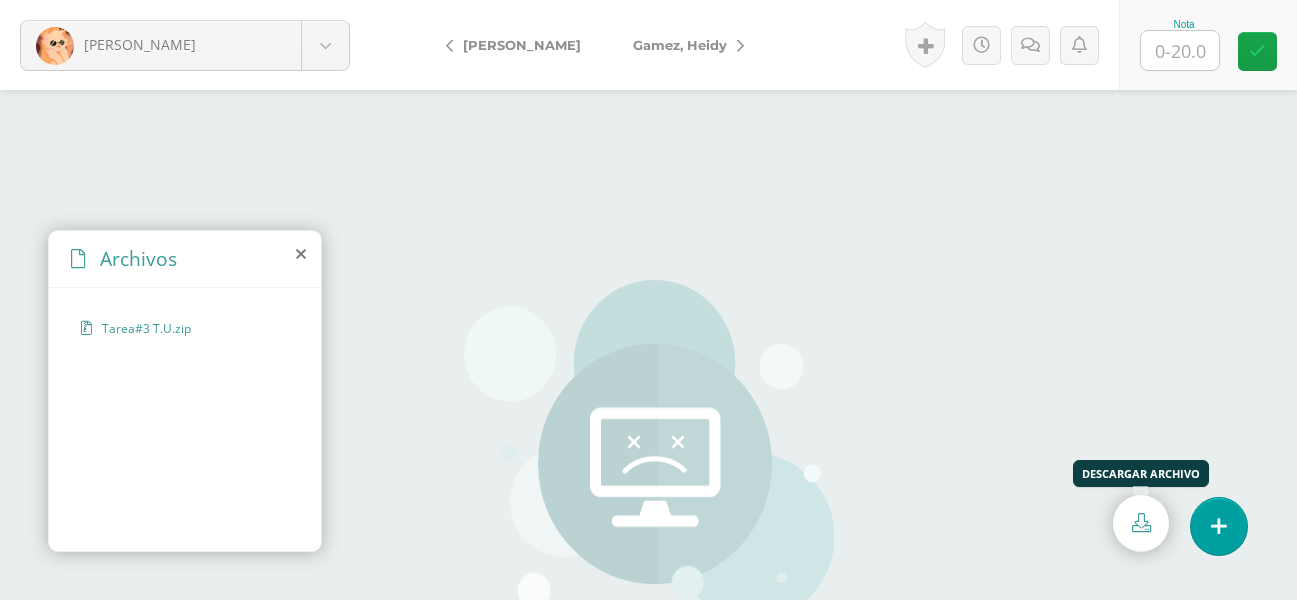 click at bounding box center [1141, 523] 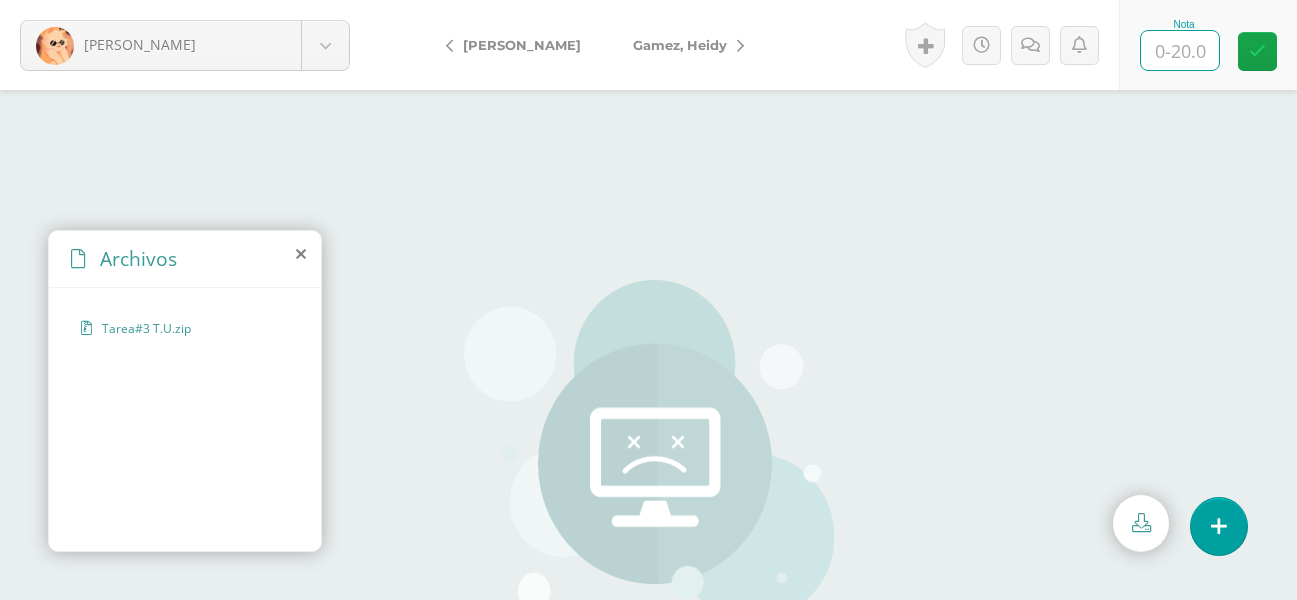 click at bounding box center (1180, 50) 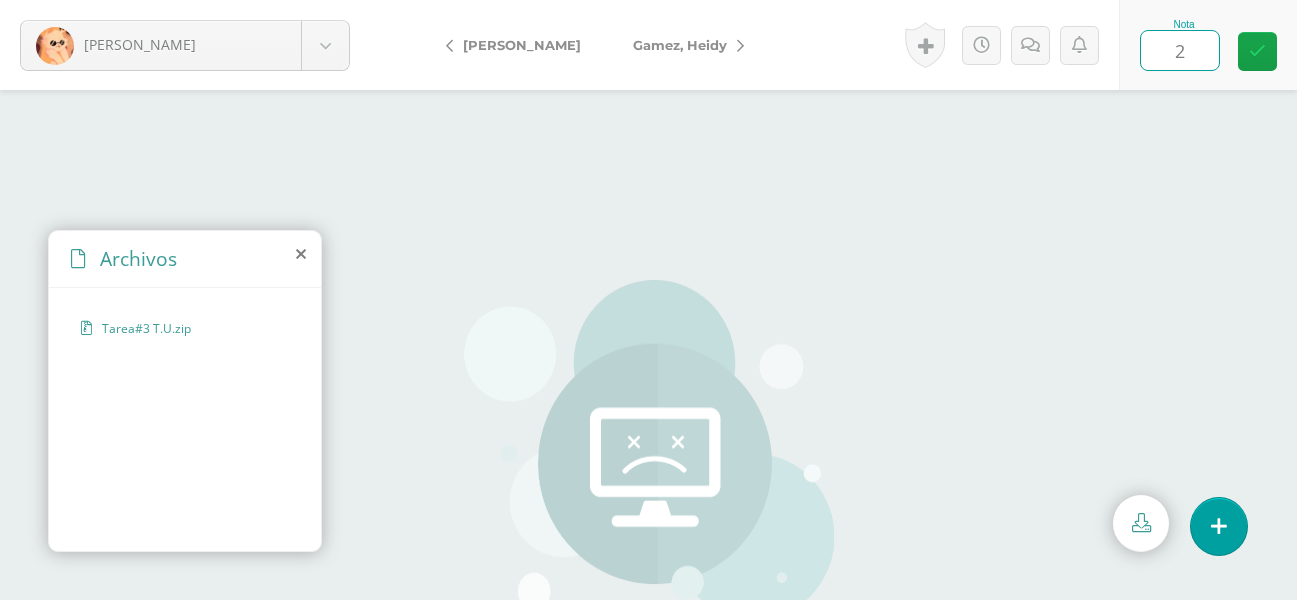 type on "20" 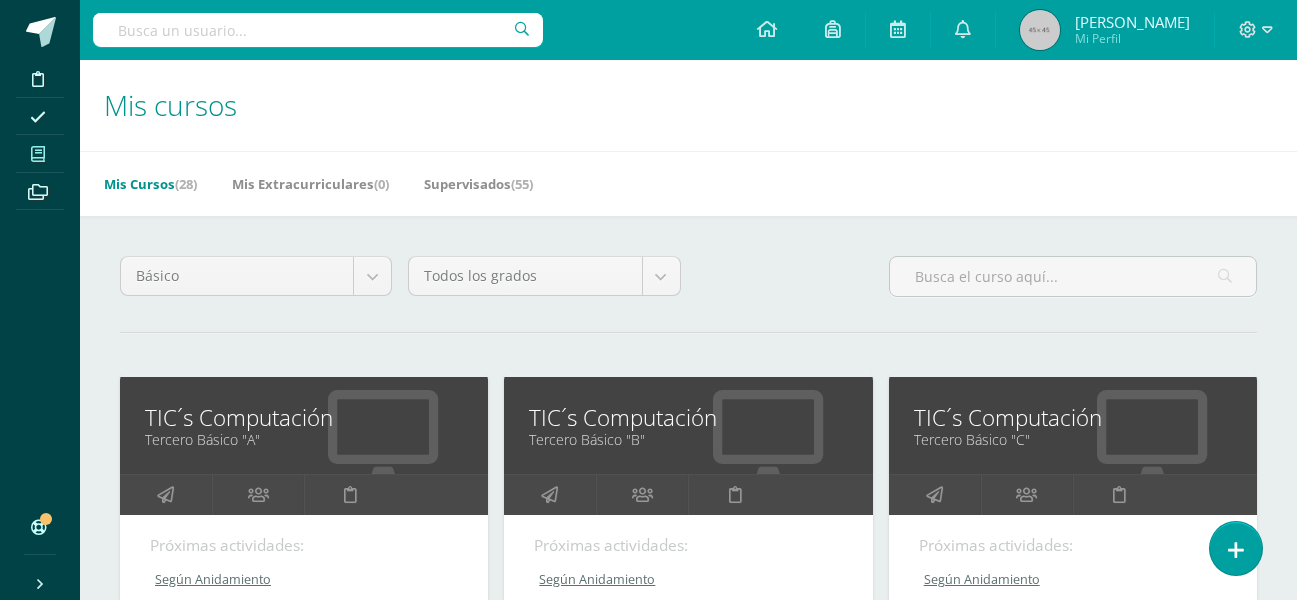 scroll, scrollTop: 0, scrollLeft: 0, axis: both 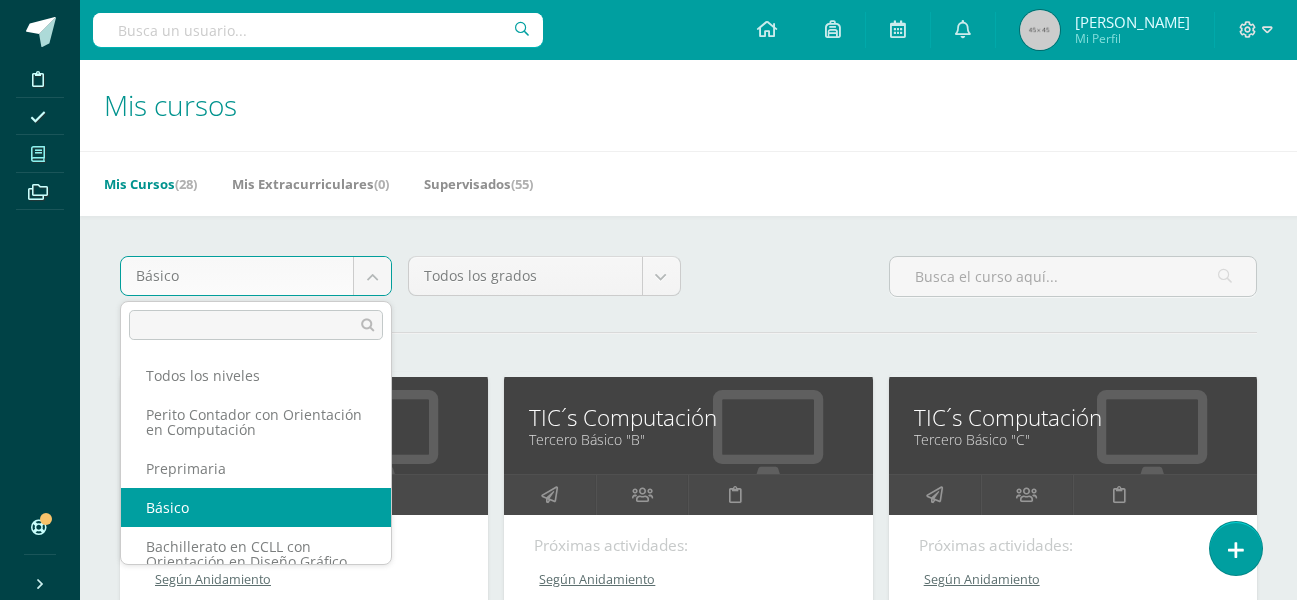 click on "Disciplina Asistencia Mis cursos Archivos Soporte
Centro de ayuda
Últimas actualizaciones
10+ Cerrar panel
Computación
Primero
Primaria
"A"
Actividades Estudiantes Planificación Dosificación
Computación
Primero
Primaria
"B"
Actividades Estudiantes Planificación Dosificación
Computación
Primero
Primaria
"C"
Actividades Estudiantes Planificación Dosificación
Computación
Actividades Estudiantes Planificación Dosificación Actividades Estudiantes Avisos" at bounding box center [648, 440] 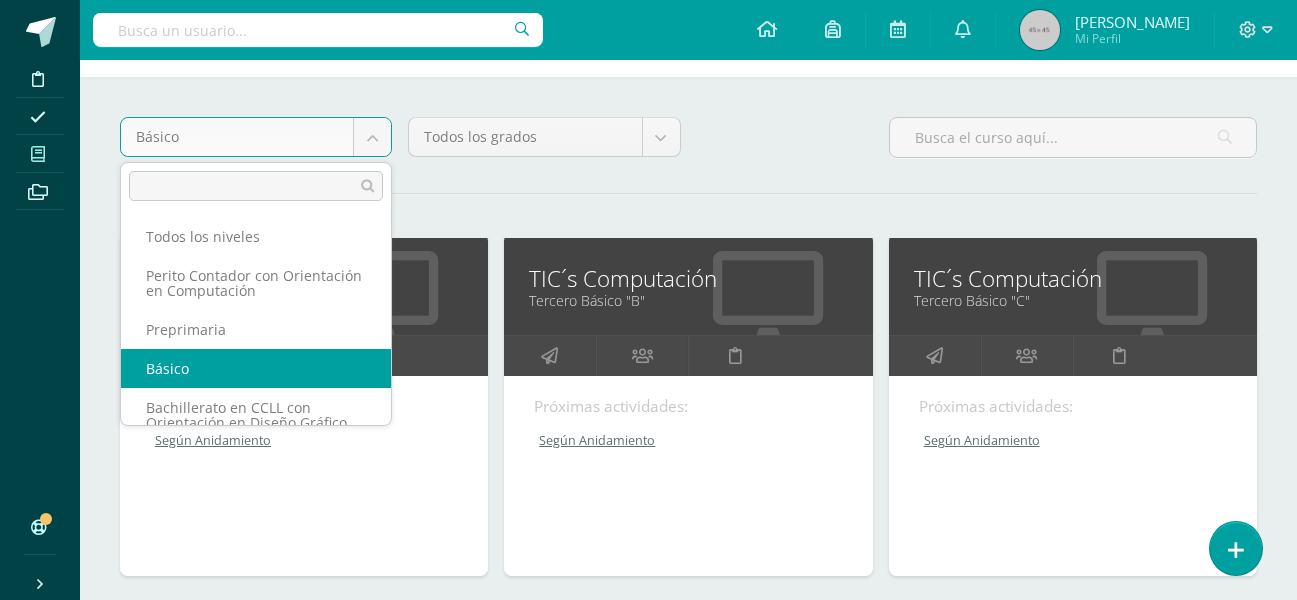 scroll, scrollTop: 200, scrollLeft: 0, axis: vertical 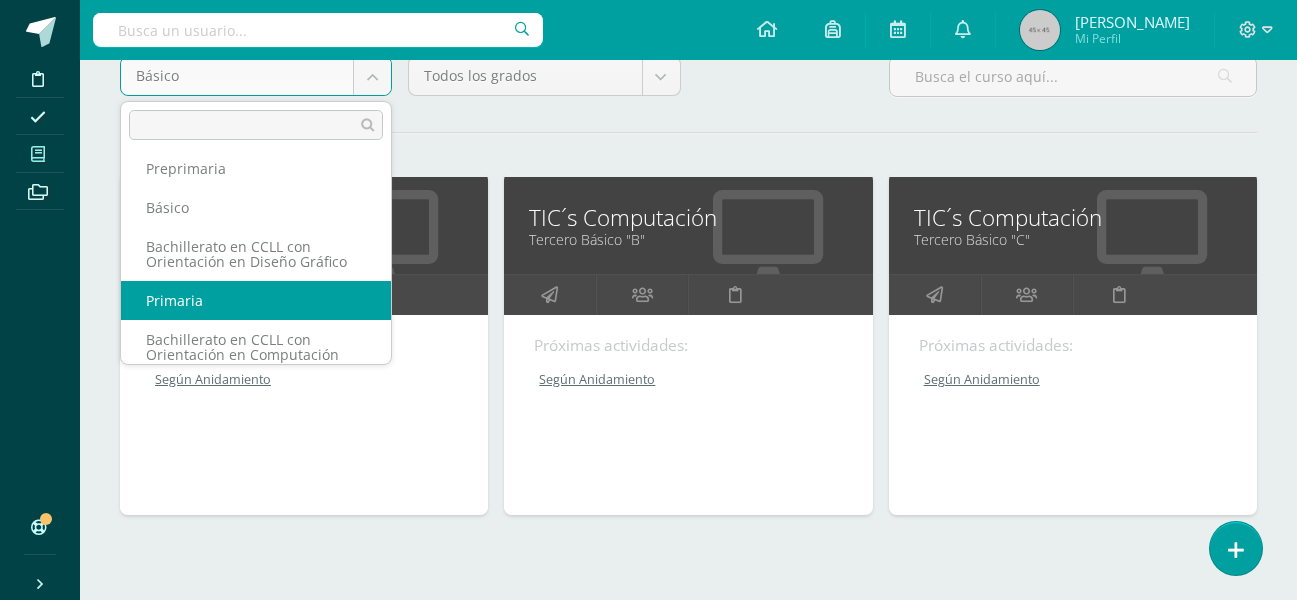 select on "2" 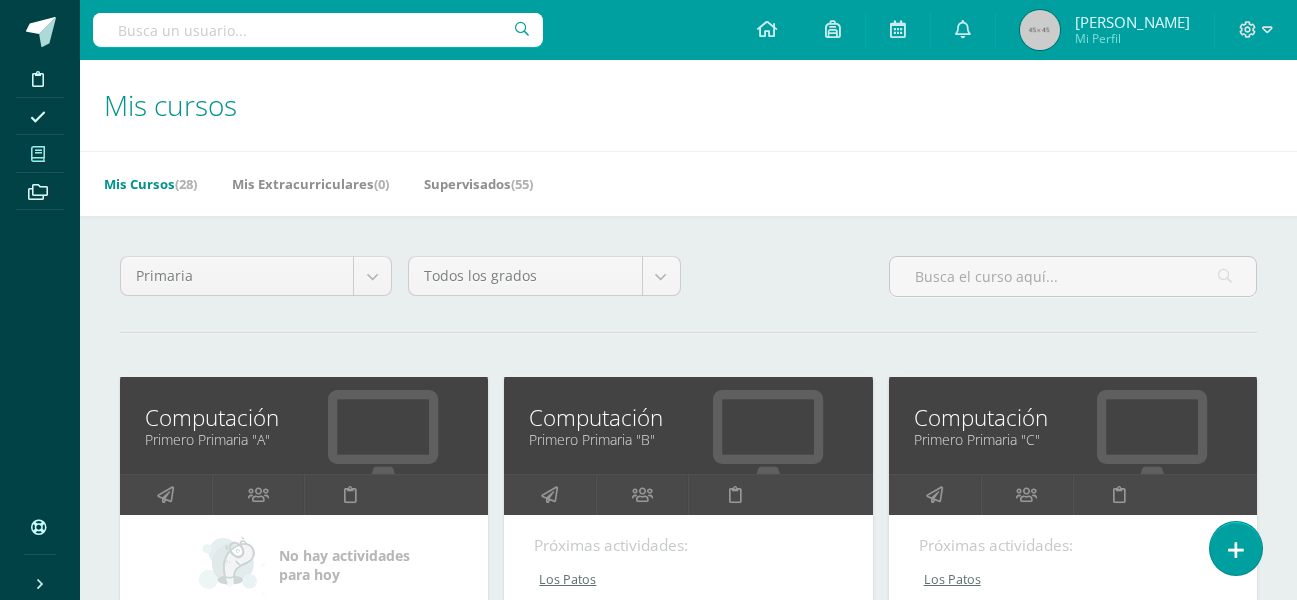 scroll, scrollTop: 0, scrollLeft: 0, axis: both 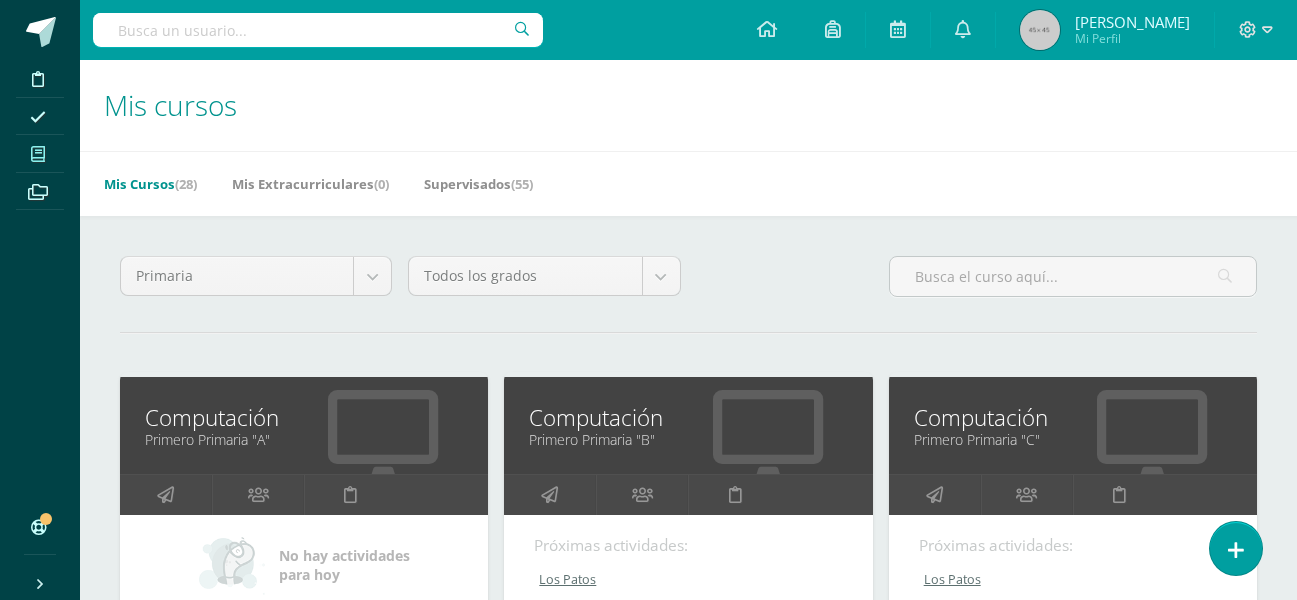 click on "Primaria
Todos los niveles
Perito Contador con Orientación en Computación
Preprimaria
Básico
Bachillerato en CCLL con Orientación en Diseño Gráfico
Primaria
Bachillerato en CCLL con Orientación en Computación
Todos los grados                             Todos los grados
Sexto
Quinto
Cuarto" at bounding box center [688, 919] 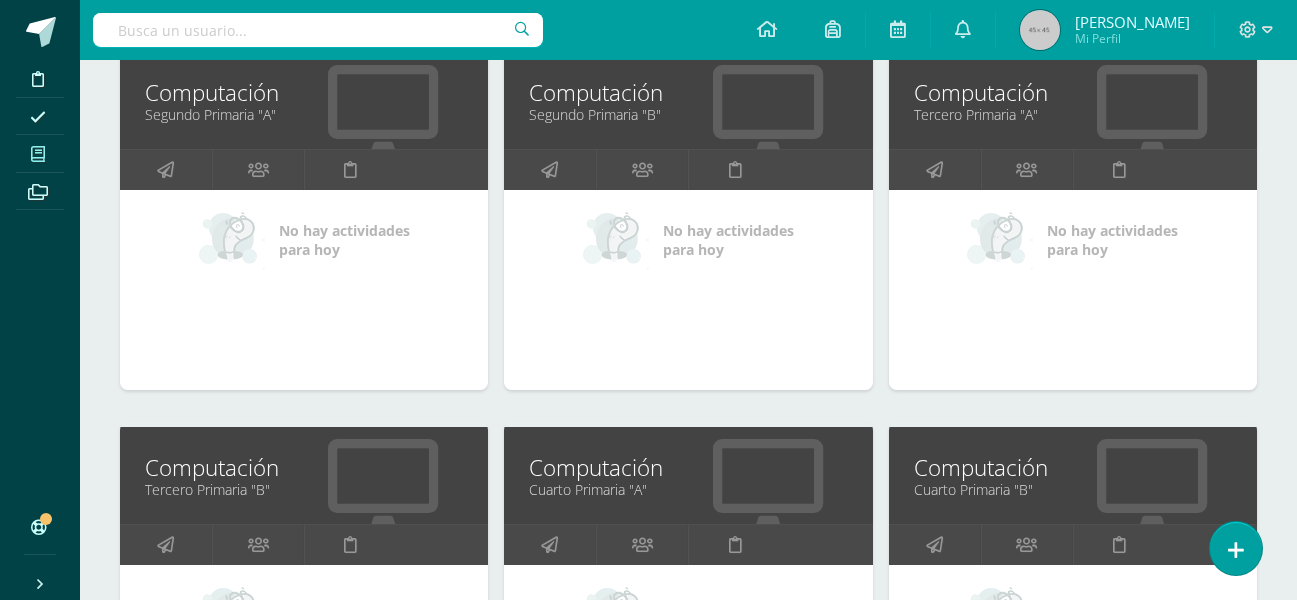 scroll, scrollTop: 900, scrollLeft: 0, axis: vertical 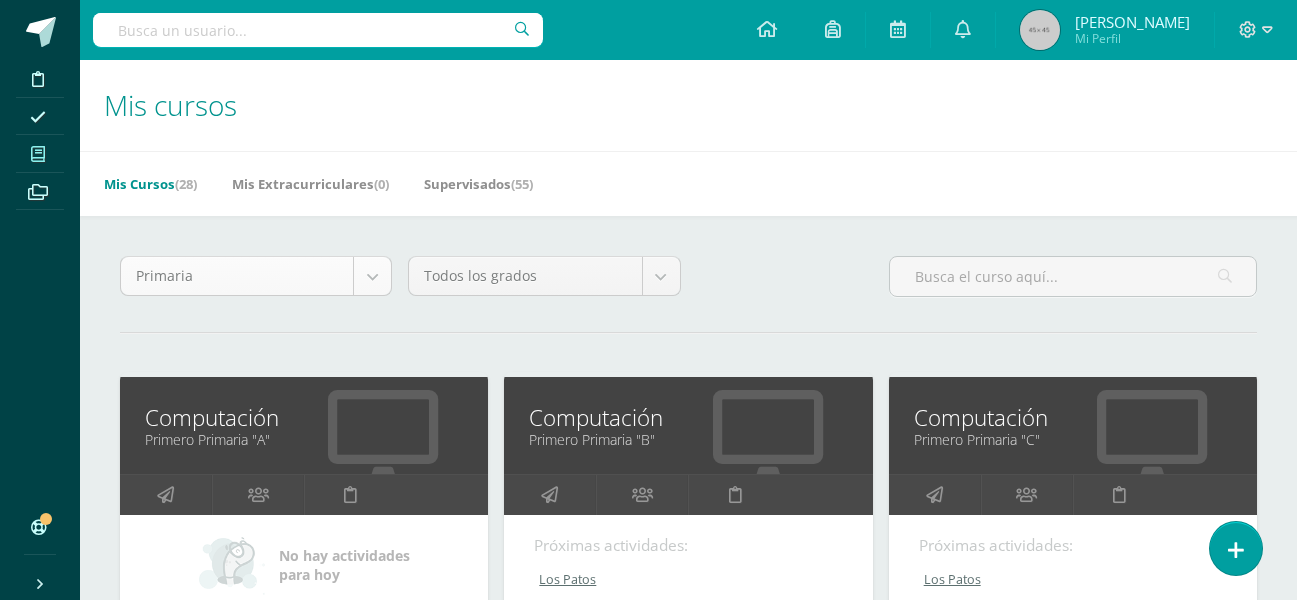 click on "Disciplina Asistencia Mis cursos Archivos Soporte
Centro de ayuda
Últimas actualizaciones
10+ Cerrar panel
Computación
Primero
Primaria
"A"
Actividades Estudiantes Planificación Dosificación
Computación
Primero
Primaria
"B"
Actividades Estudiantes Planificación Dosificación
Computación
Primero
Primaria
"C"
Actividades Estudiantes Planificación Dosificación
Computación
Actividades Estudiantes Planificación Dosificación Actividades Estudiantes Avisos" at bounding box center [648, 1189] 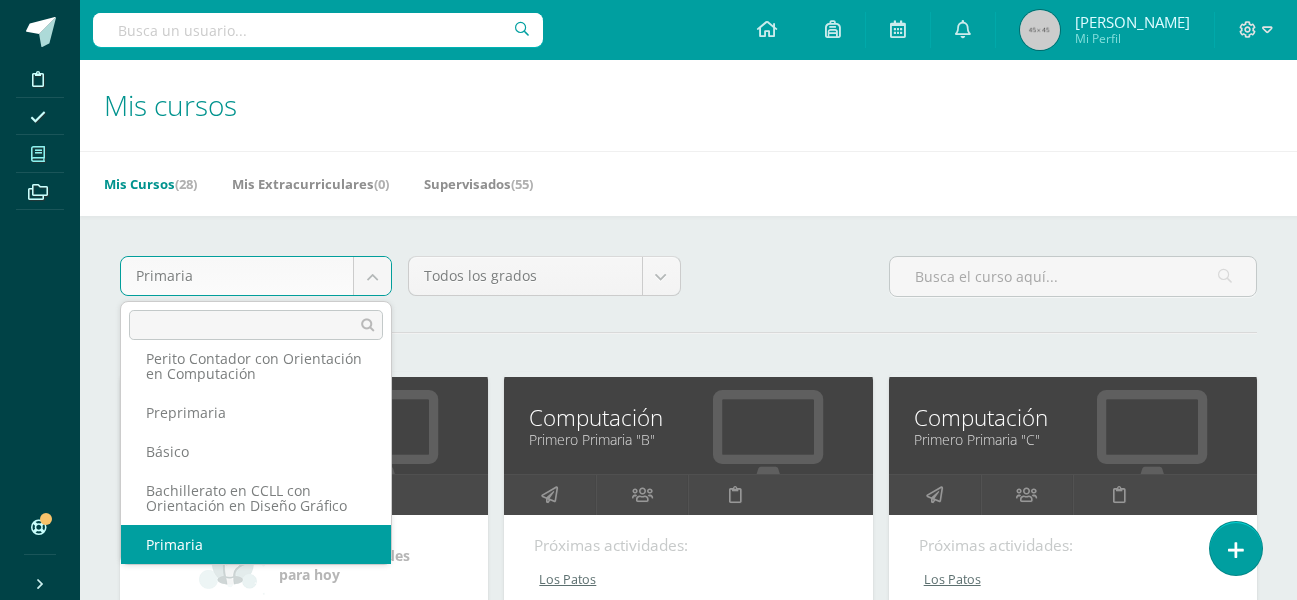 scroll, scrollTop: 47, scrollLeft: 0, axis: vertical 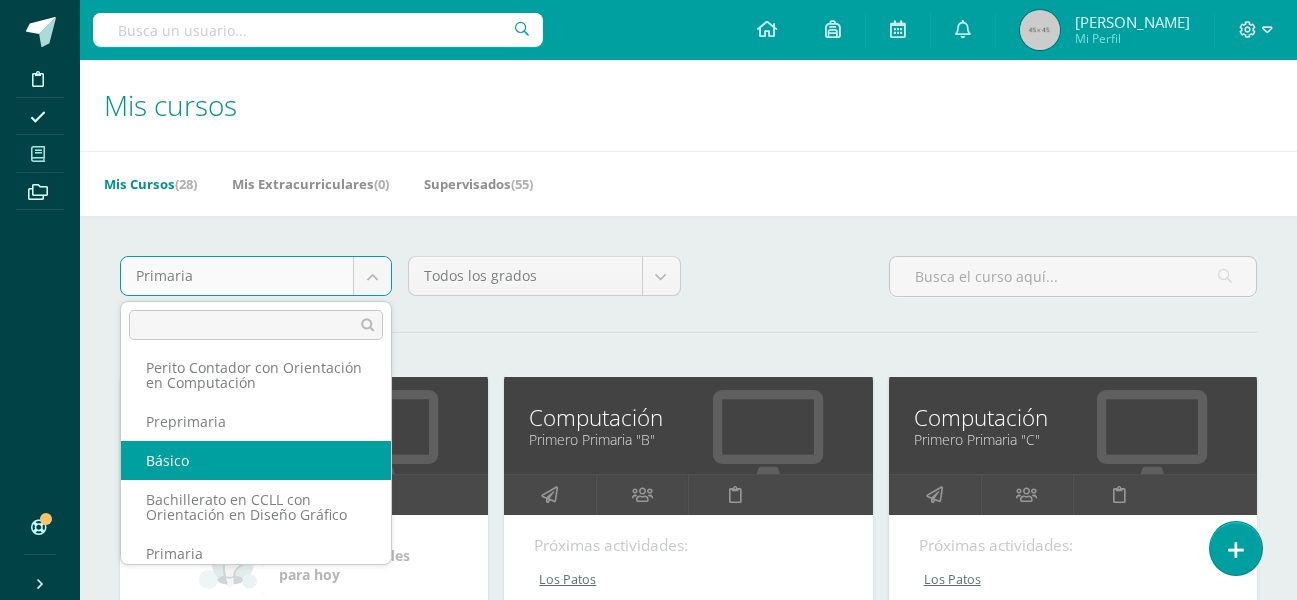 select on "3" 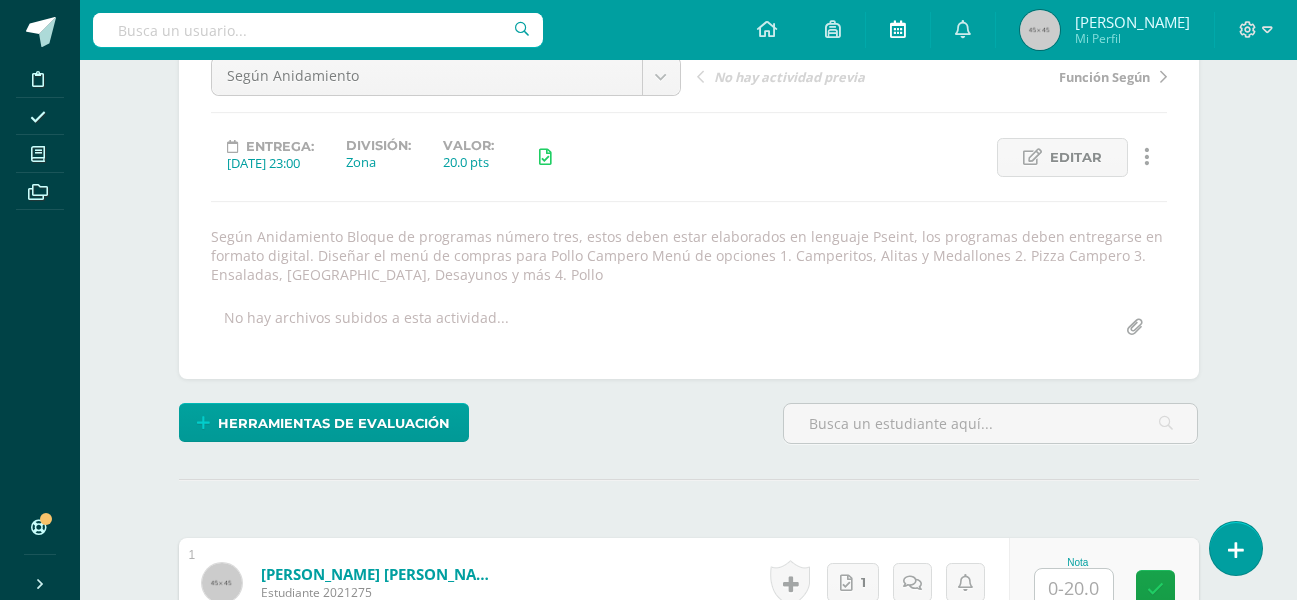 scroll, scrollTop: 213, scrollLeft: 0, axis: vertical 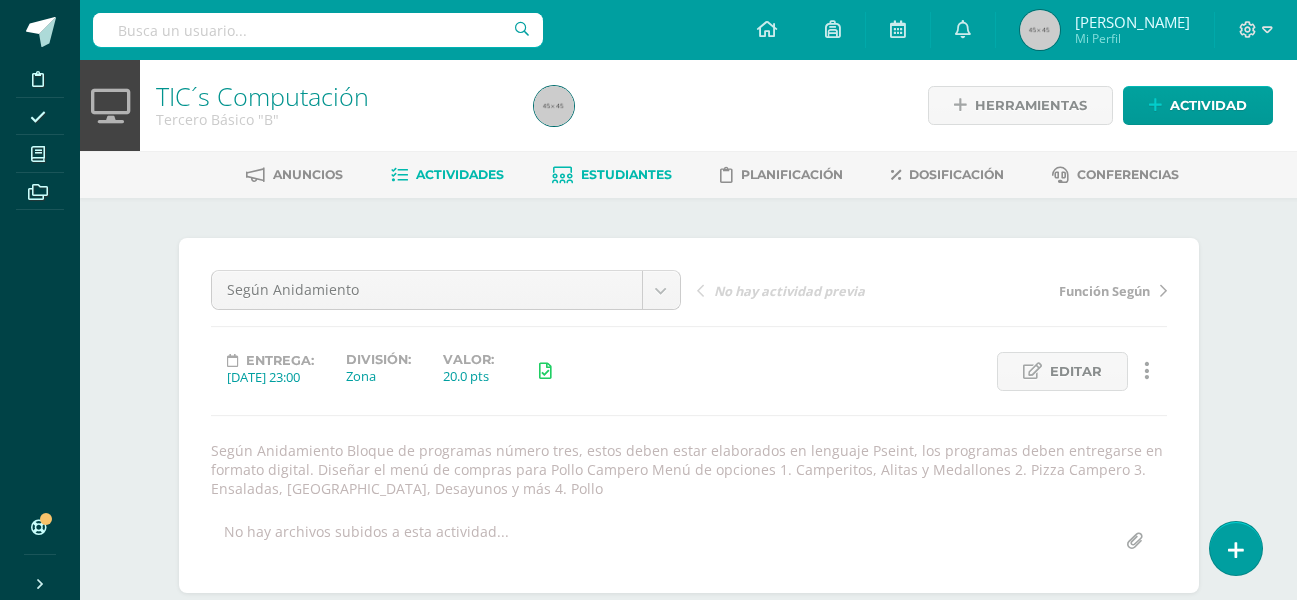 click on "Estudiantes" at bounding box center [626, 174] 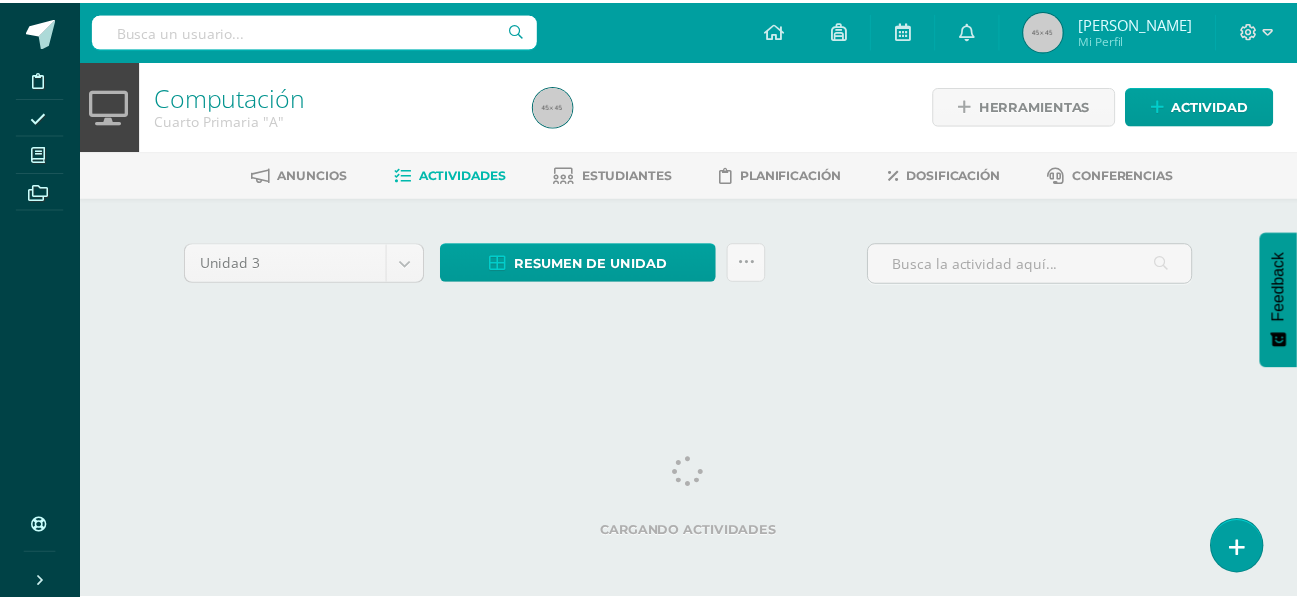 scroll, scrollTop: 0, scrollLeft: 0, axis: both 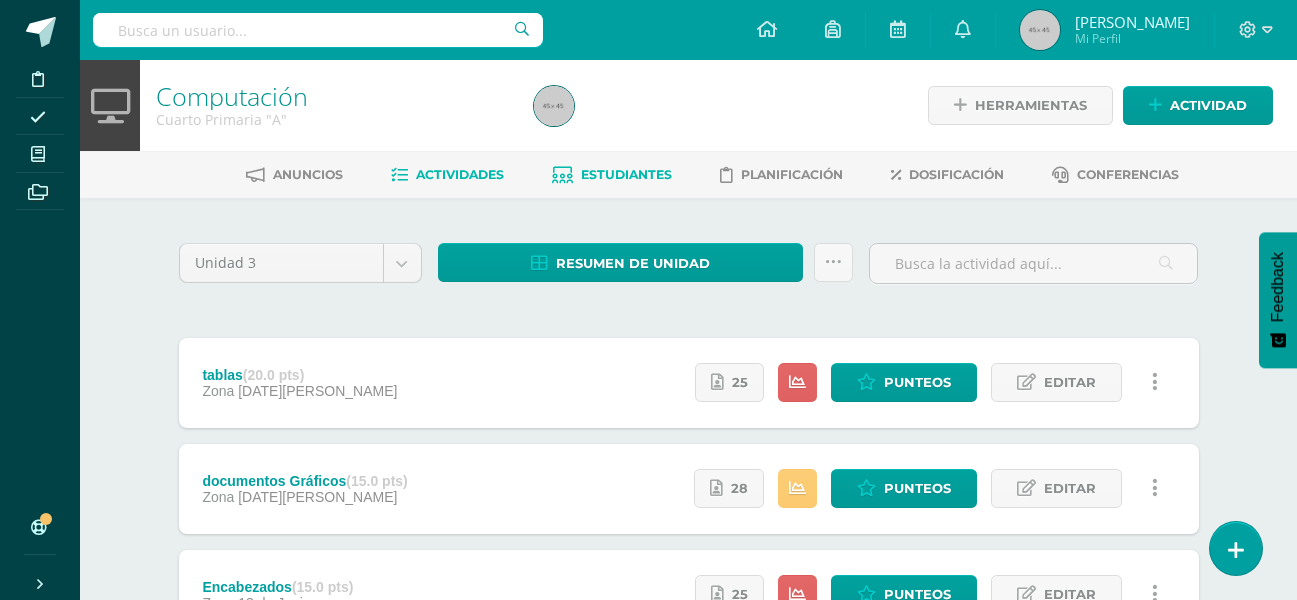 click on "Estudiantes" at bounding box center [612, 175] 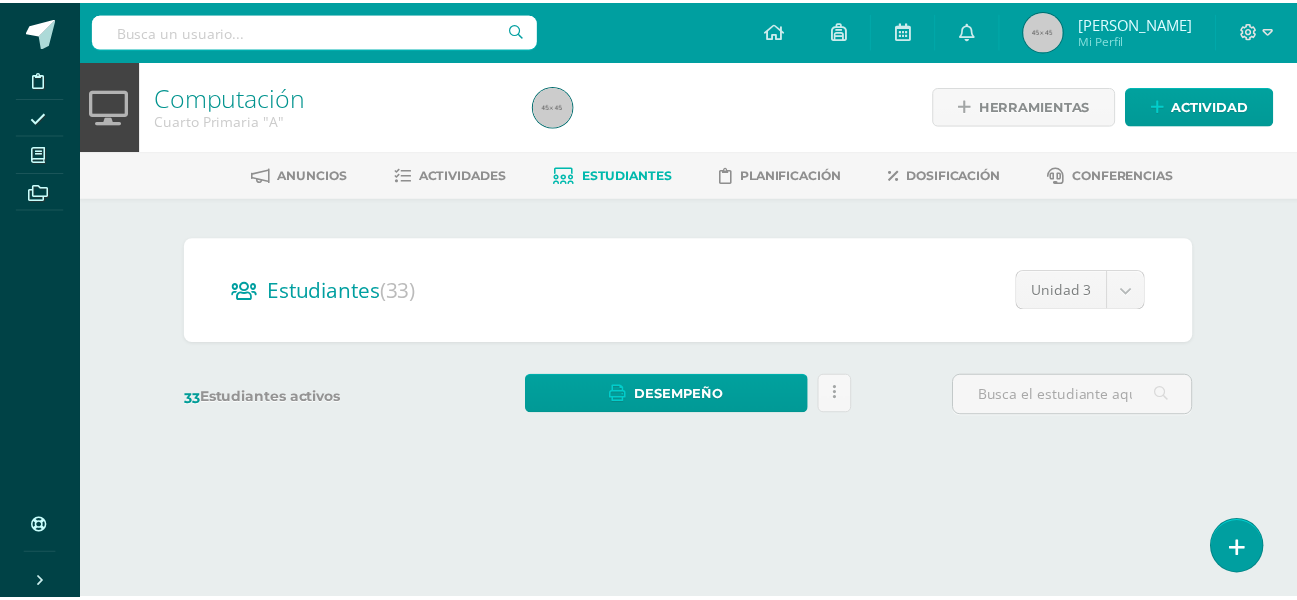 scroll, scrollTop: 0, scrollLeft: 0, axis: both 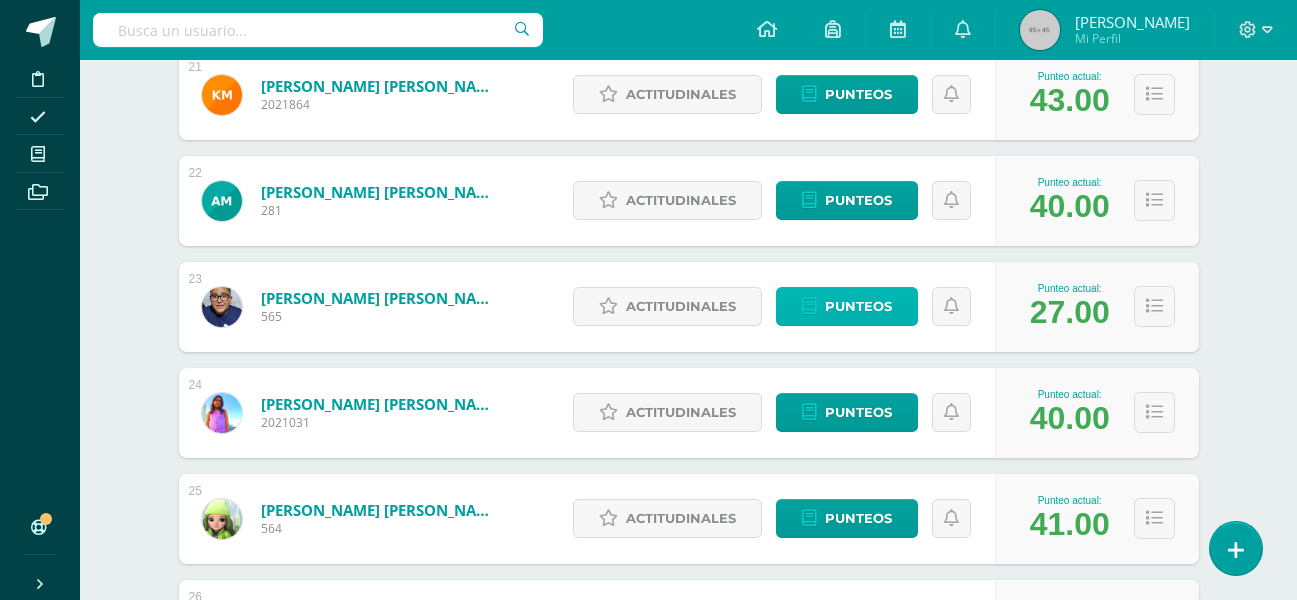 click on "Punteos" at bounding box center [858, 306] 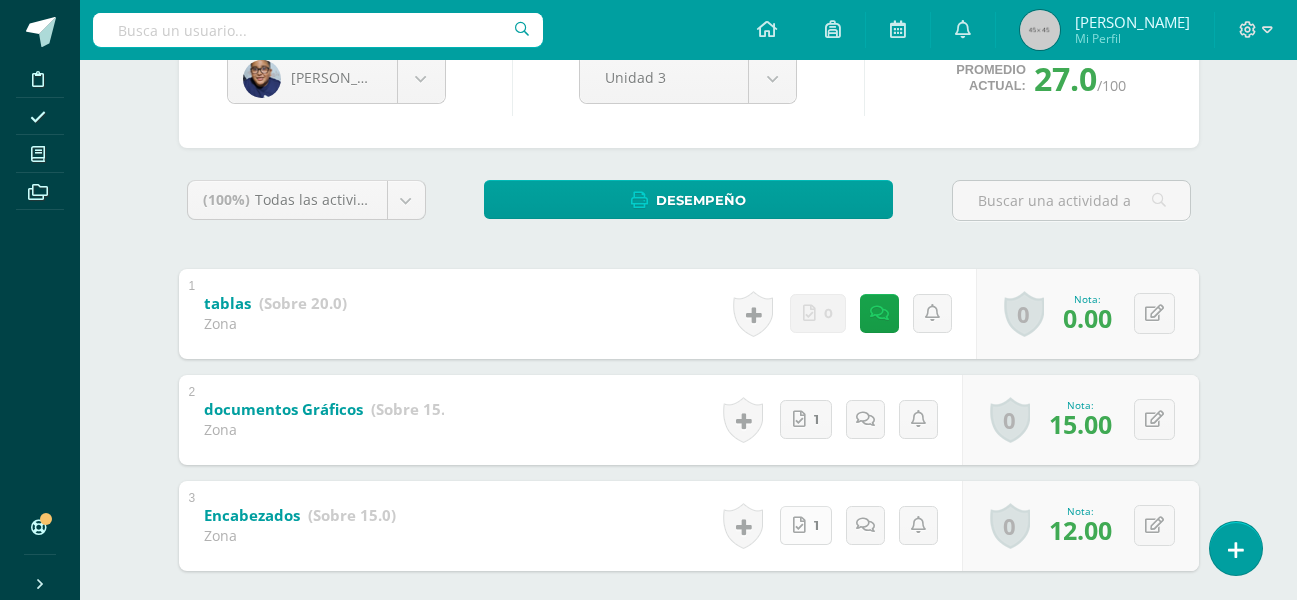 scroll, scrollTop: 300, scrollLeft: 0, axis: vertical 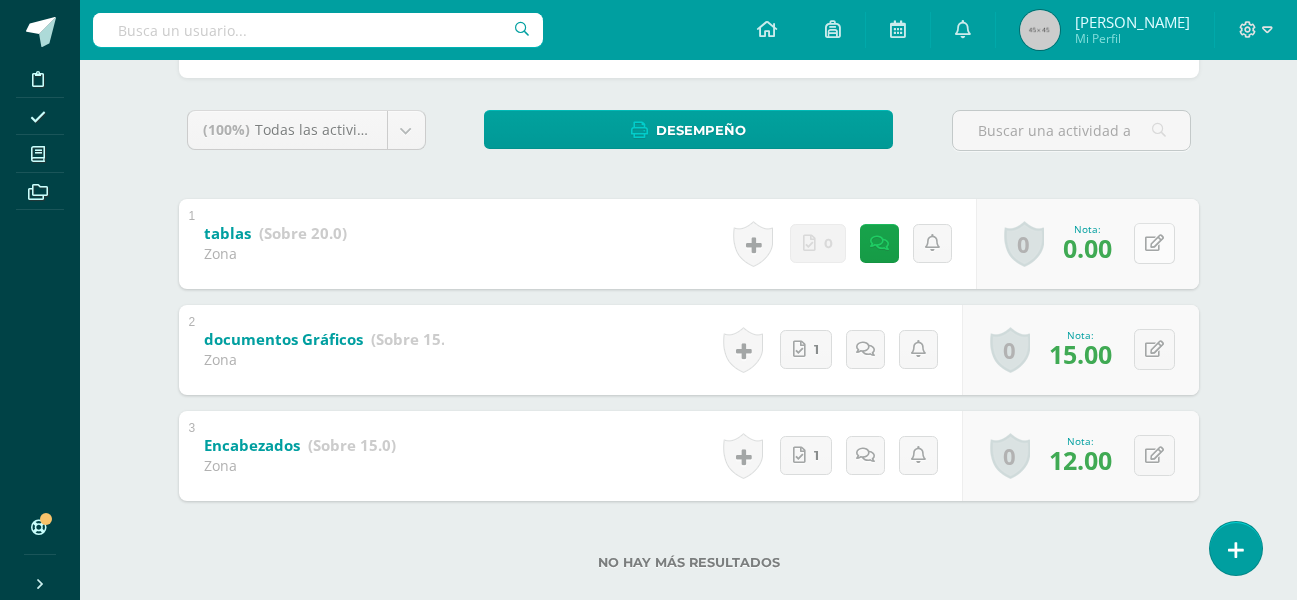 click at bounding box center [1154, 243] 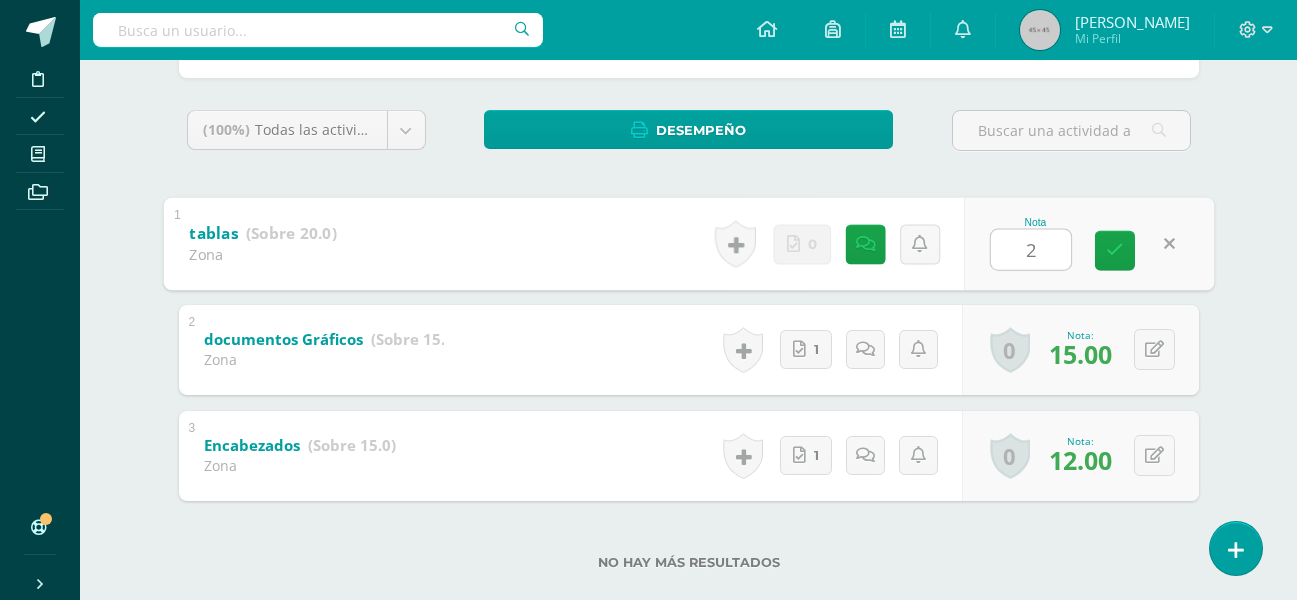 type on "20" 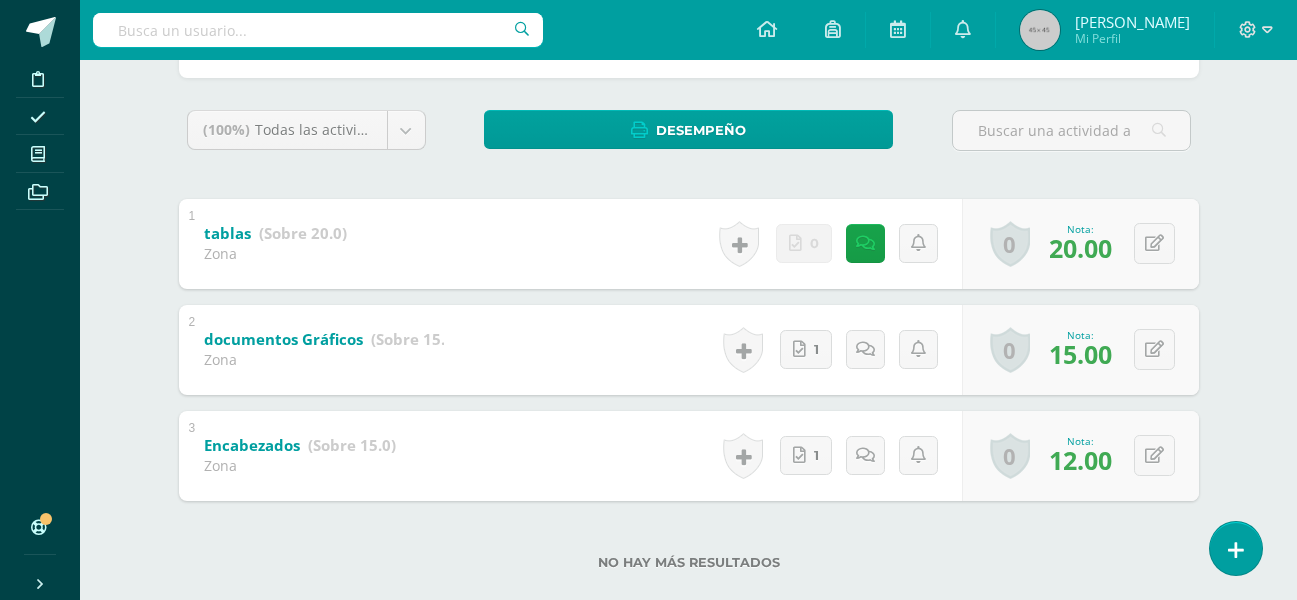 click on "No hay más resultados" at bounding box center (689, 562) 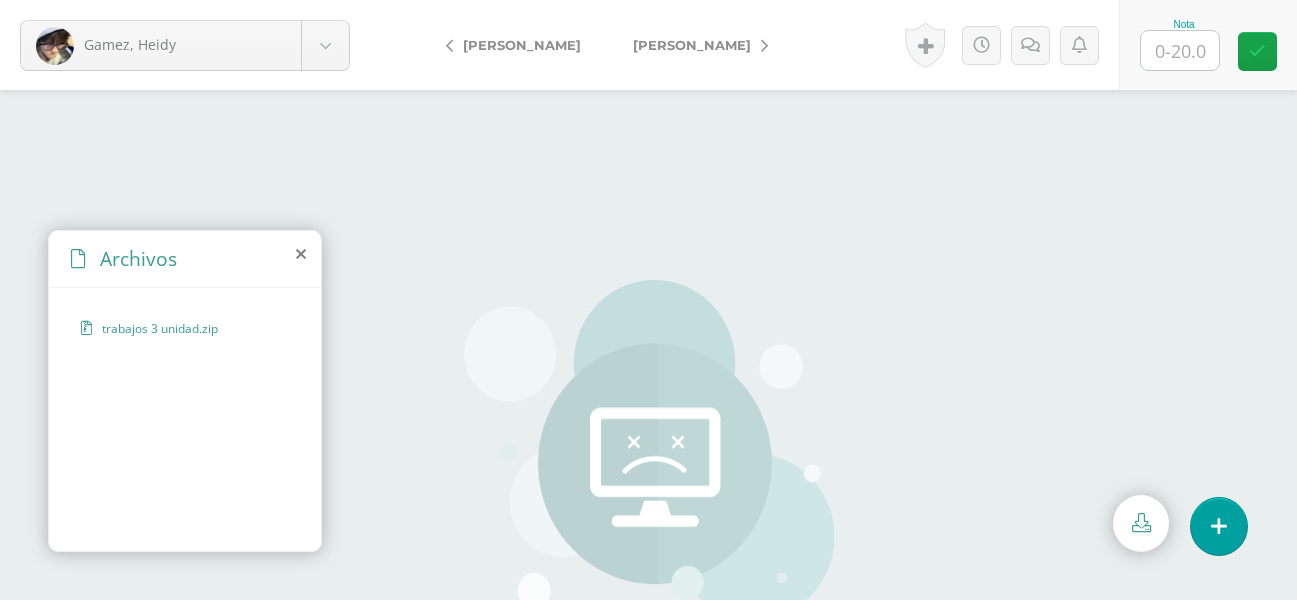 scroll, scrollTop: 0, scrollLeft: 0, axis: both 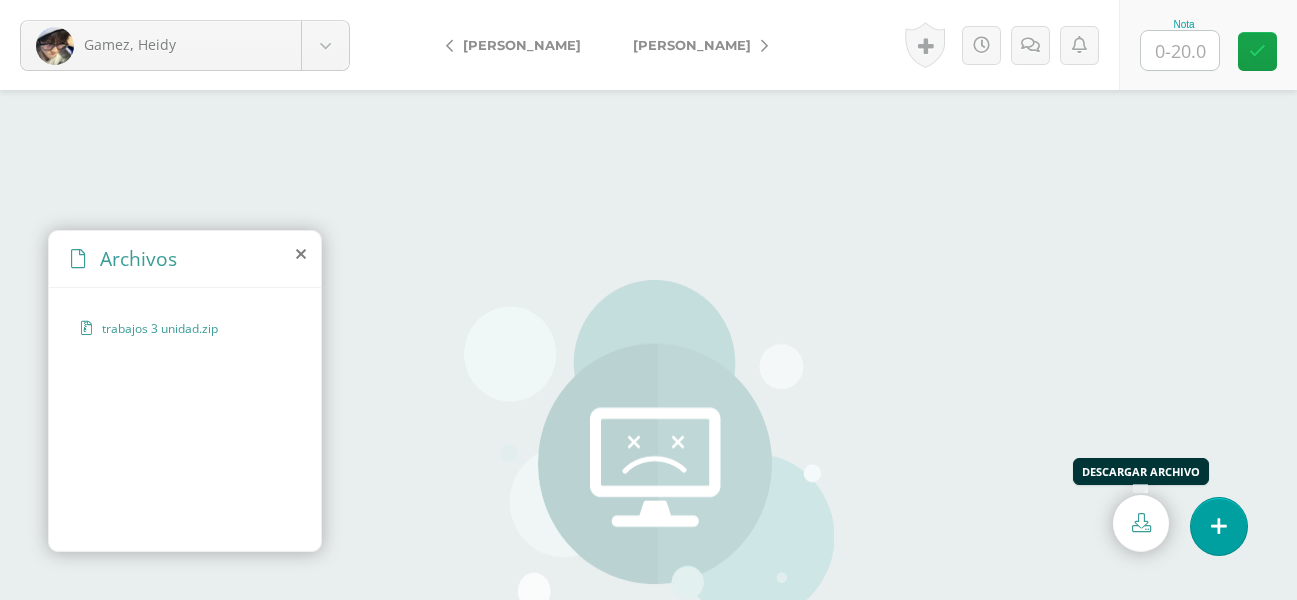 click at bounding box center (1141, 522) 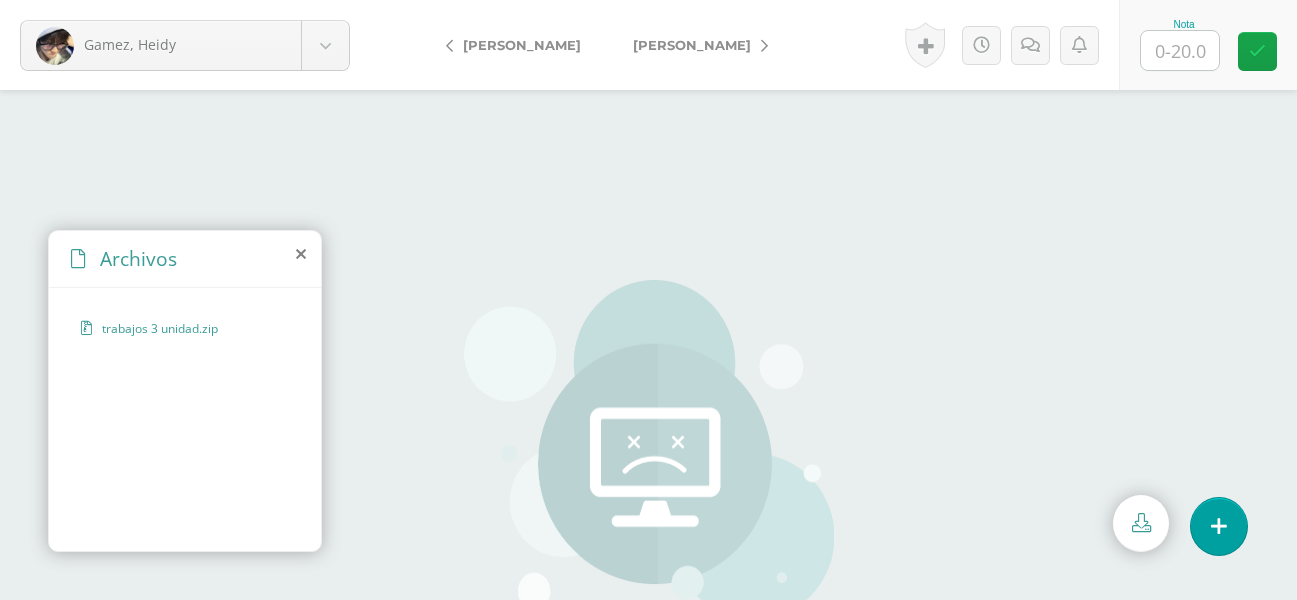 click at bounding box center (1180, 50) 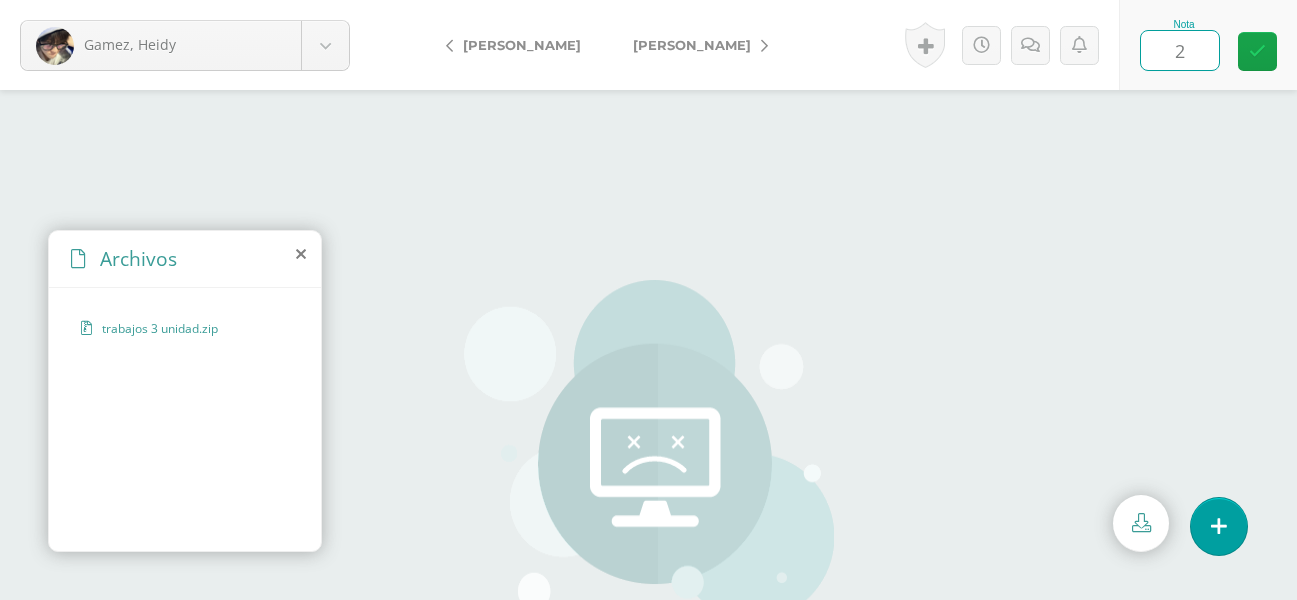 type on "20" 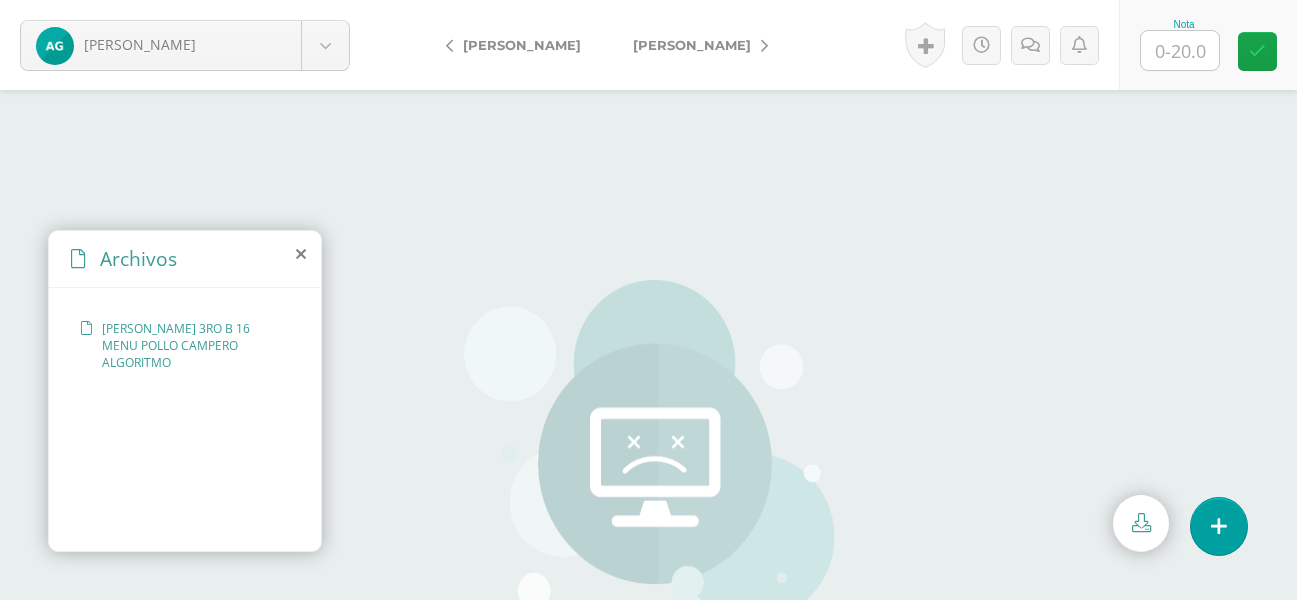 scroll, scrollTop: 0, scrollLeft: 0, axis: both 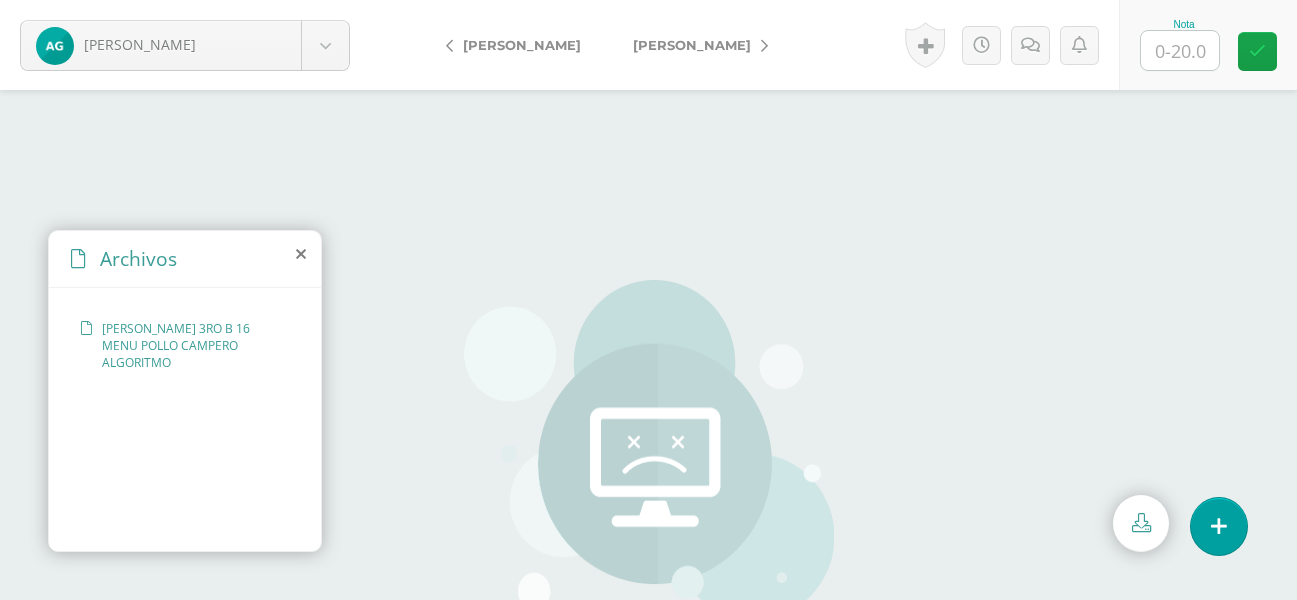 click at bounding box center (1180, 50) 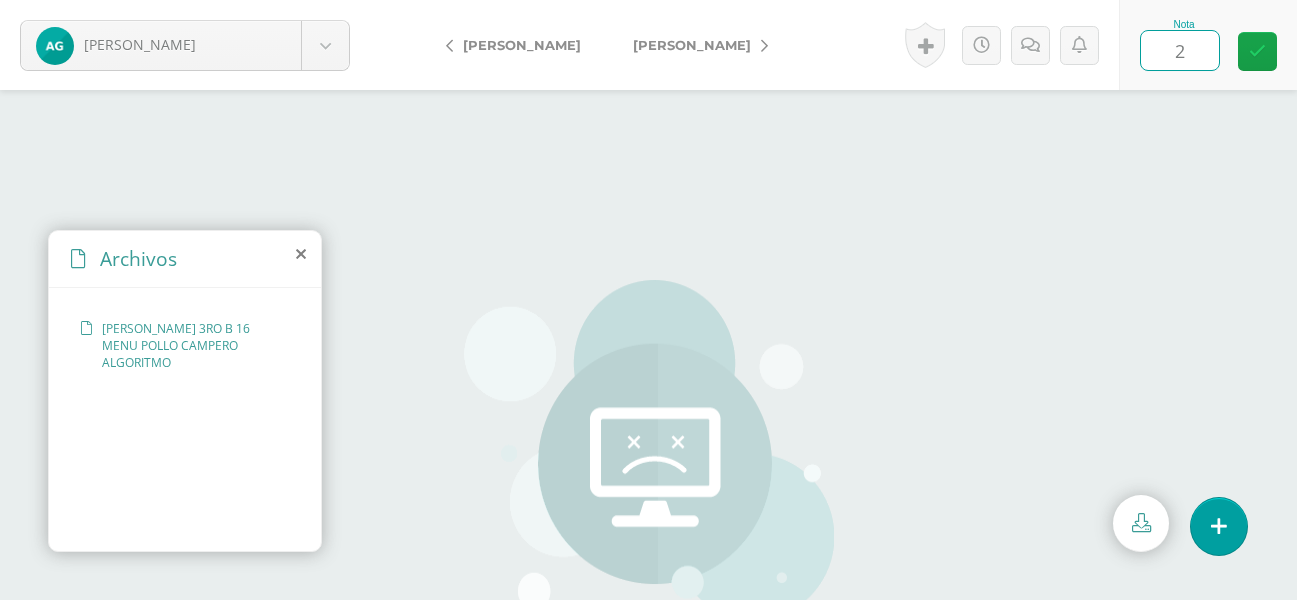 type on "20" 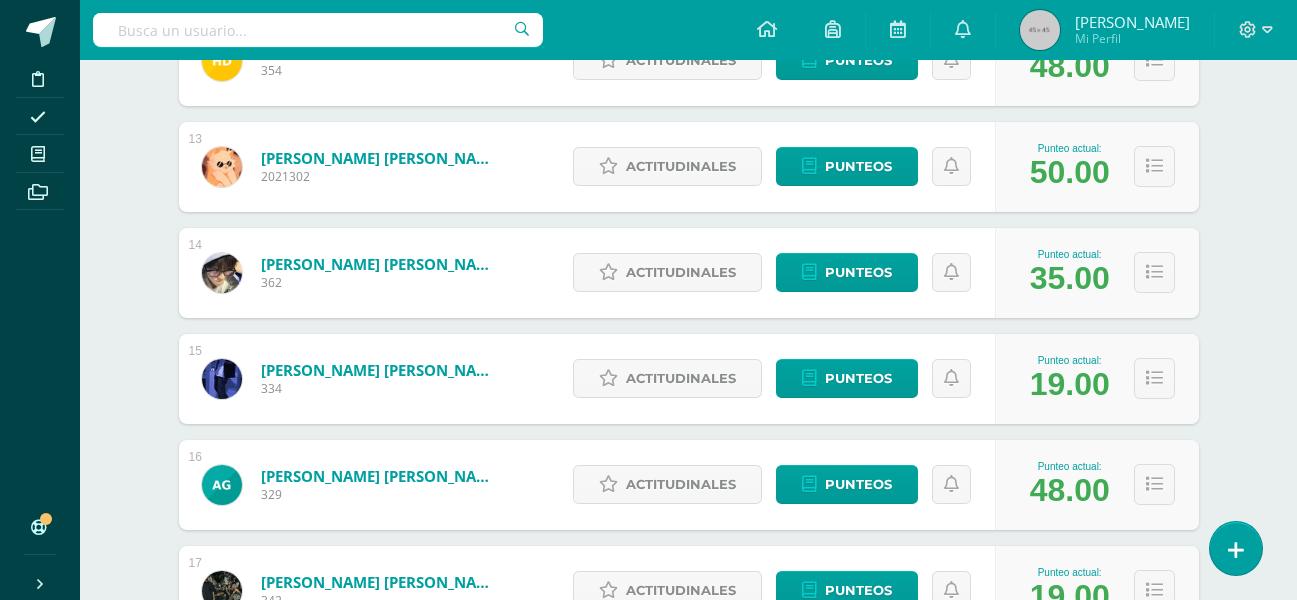 scroll, scrollTop: 1605, scrollLeft: 0, axis: vertical 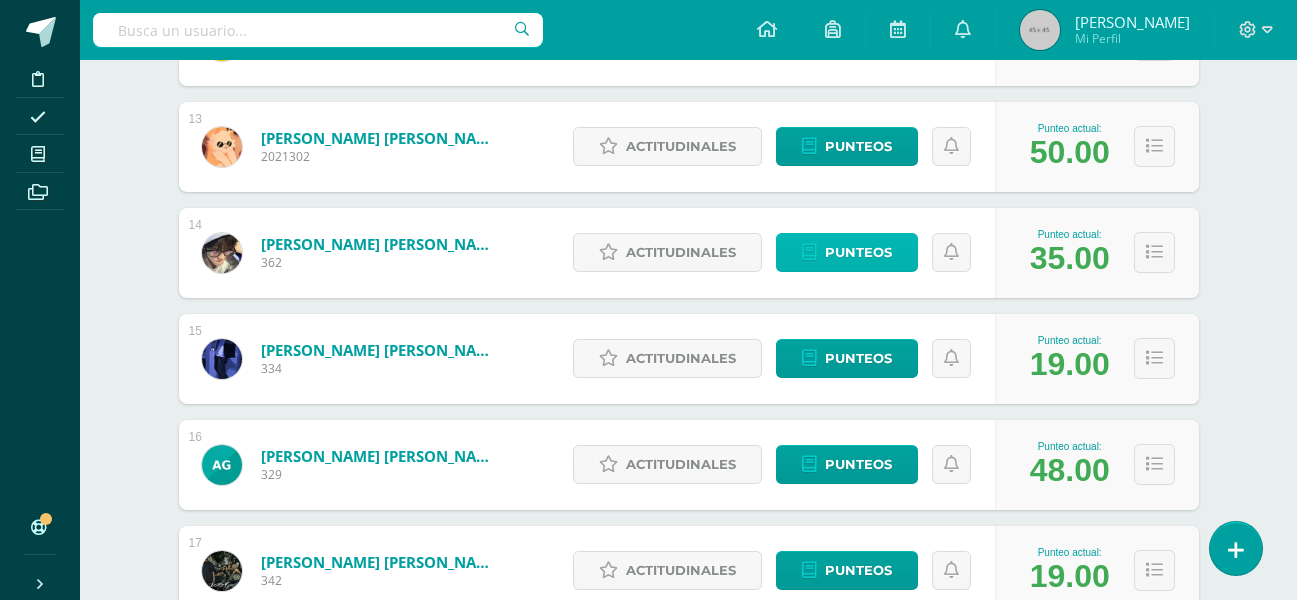 click on "Punteos" at bounding box center (858, 252) 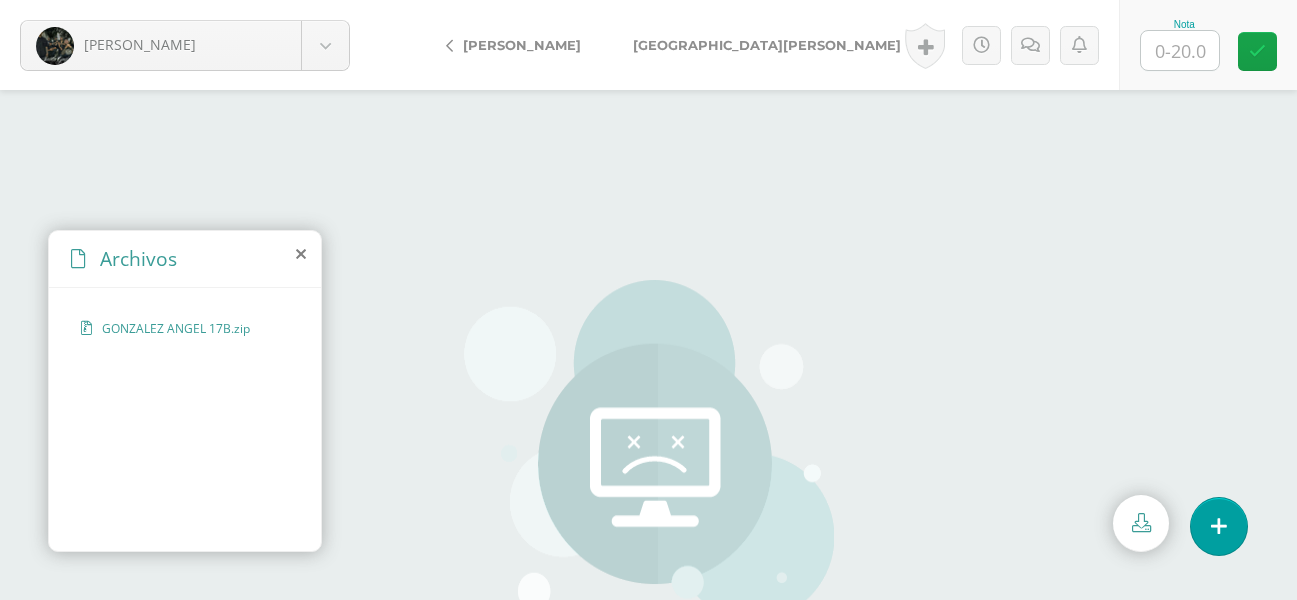 scroll, scrollTop: 0, scrollLeft: 0, axis: both 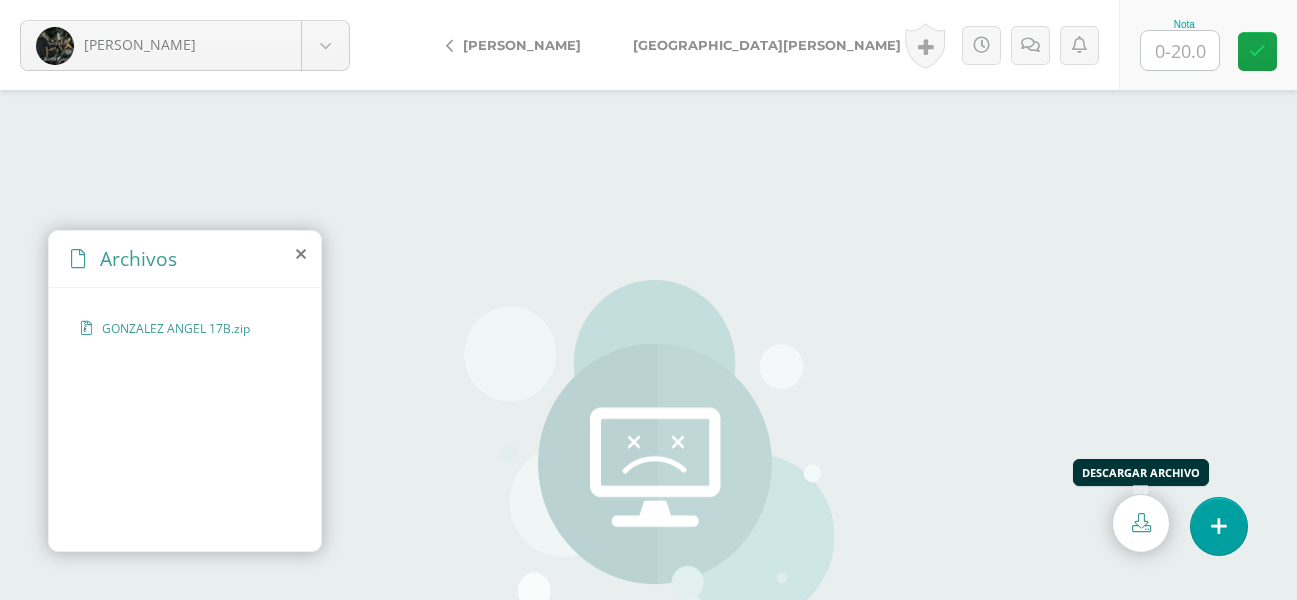 click at bounding box center (1141, 523) 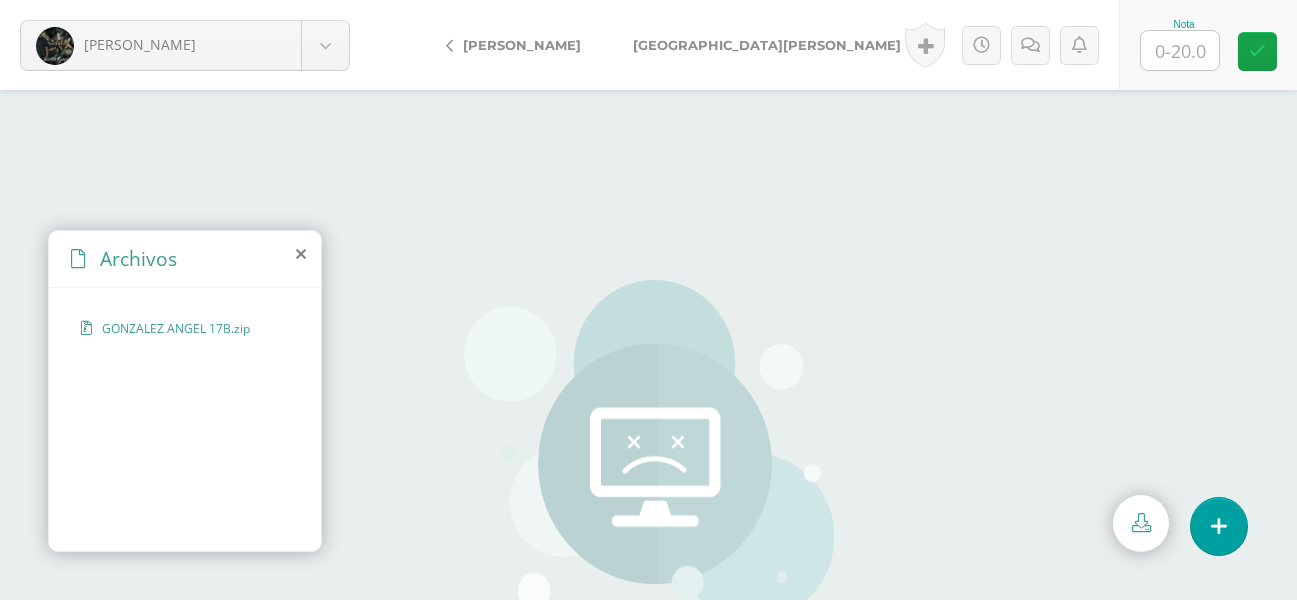 click at bounding box center [1180, 50] 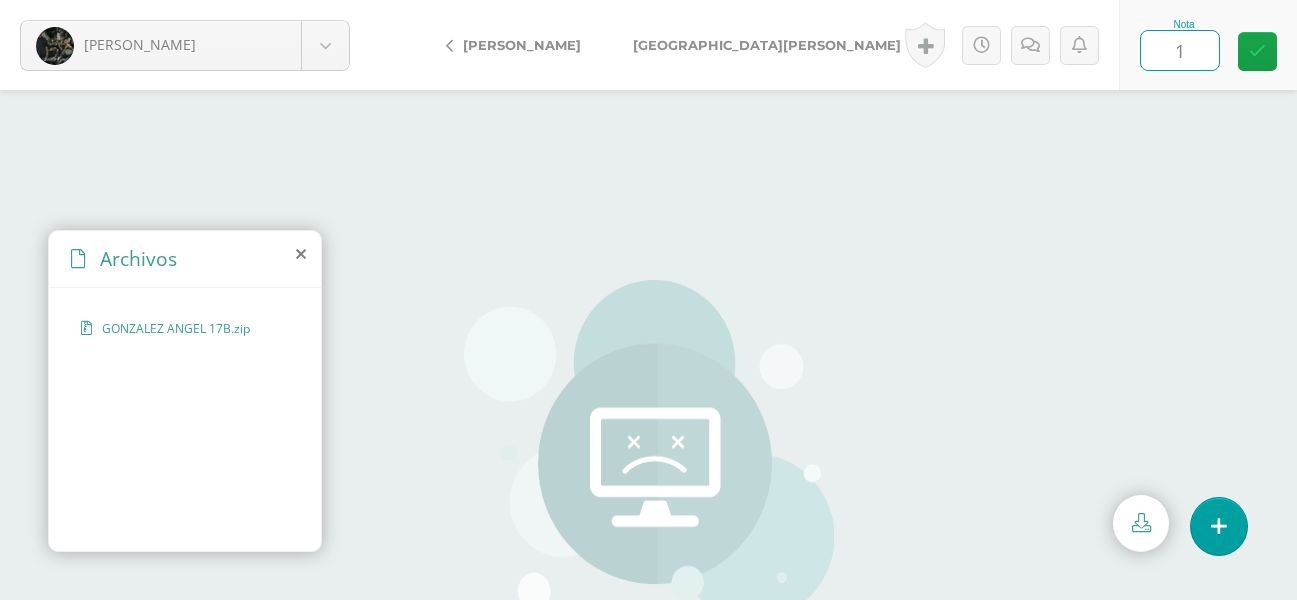 type on "10" 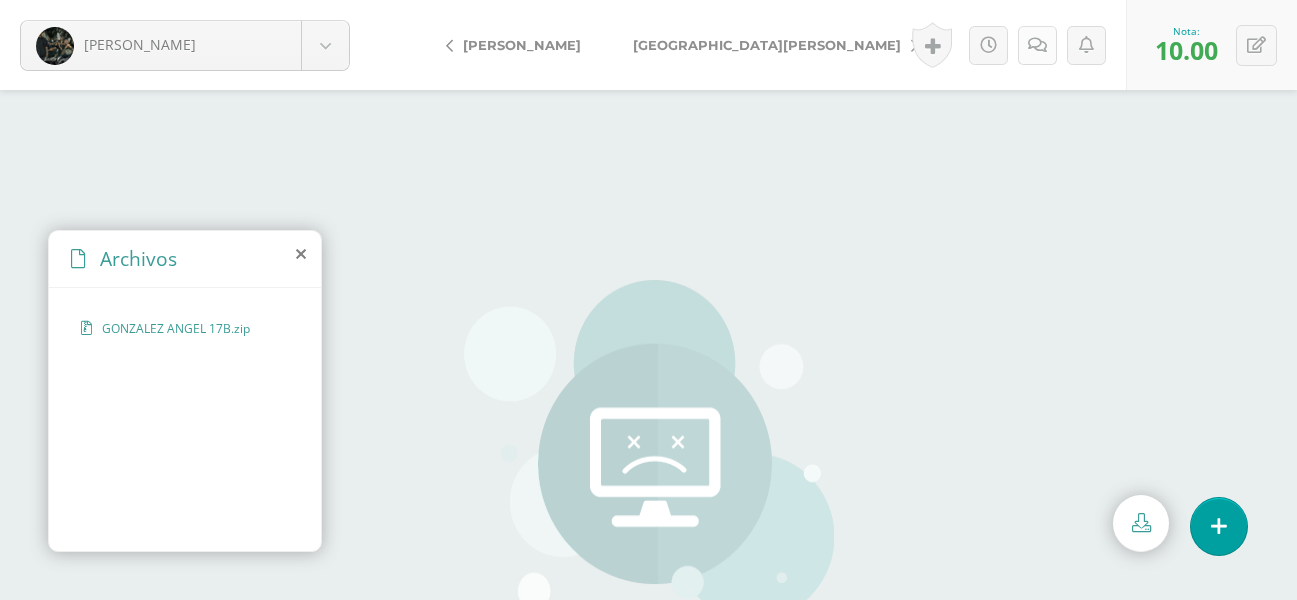 click at bounding box center [1037, 45] 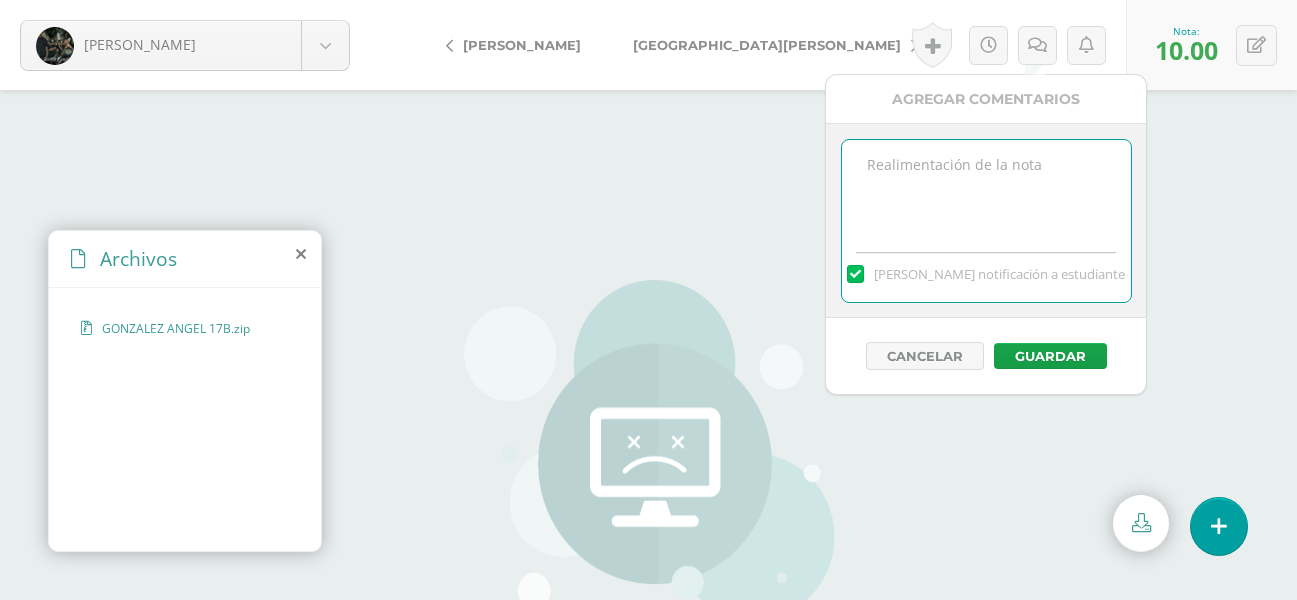 click at bounding box center [986, 190] 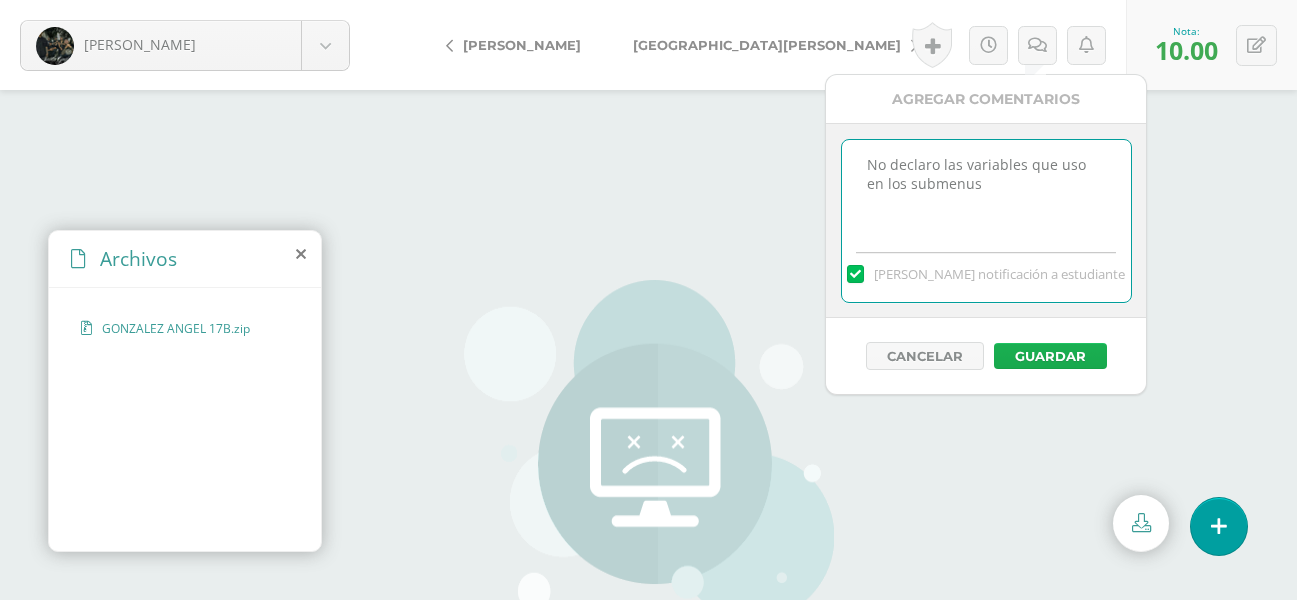 type on "No declaro las variables que uso en los submenus" 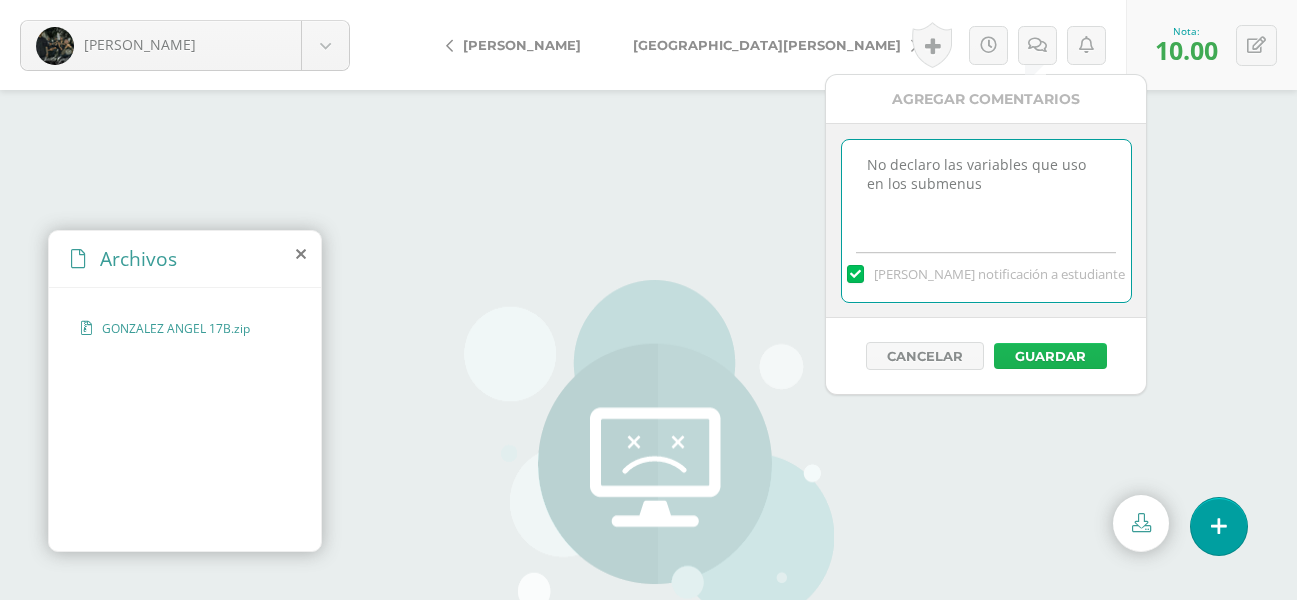 click on "Guardar" at bounding box center (1050, 356) 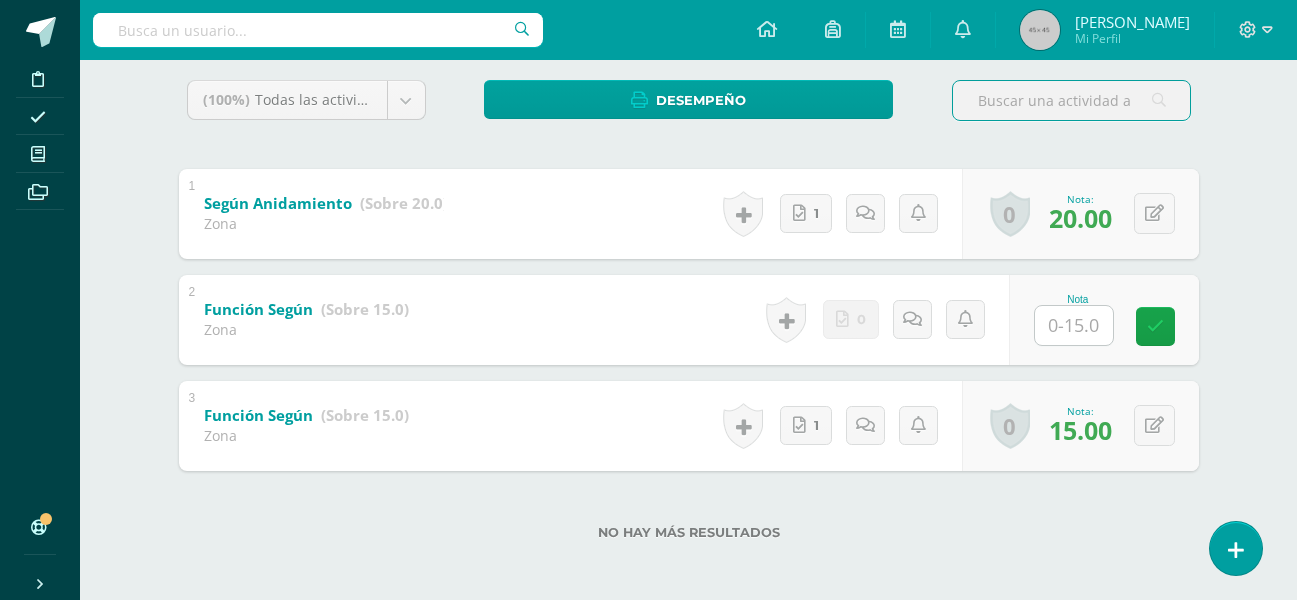 scroll, scrollTop: 334, scrollLeft: 0, axis: vertical 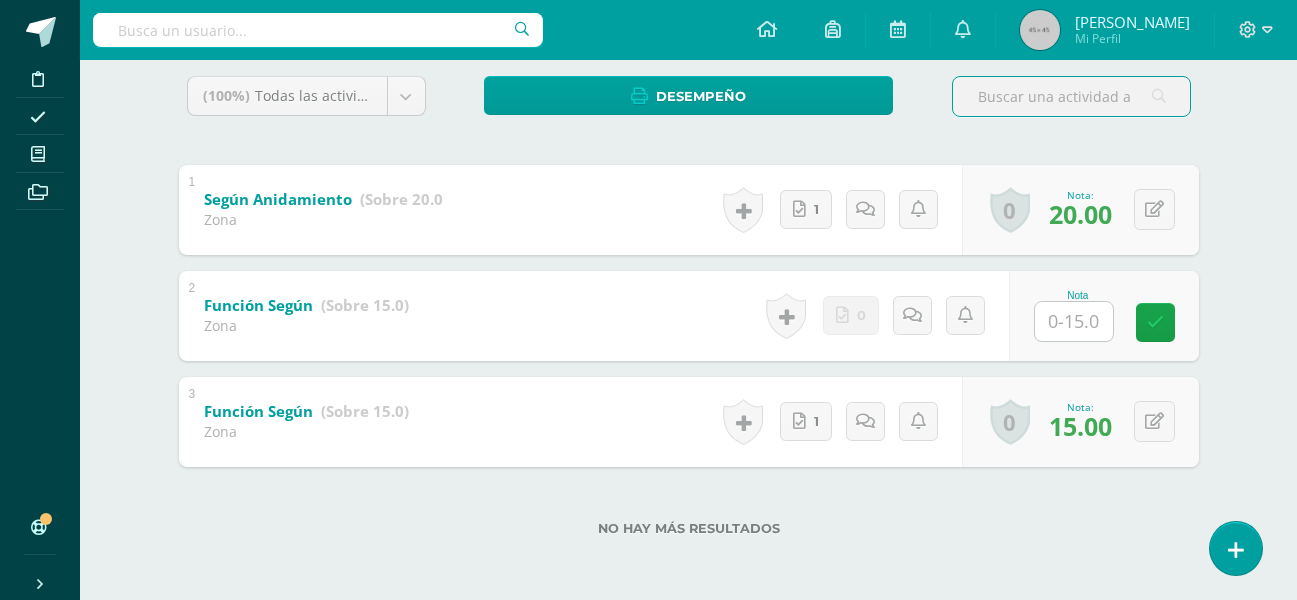 click at bounding box center [1074, 321] 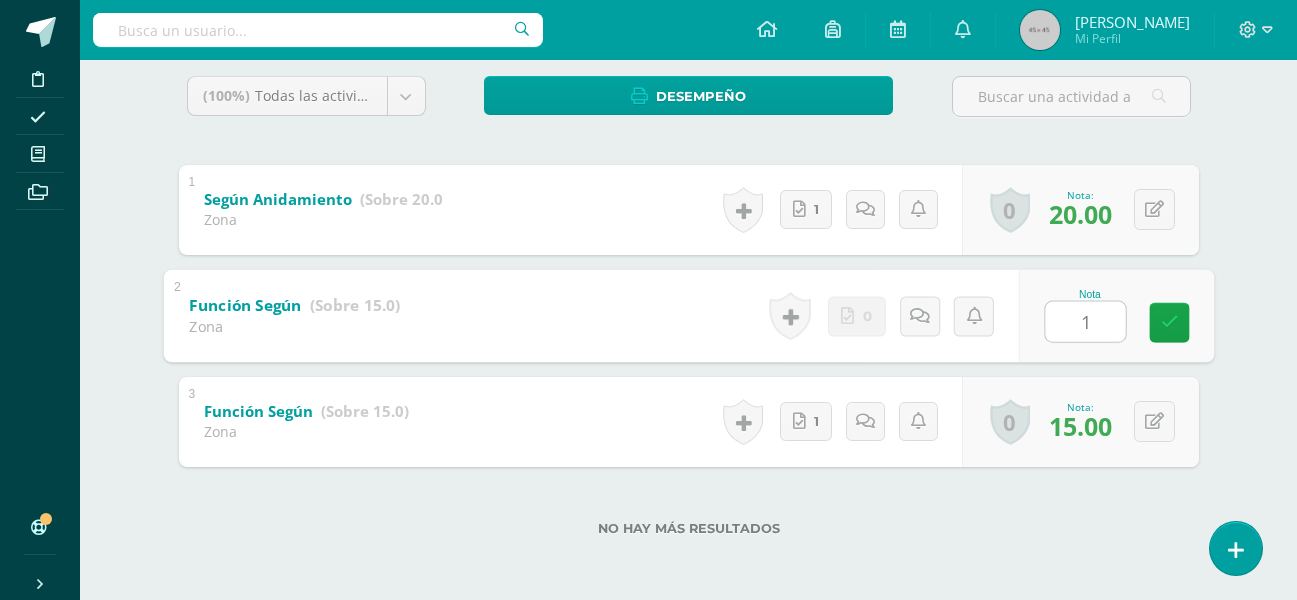 type on "14" 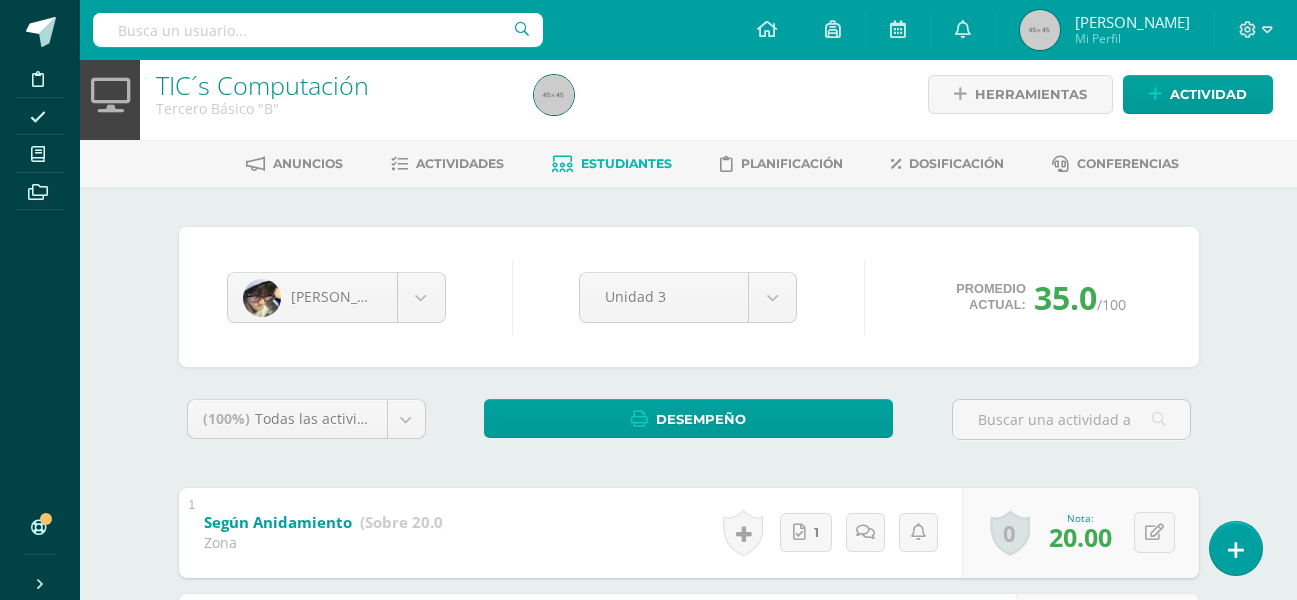 scroll, scrollTop: 0, scrollLeft: 0, axis: both 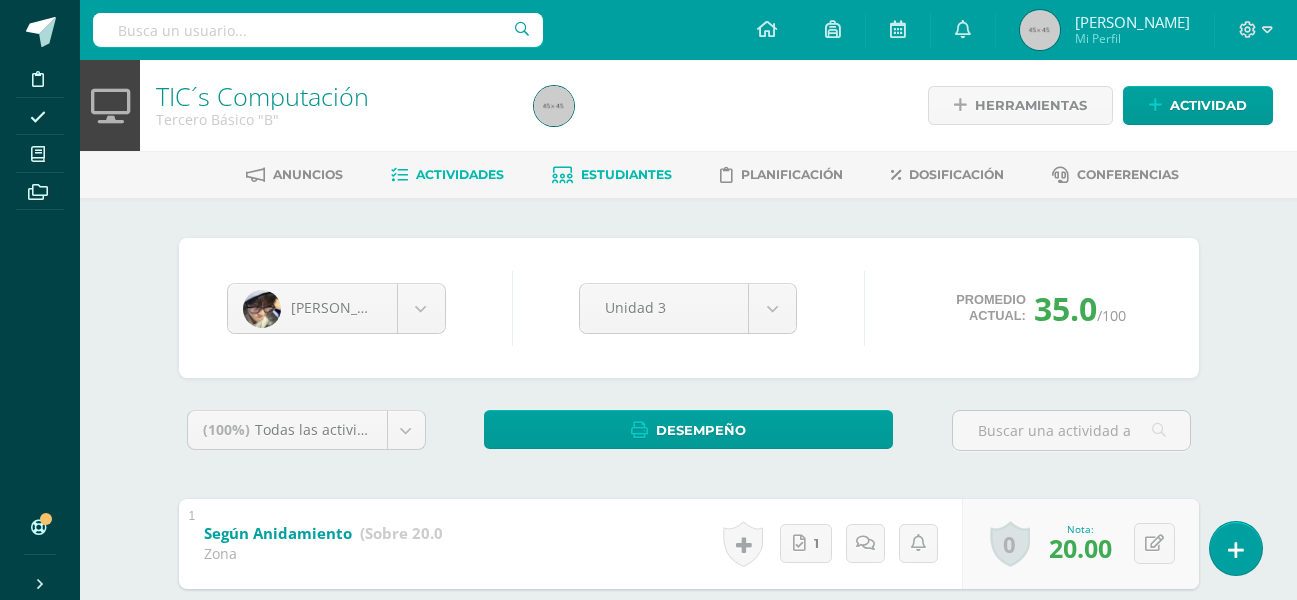 click on "Actividades" at bounding box center [460, 174] 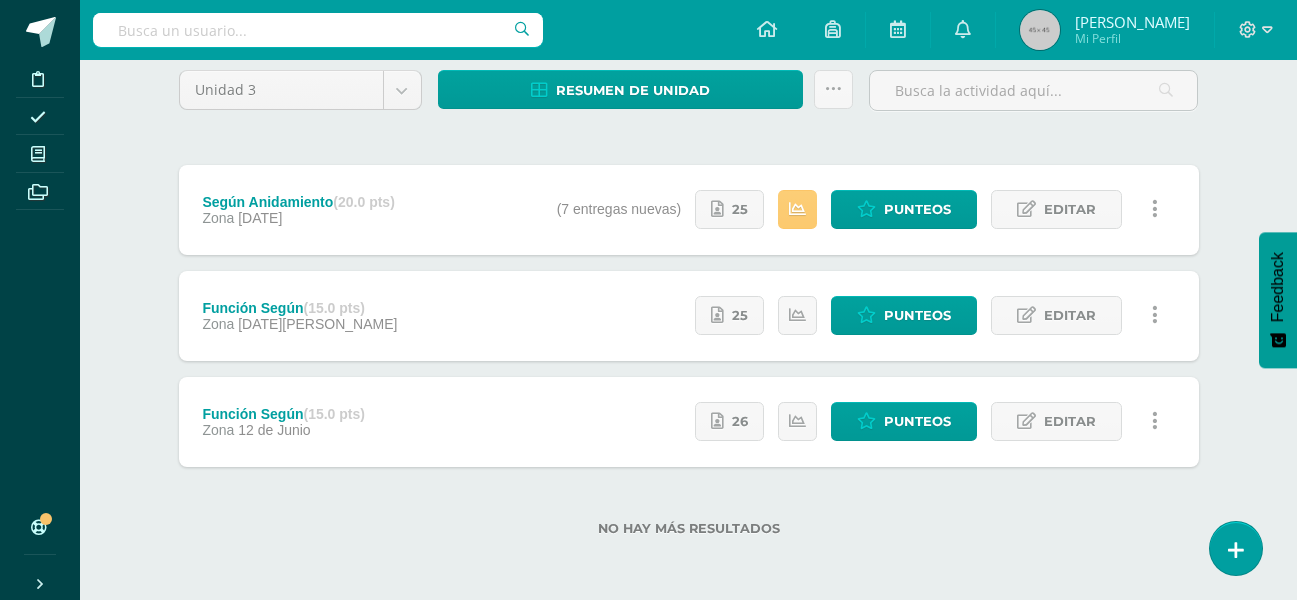 scroll, scrollTop: 73, scrollLeft: 0, axis: vertical 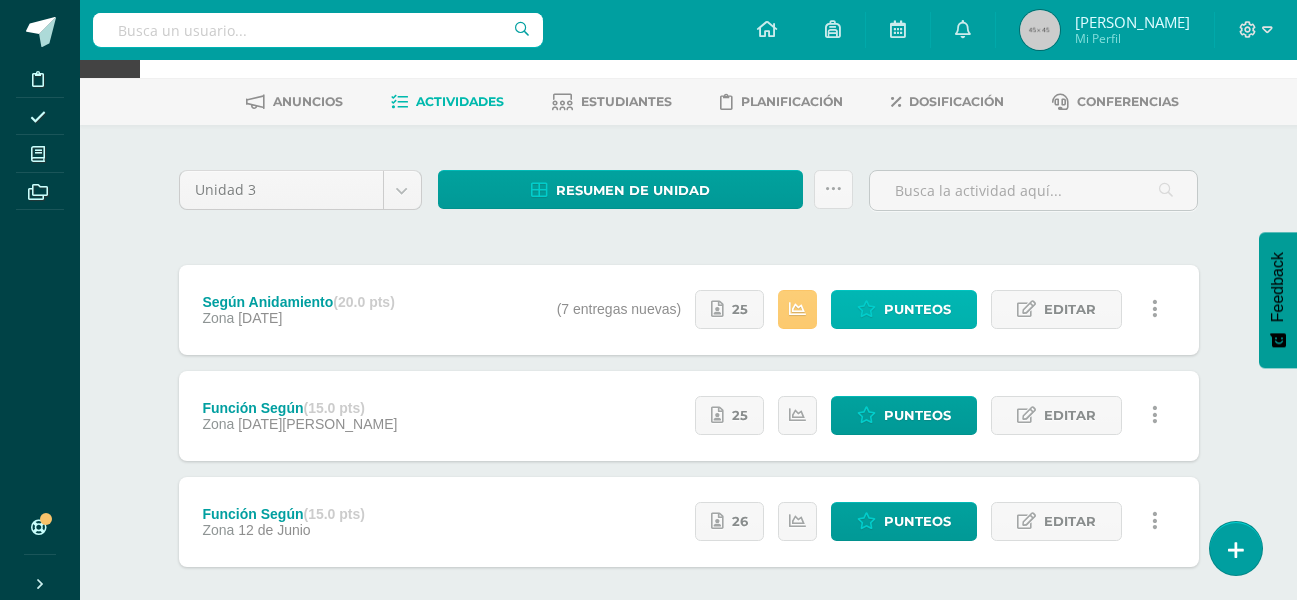 click on "Punteos" at bounding box center [917, 309] 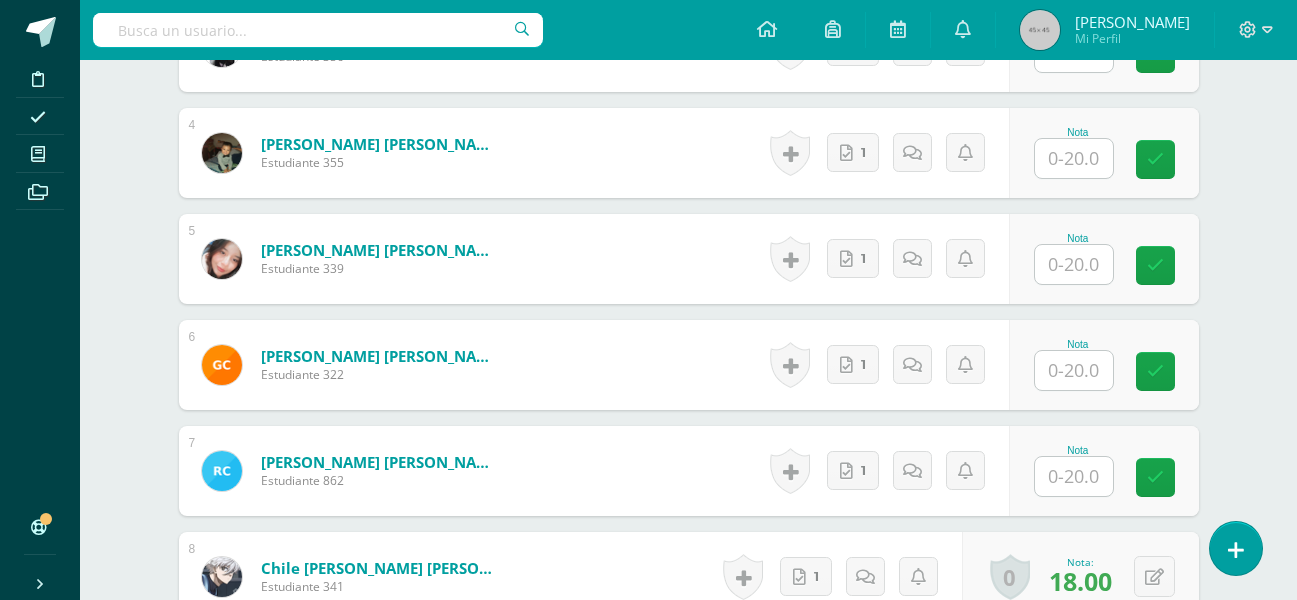 scroll, scrollTop: 1211, scrollLeft: 0, axis: vertical 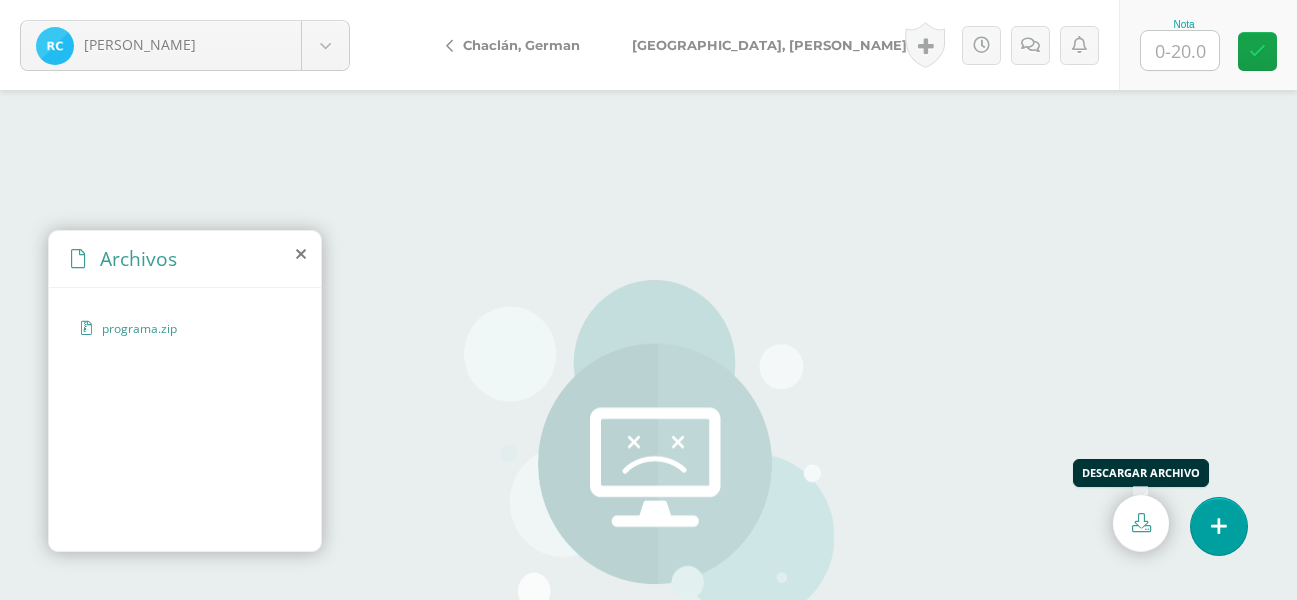 click at bounding box center [1141, 523] 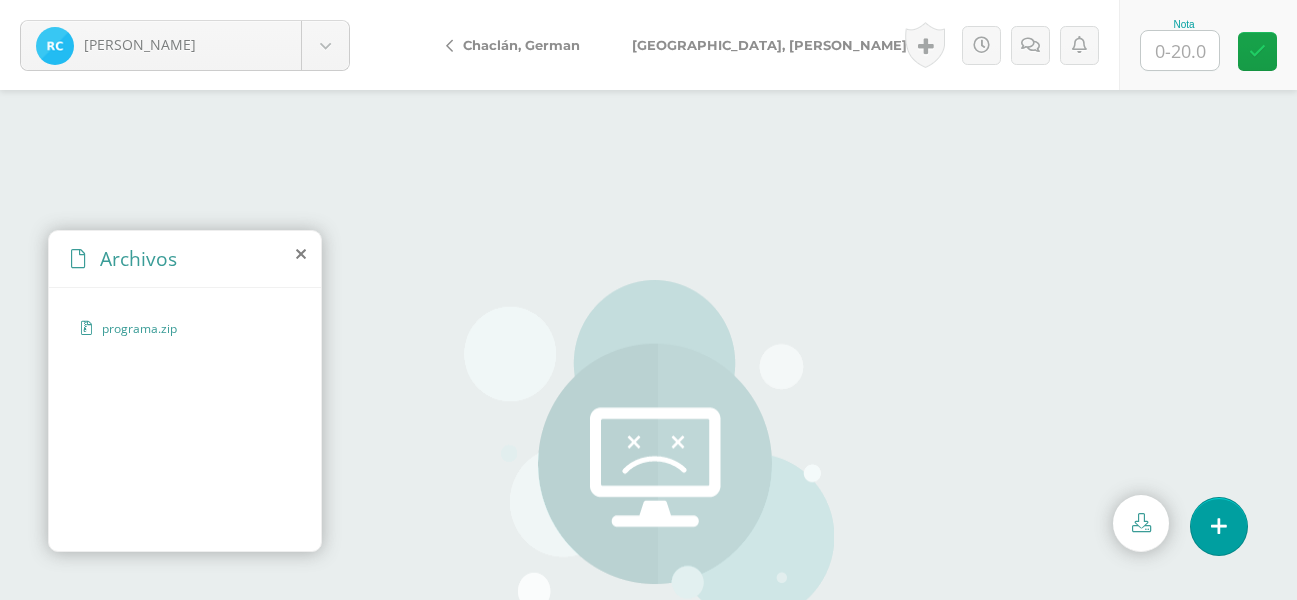 drag, startPoint x: 1167, startPoint y: 73, endPoint x: 1173, endPoint y: 58, distance: 16.155495 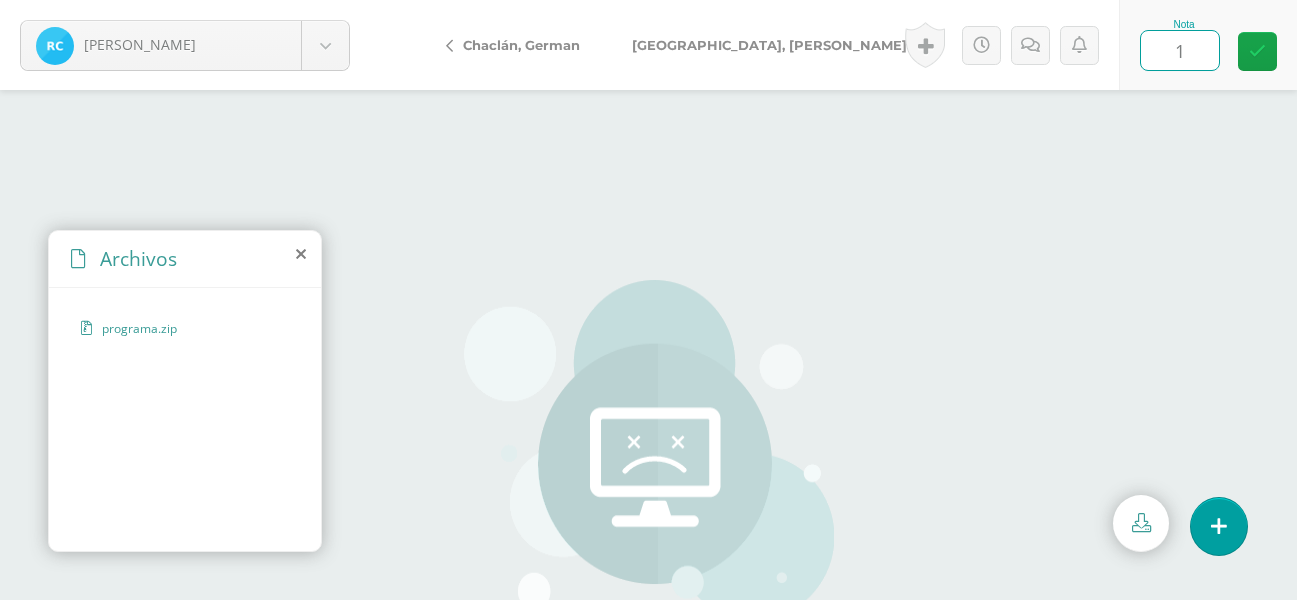 type on "15" 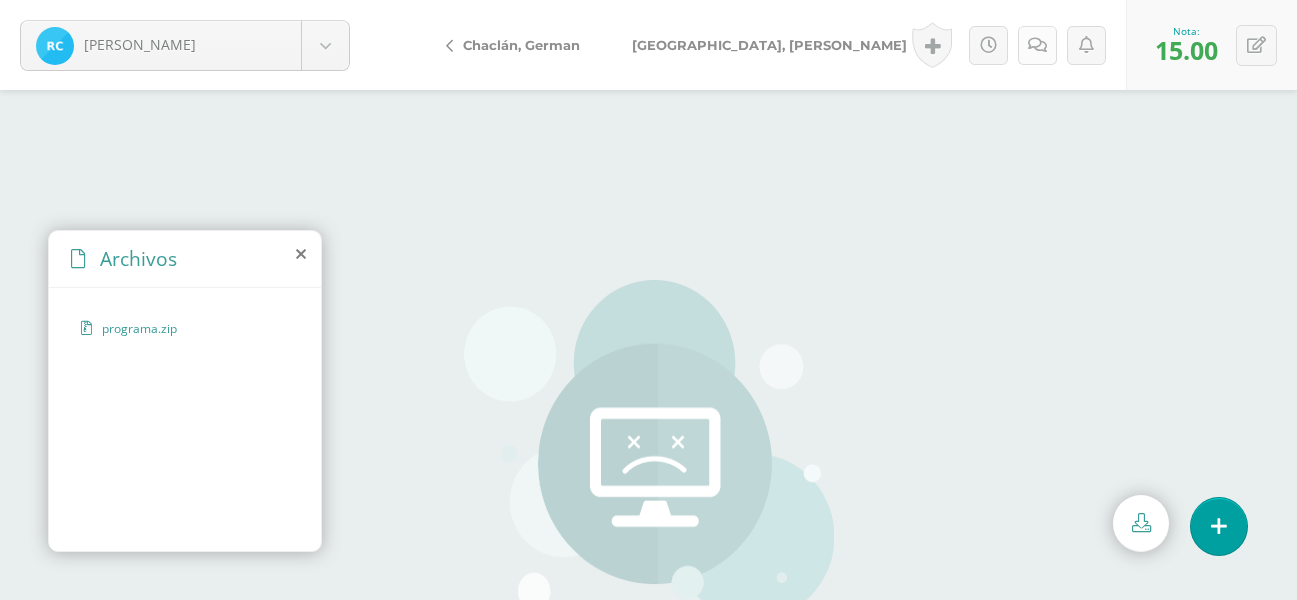 click at bounding box center [1037, 45] 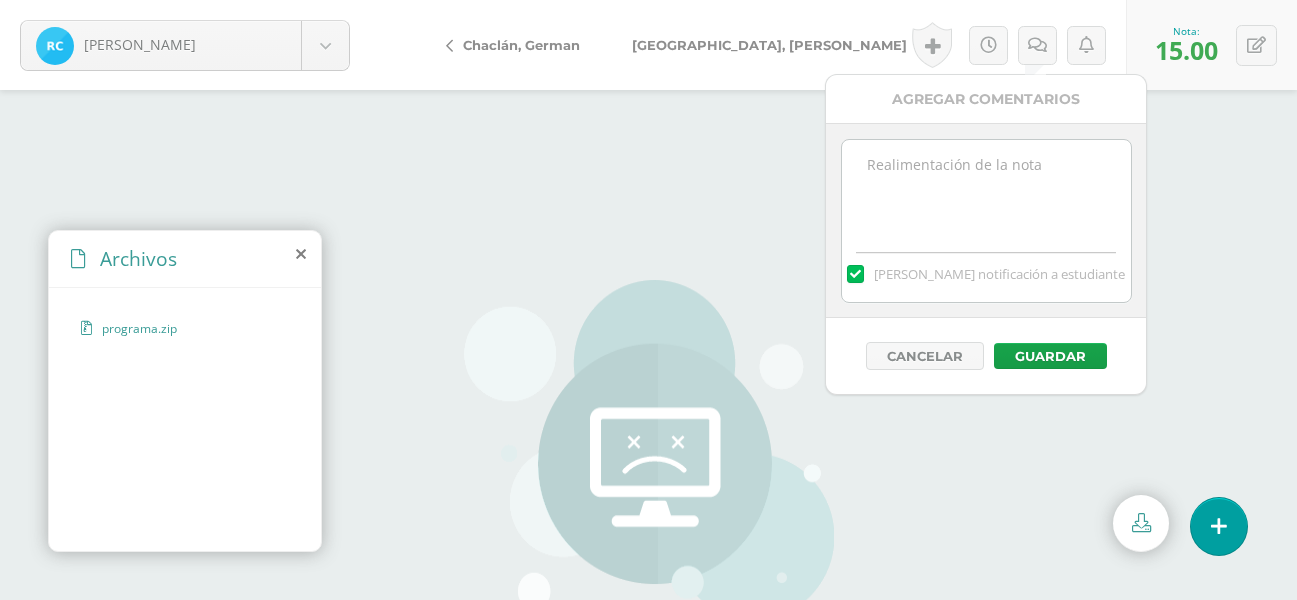 click at bounding box center (986, 190) 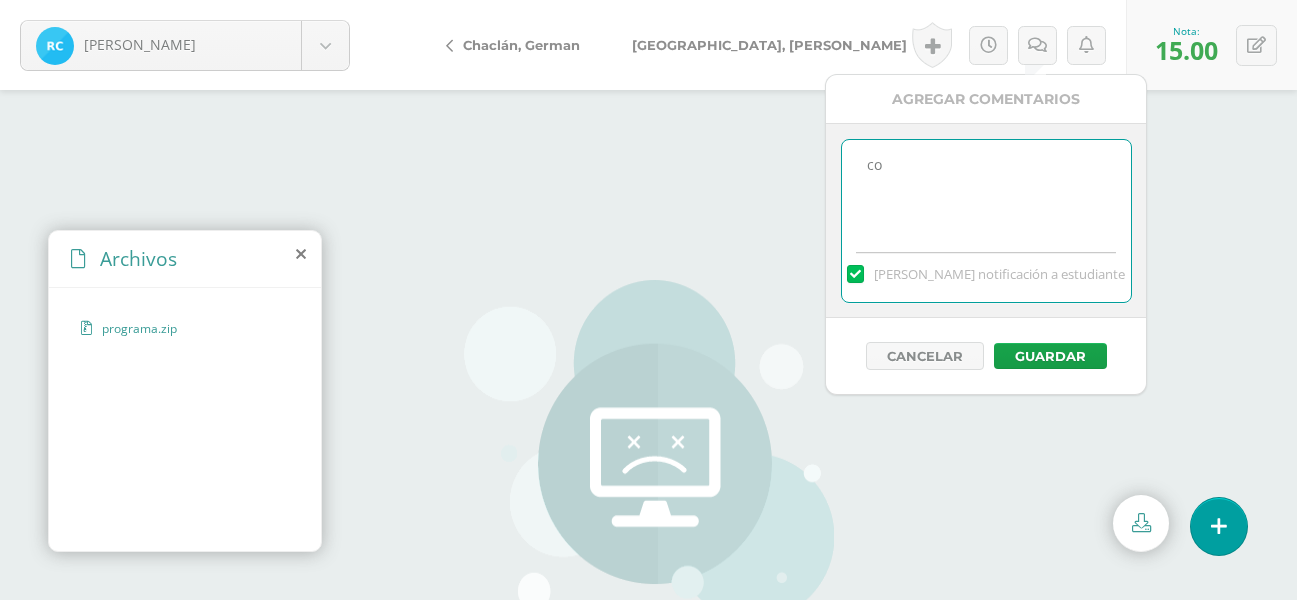 type on "c" 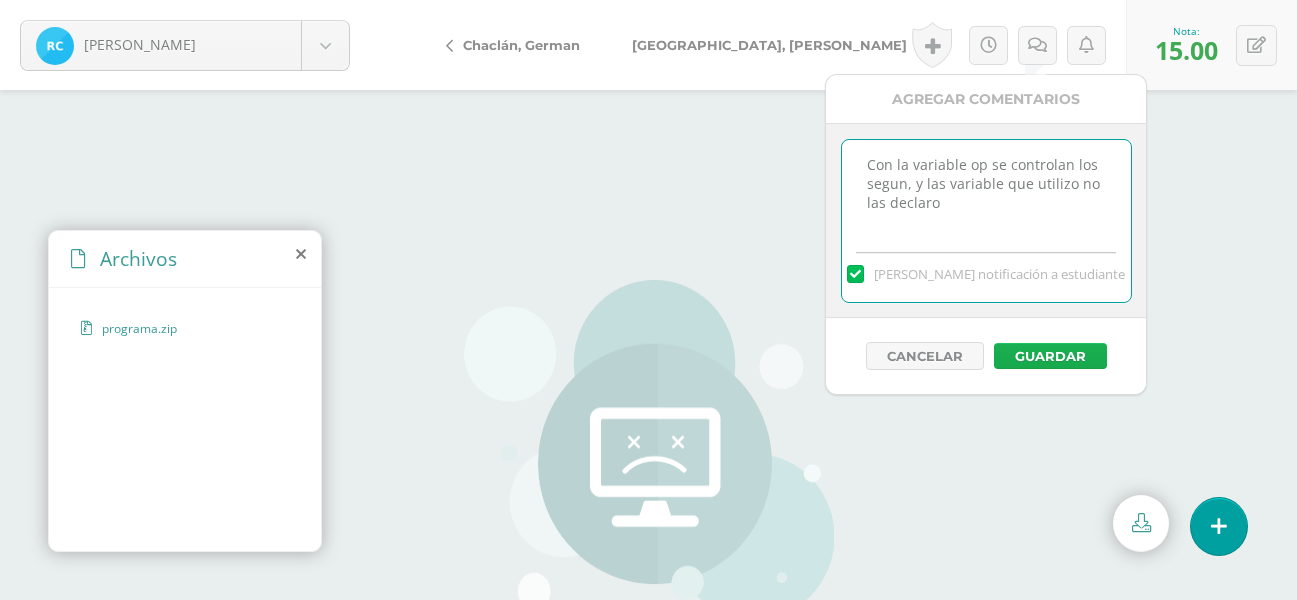 type on "Con la variable op se controlan los segun, y las variable que utilizo no las declaro" 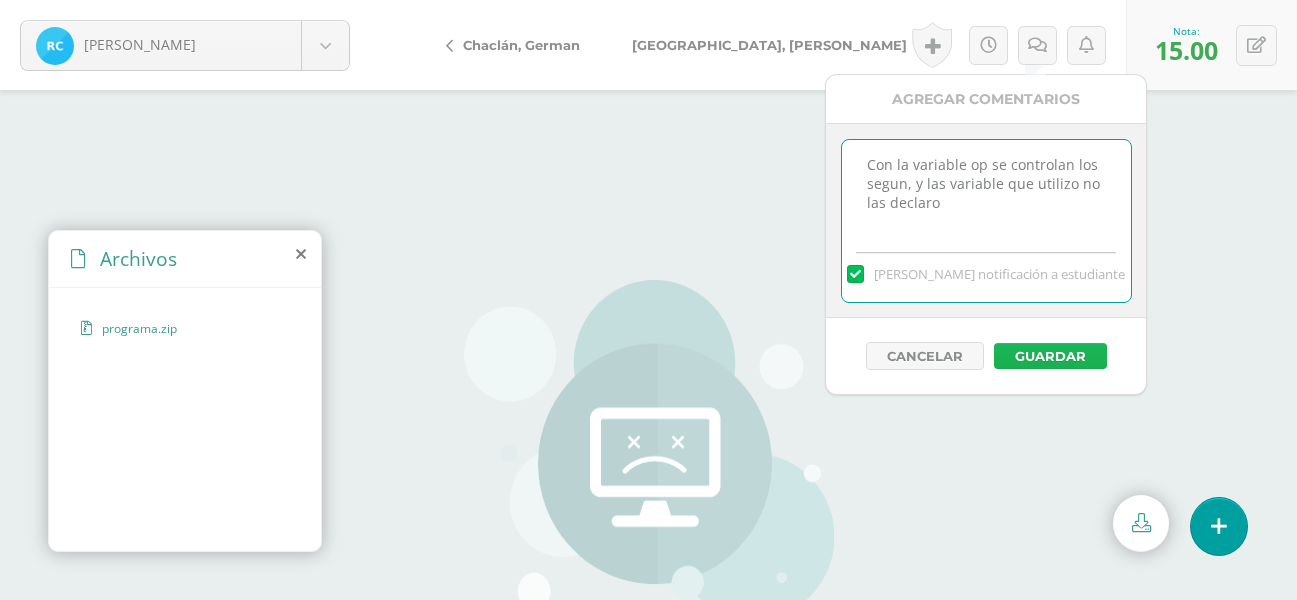 click on "Guardar" at bounding box center (1050, 356) 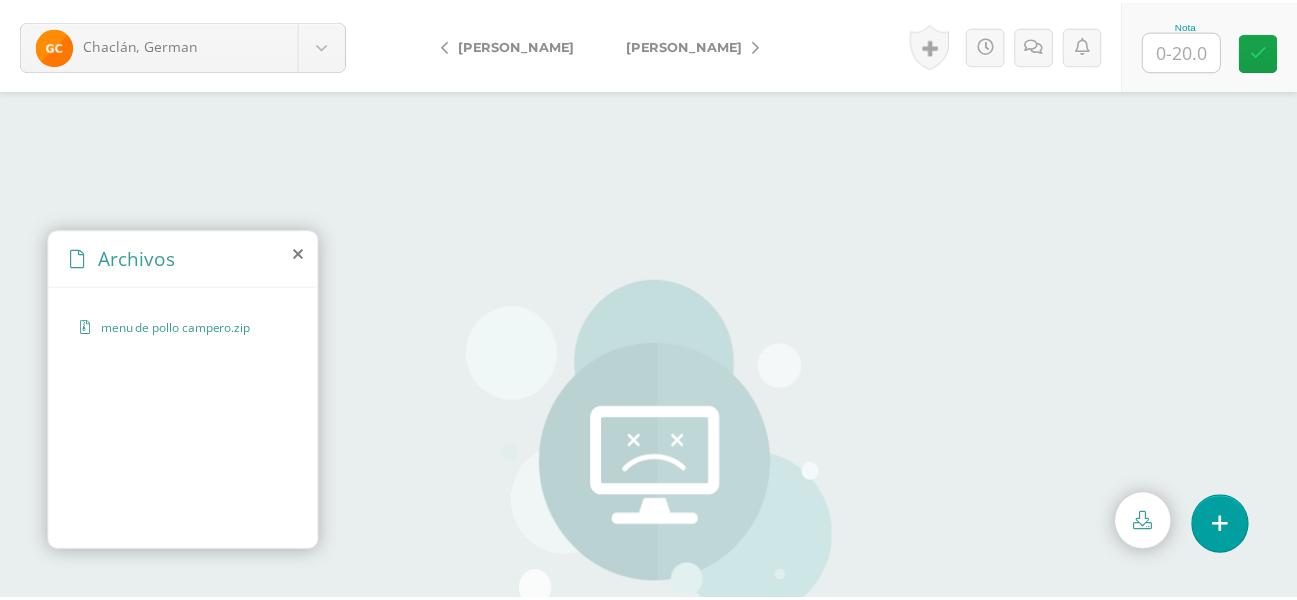 scroll, scrollTop: 0, scrollLeft: 0, axis: both 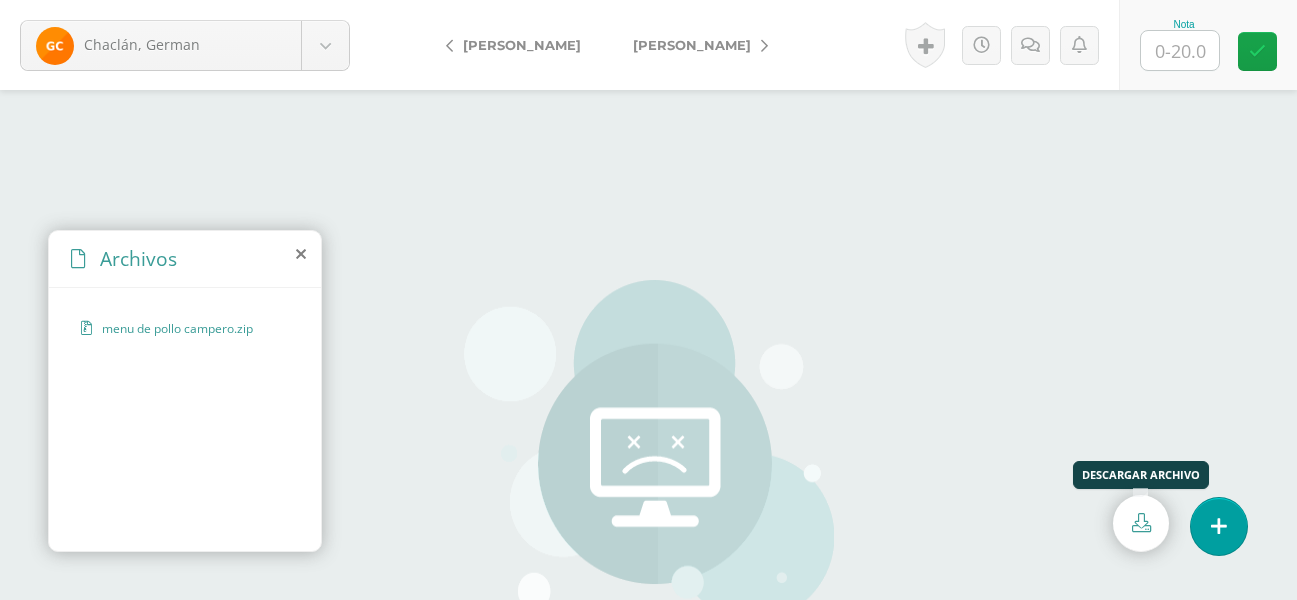 click at bounding box center (1141, 523) 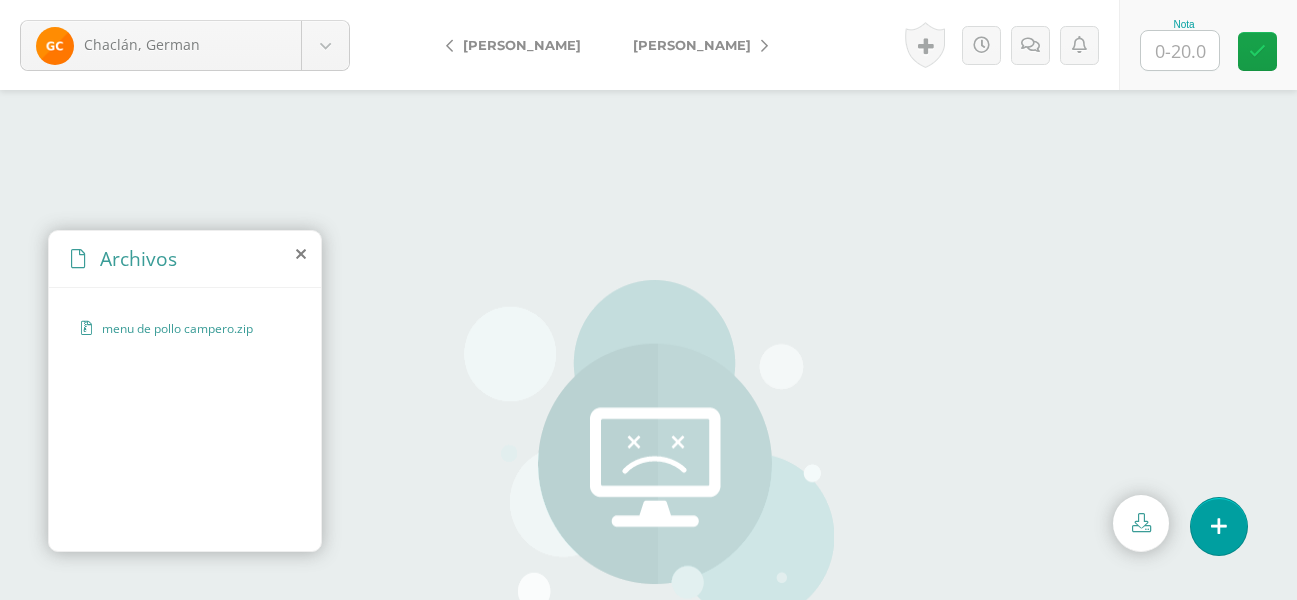 click at bounding box center [1180, 50] 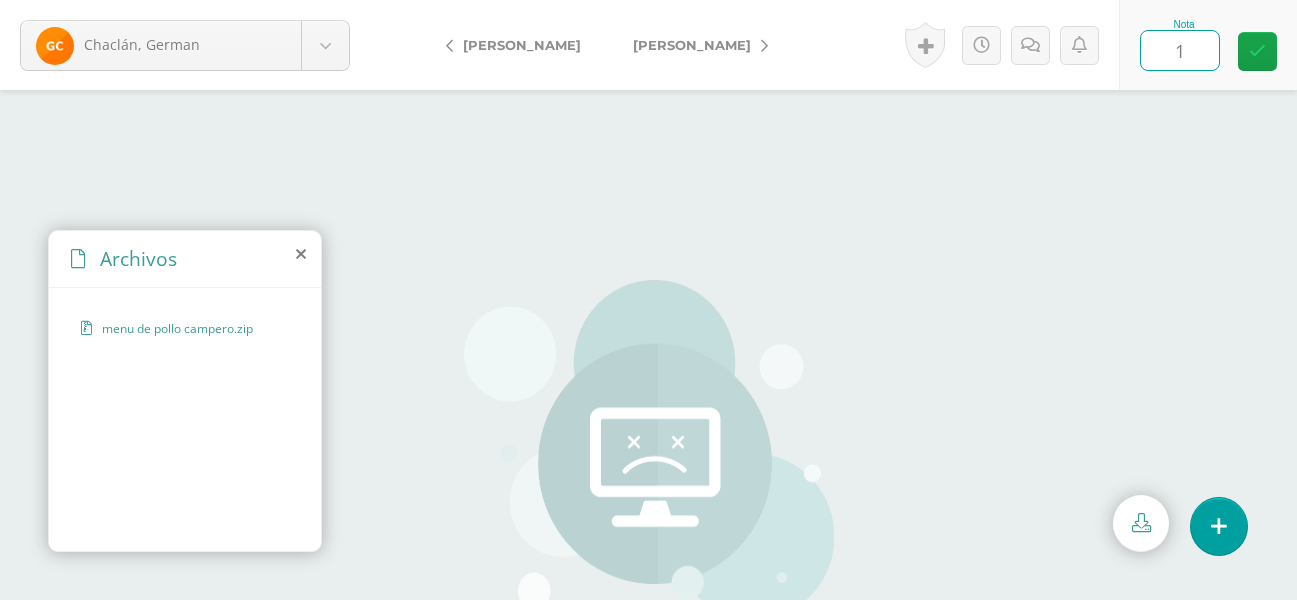 type on "15" 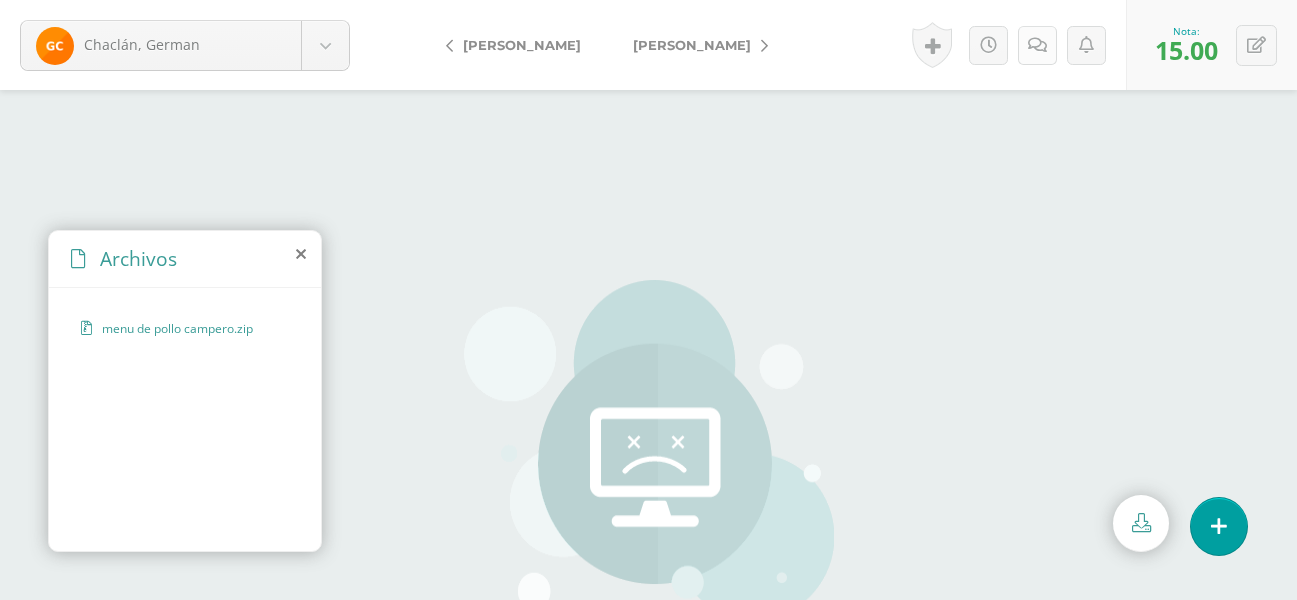 click at bounding box center [1037, 45] 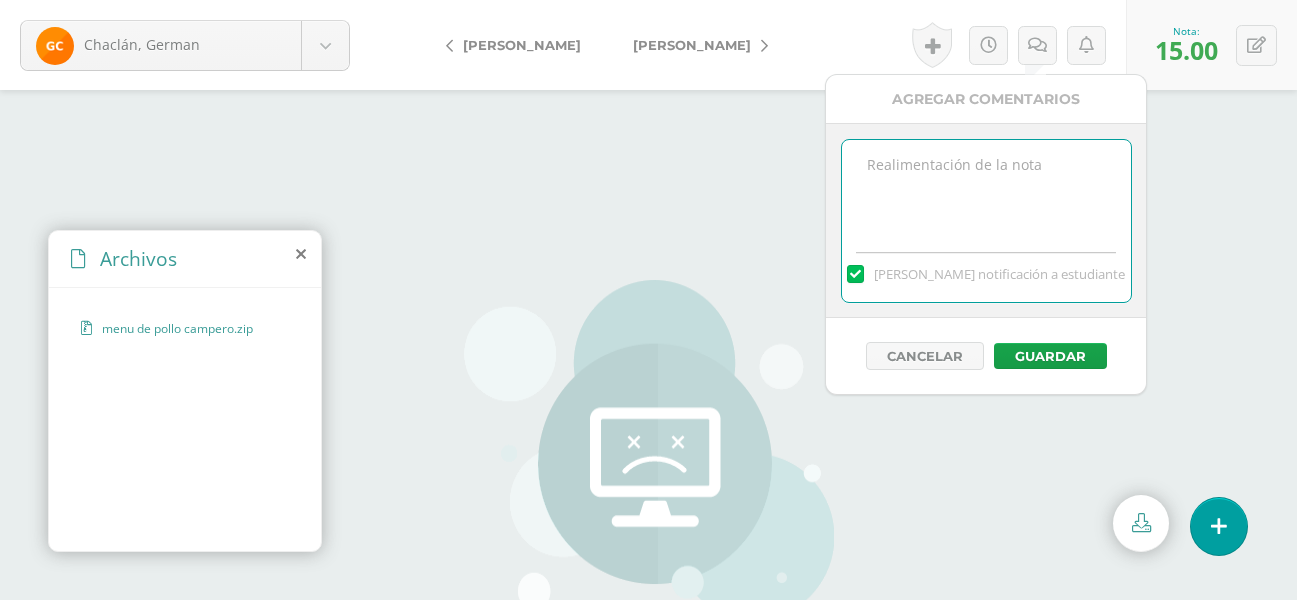 click at bounding box center (986, 190) 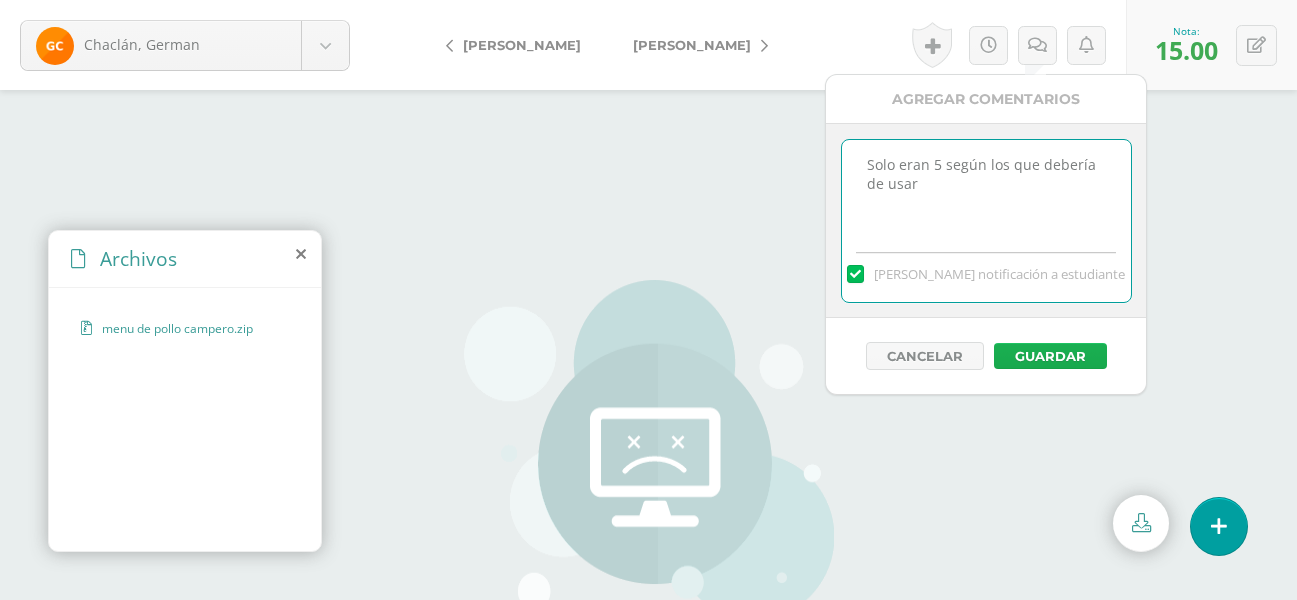type on "Solo eran 5 según los que debería de usar" 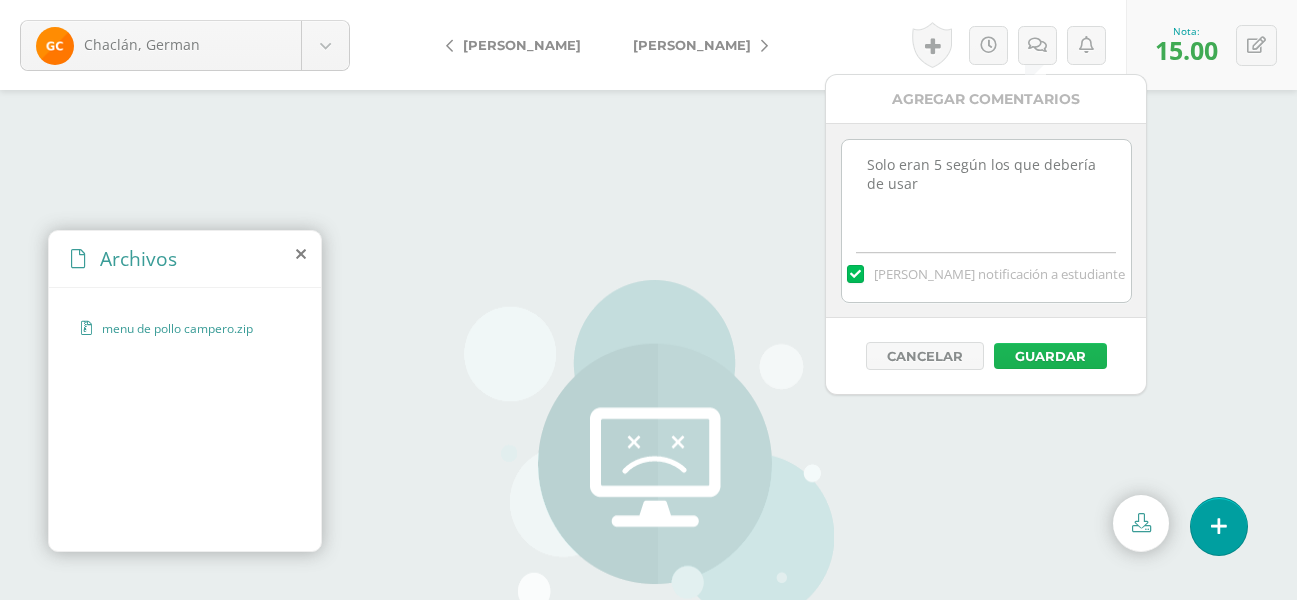 click on "Guardar" at bounding box center (1050, 356) 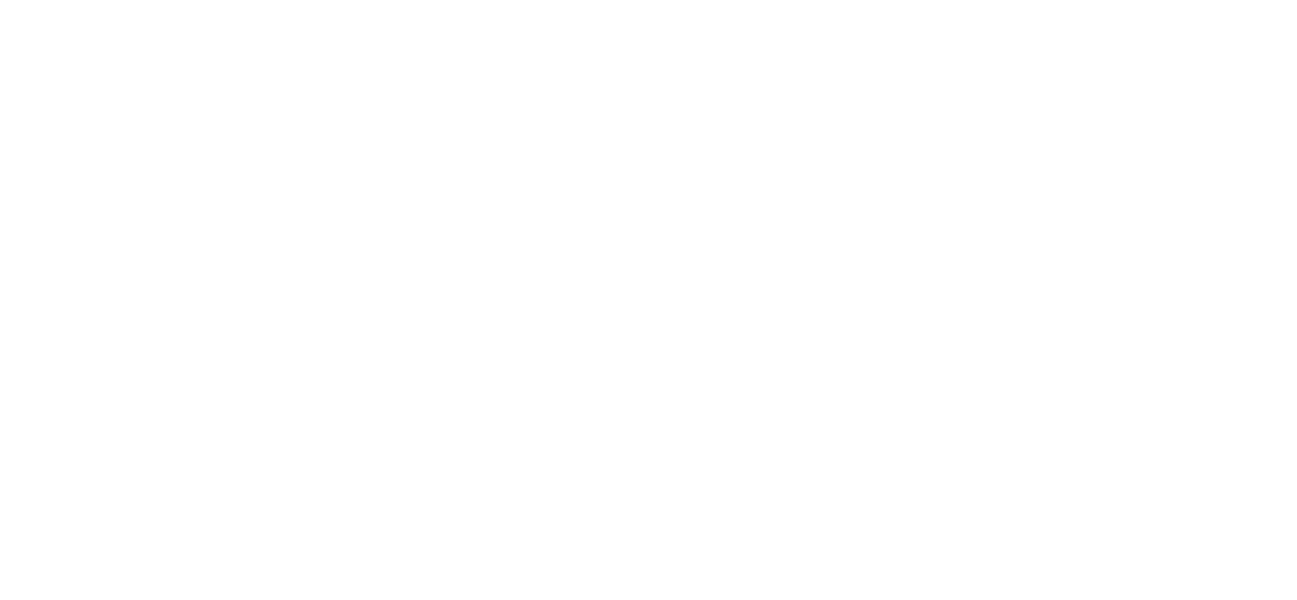 scroll, scrollTop: 0, scrollLeft: 0, axis: both 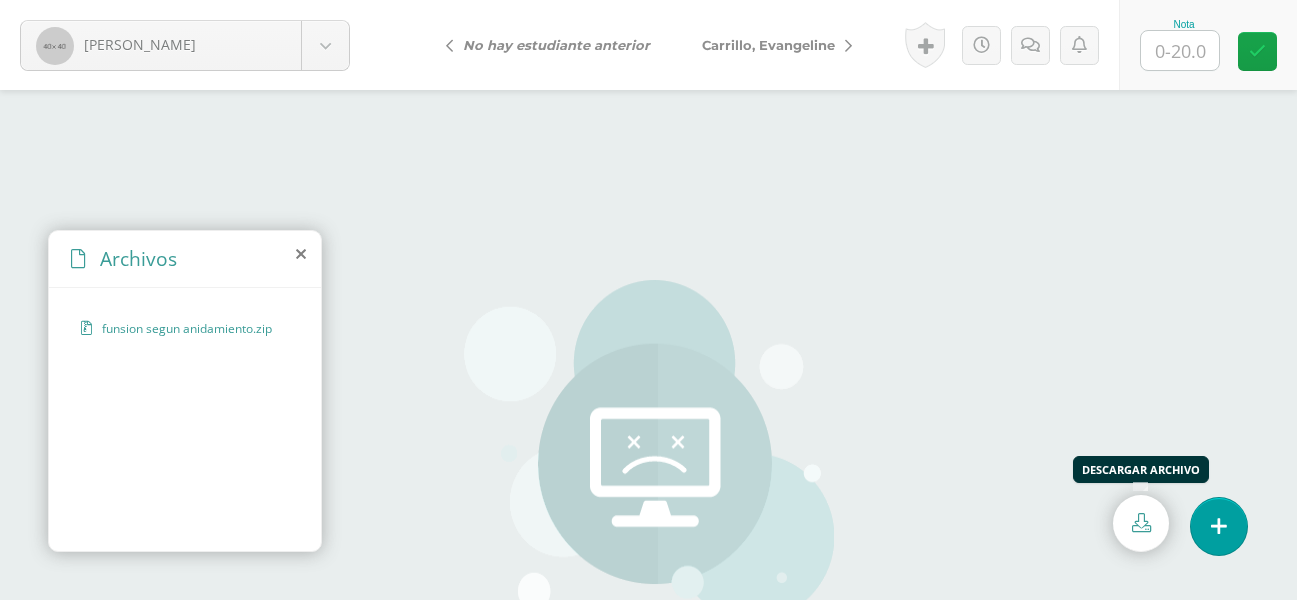 click at bounding box center [1141, 522] 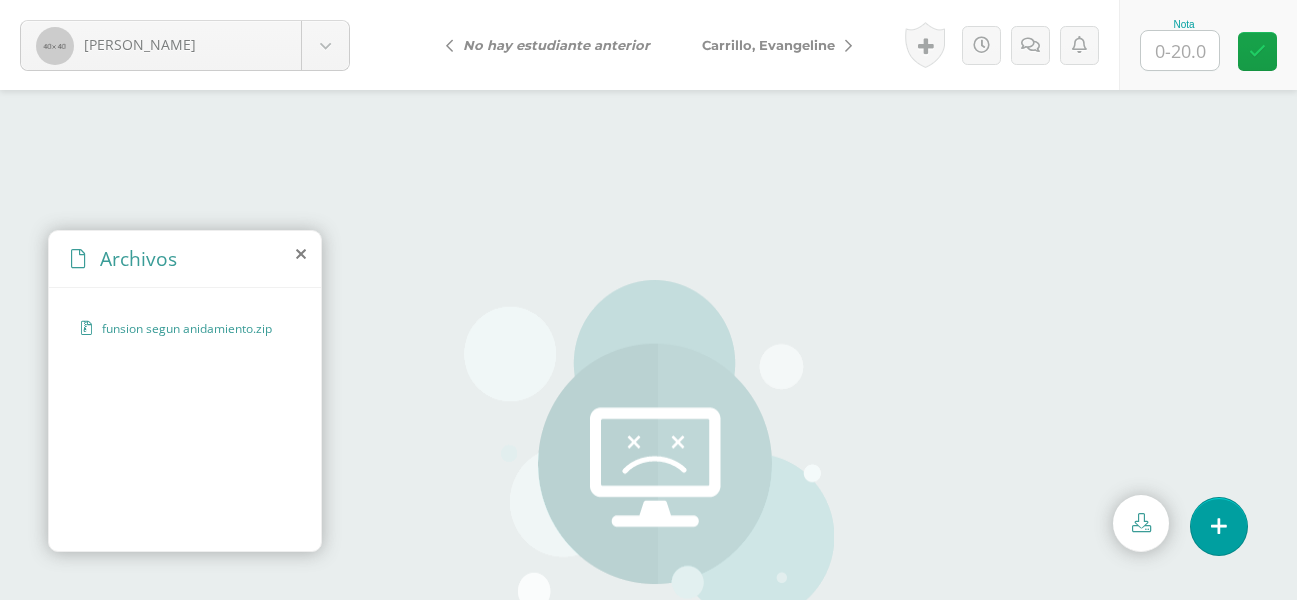 click at bounding box center (1180, 50) 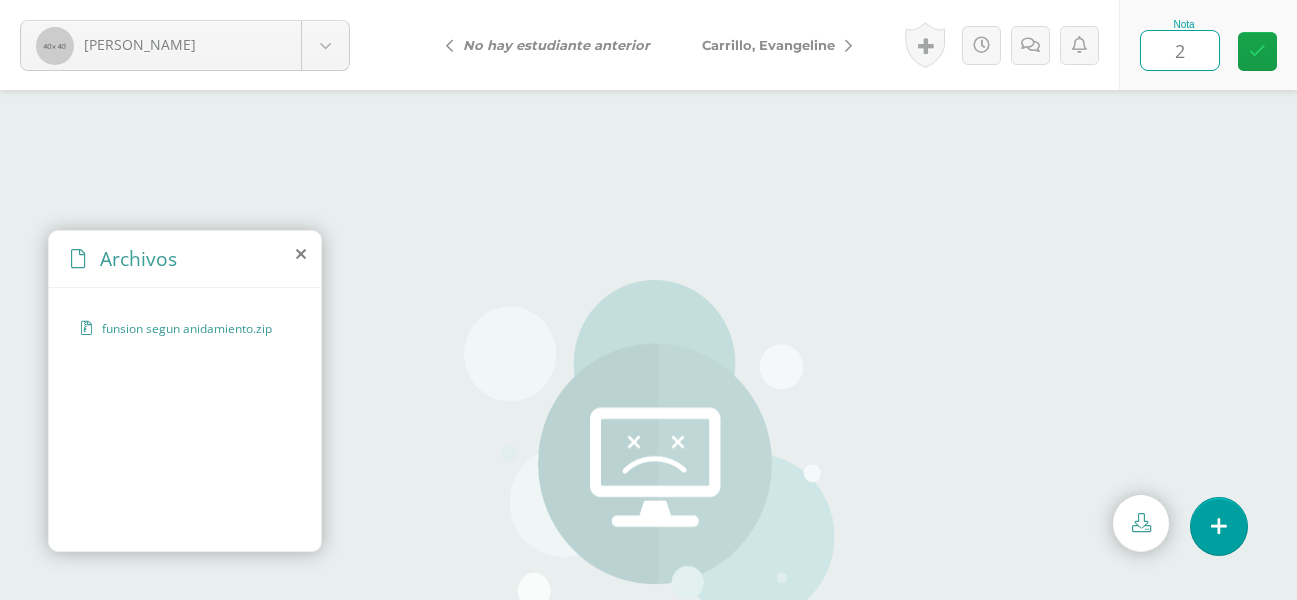 type on "20" 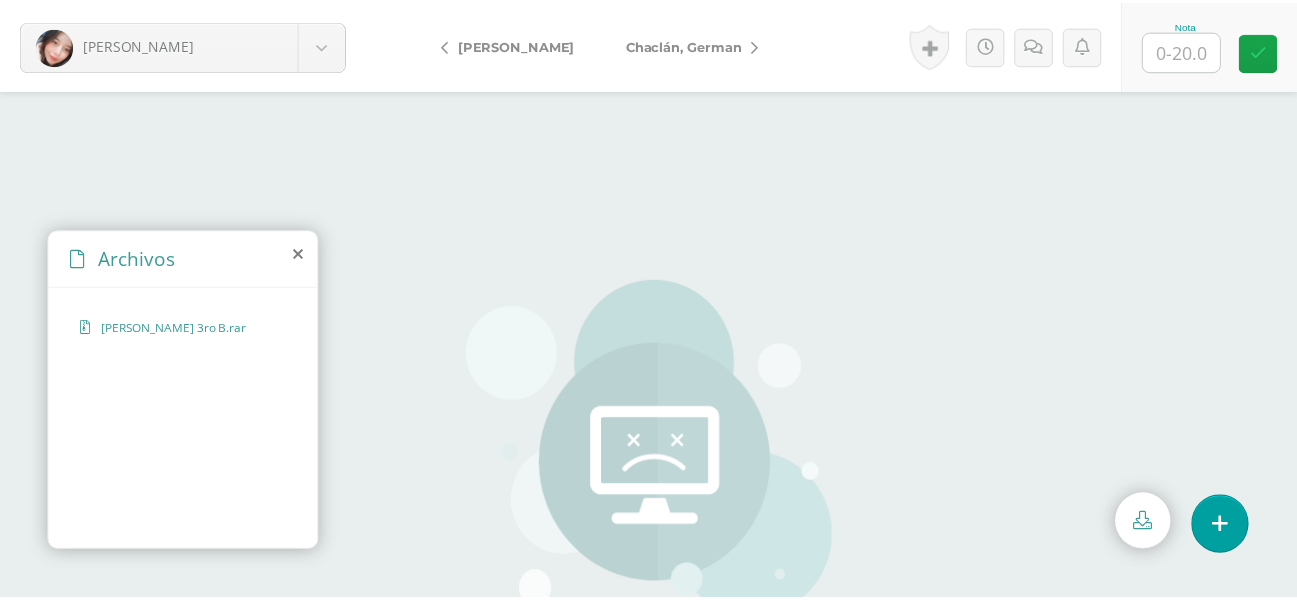 scroll, scrollTop: 0, scrollLeft: 0, axis: both 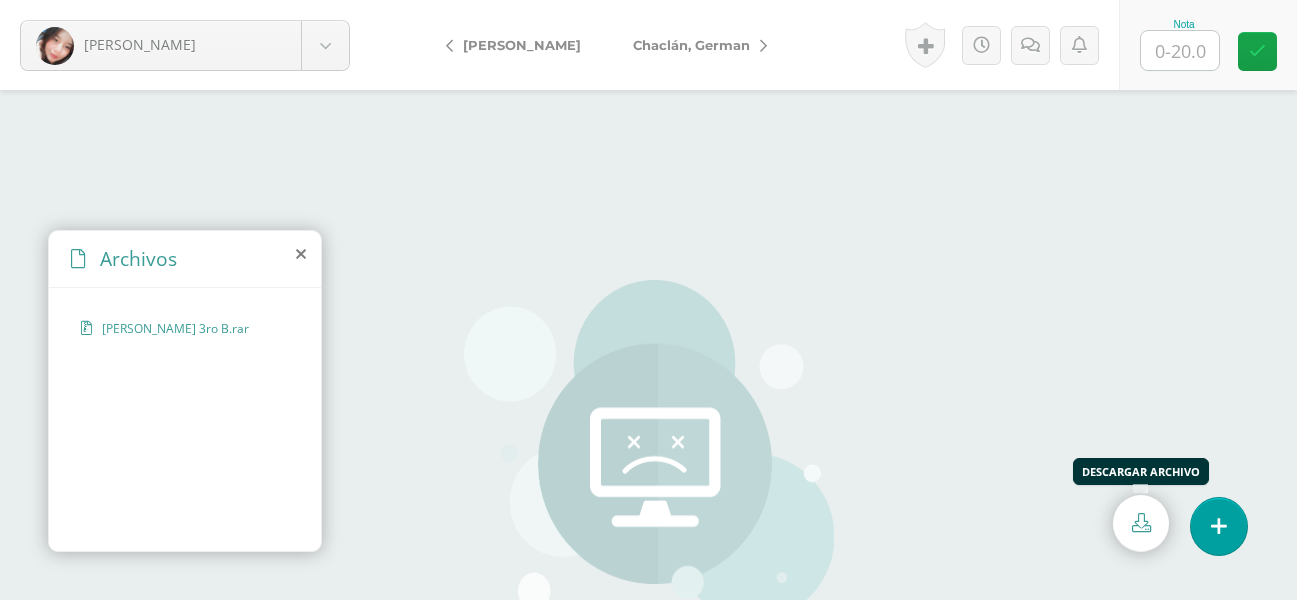 click at bounding box center [1141, 523] 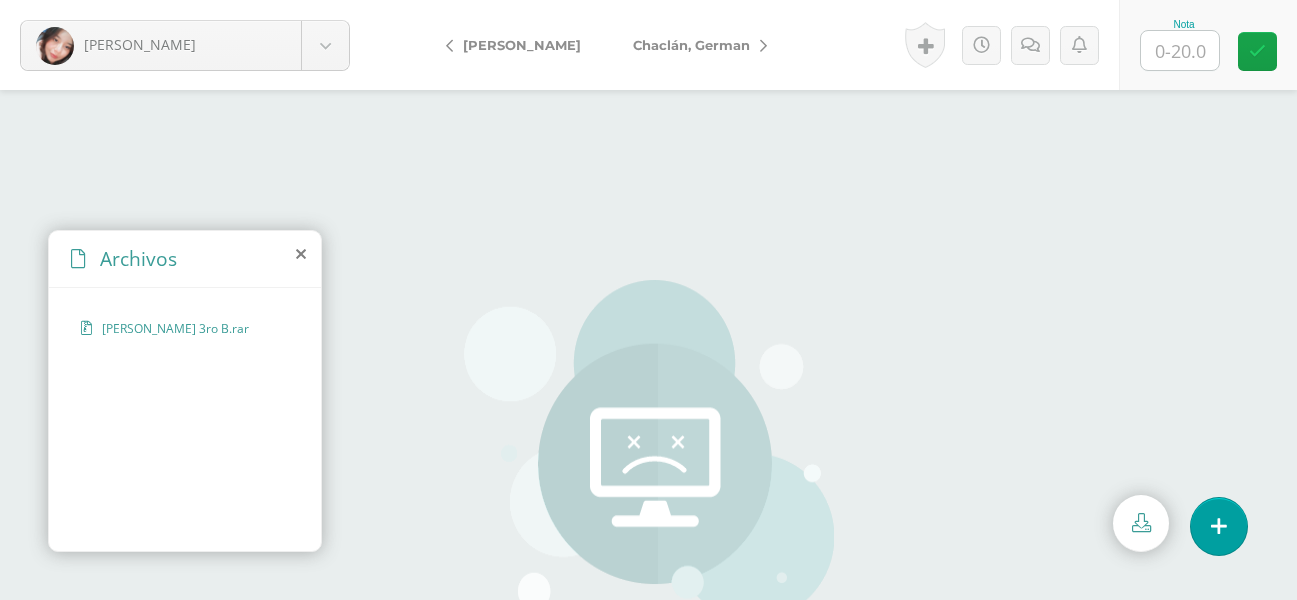click on "Nota" at bounding box center [1208, 45] 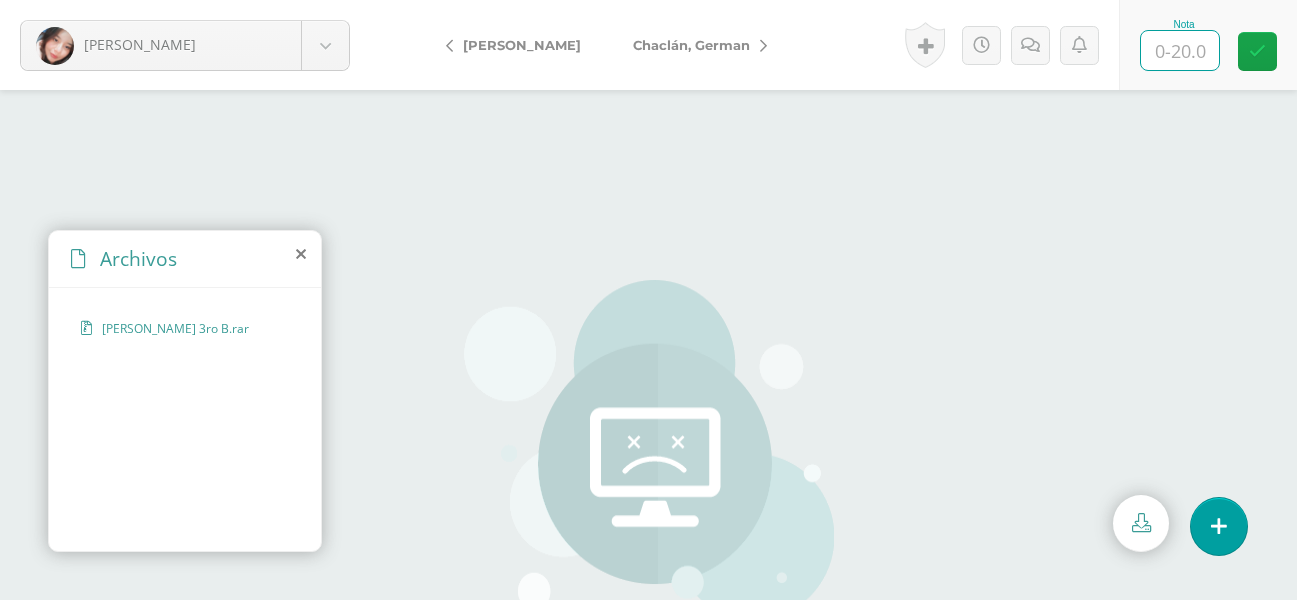 click at bounding box center (1180, 50) 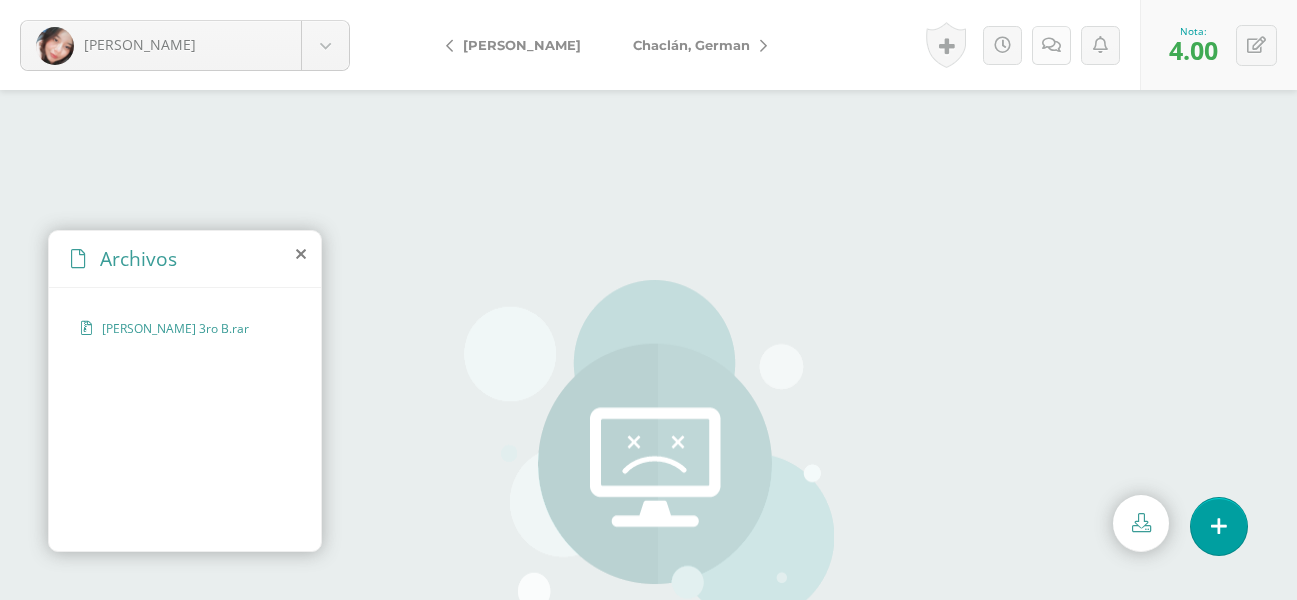 click at bounding box center [1051, 45] 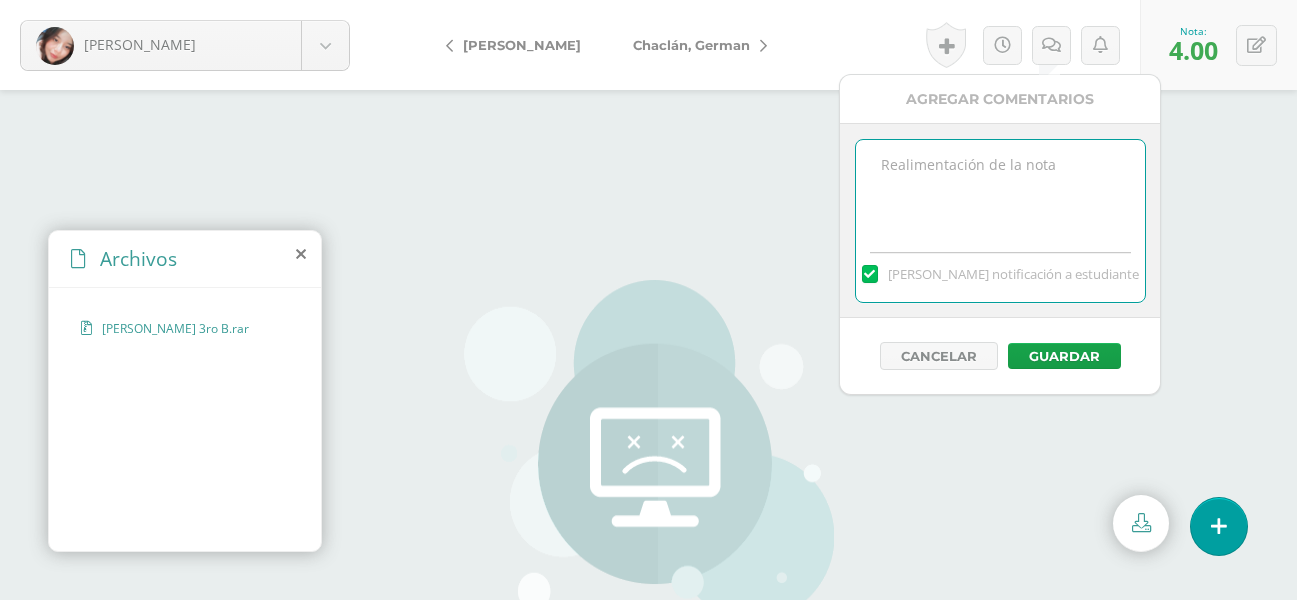 click at bounding box center (1000, 190) 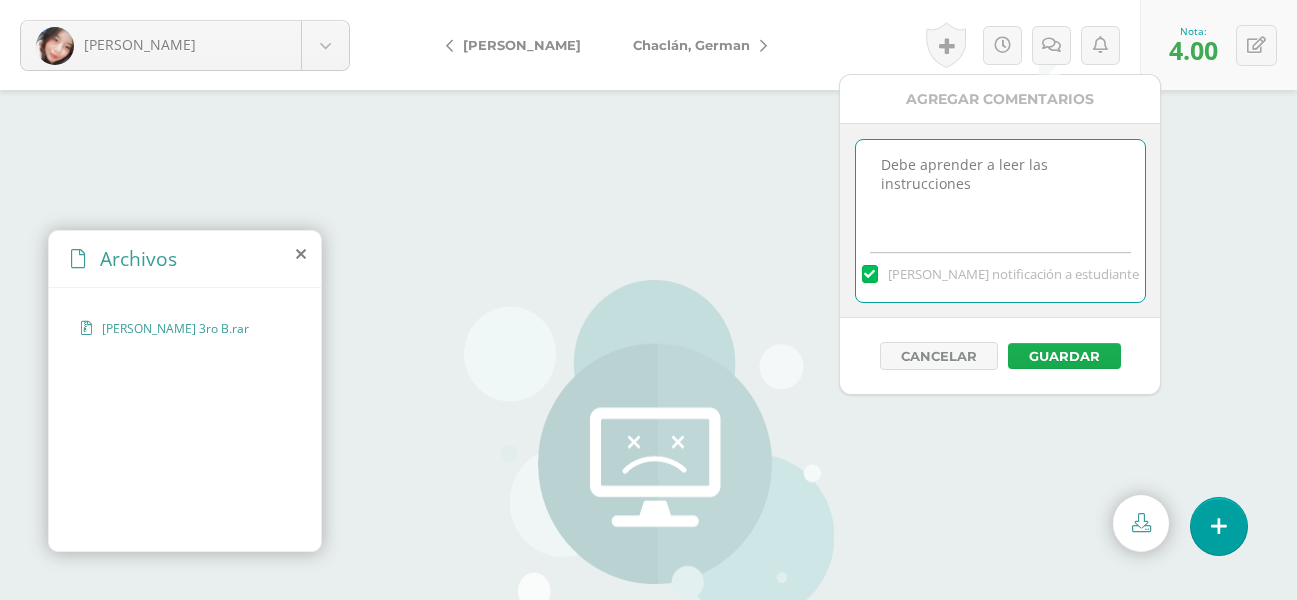 type on "Debe aprender a leer las instrucciones" 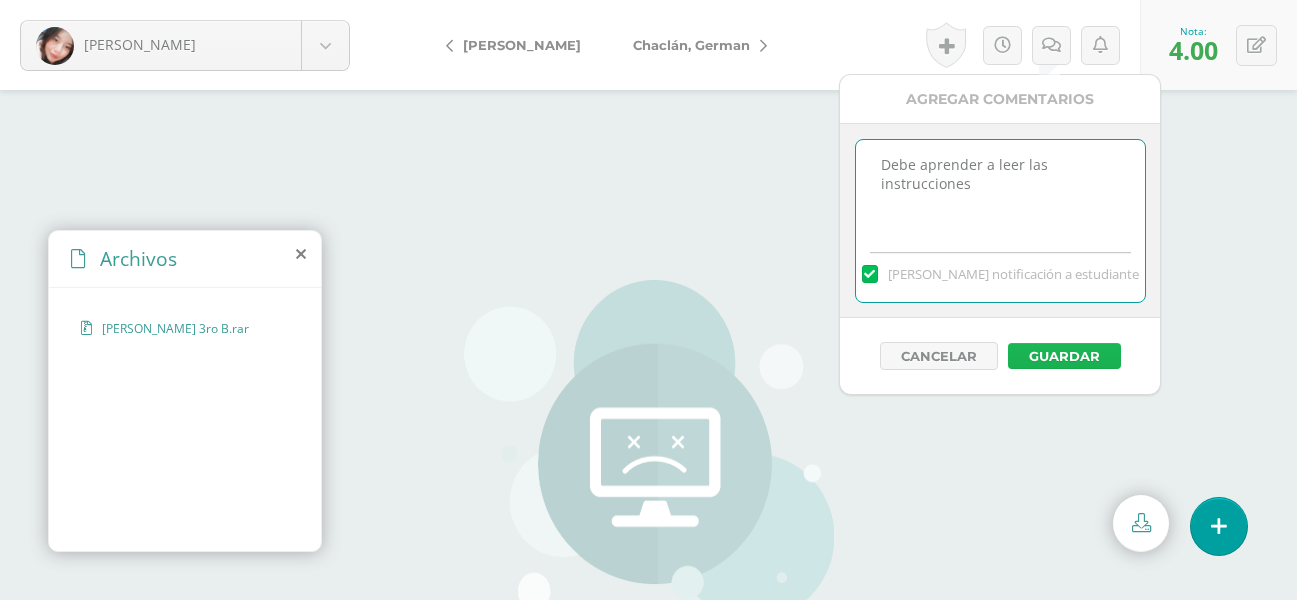 click on "Guardar" at bounding box center [1064, 356] 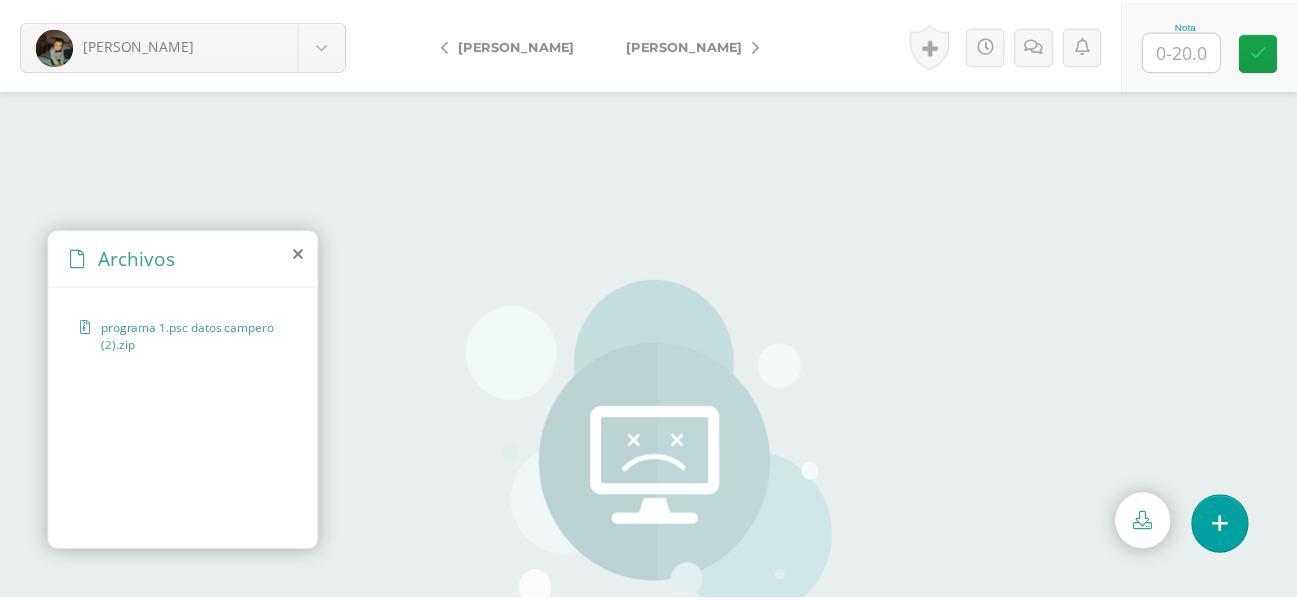 scroll, scrollTop: 0, scrollLeft: 0, axis: both 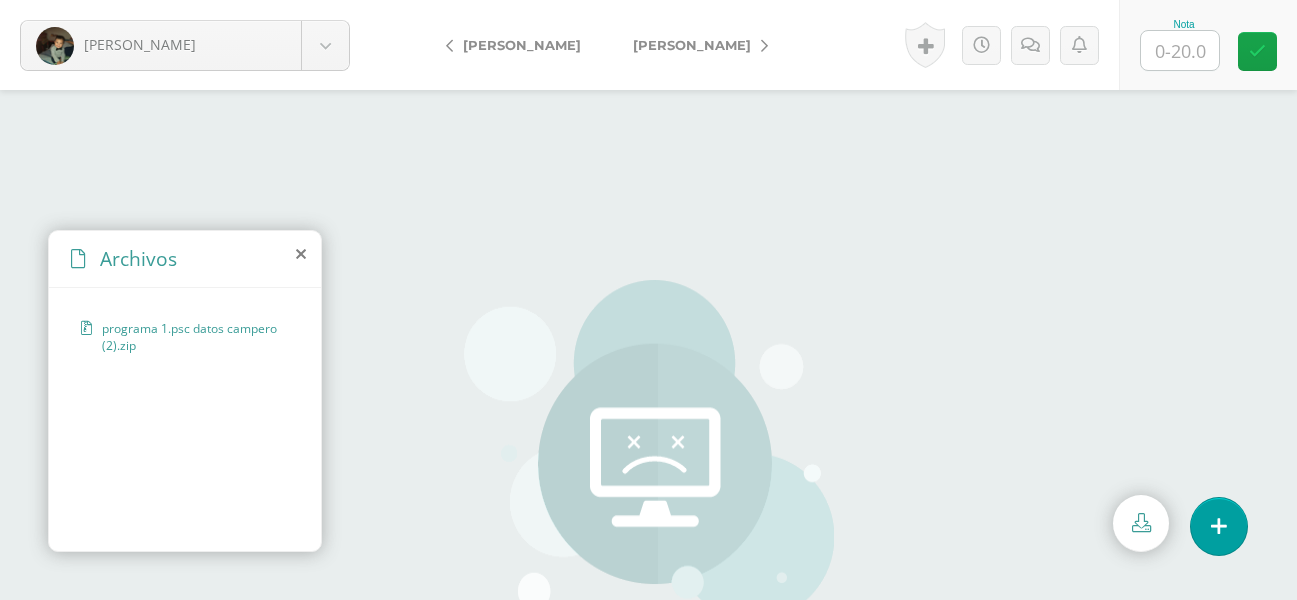click at bounding box center [1141, 523] 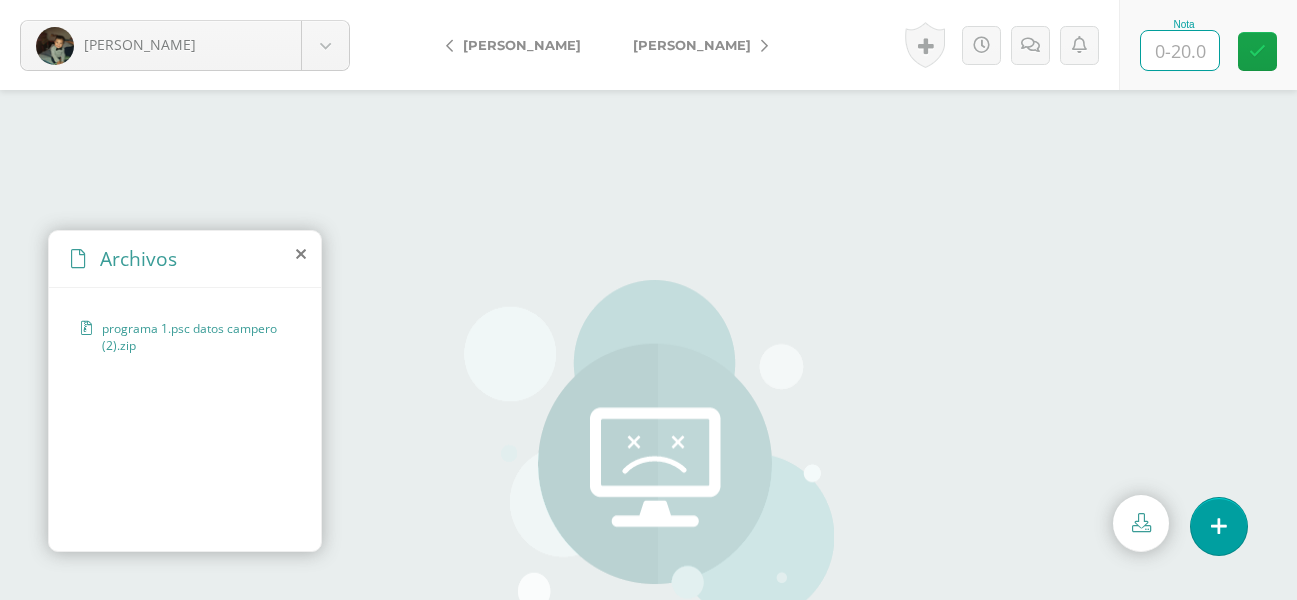 click at bounding box center (1180, 50) 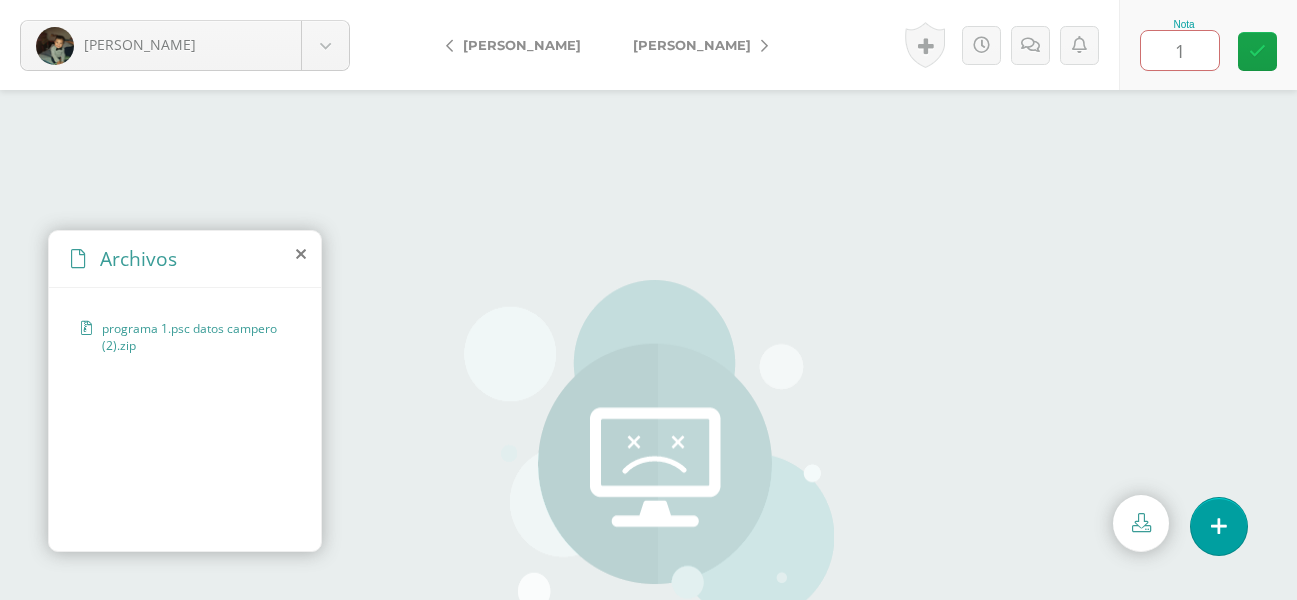 type on "18" 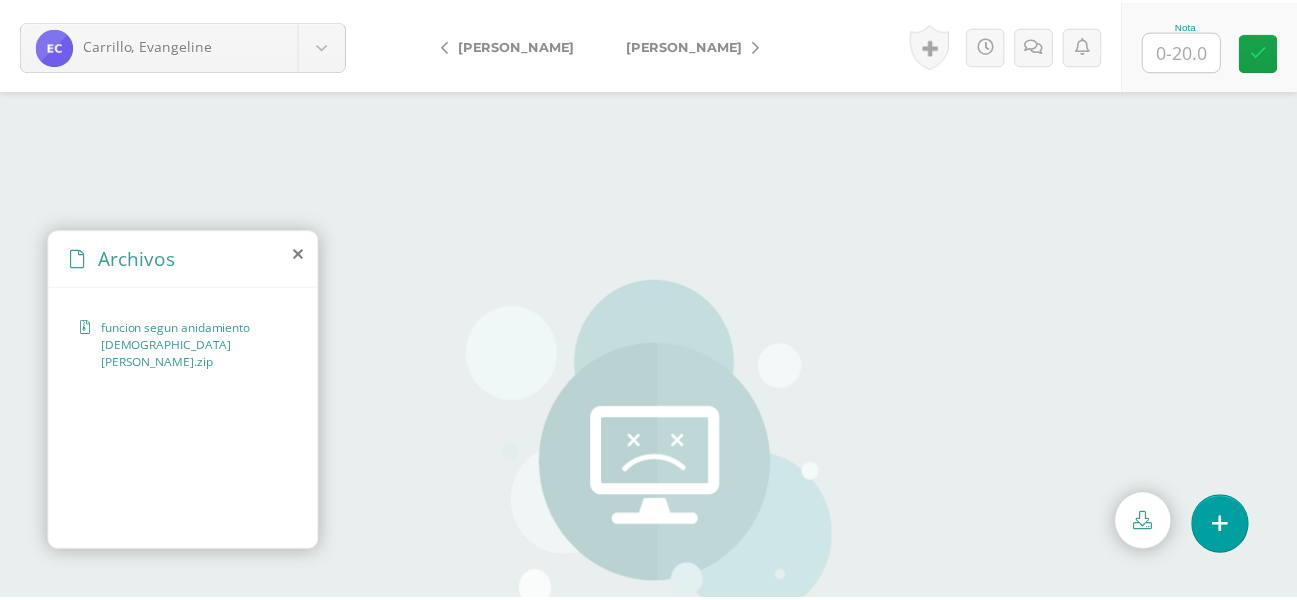 scroll, scrollTop: 0, scrollLeft: 0, axis: both 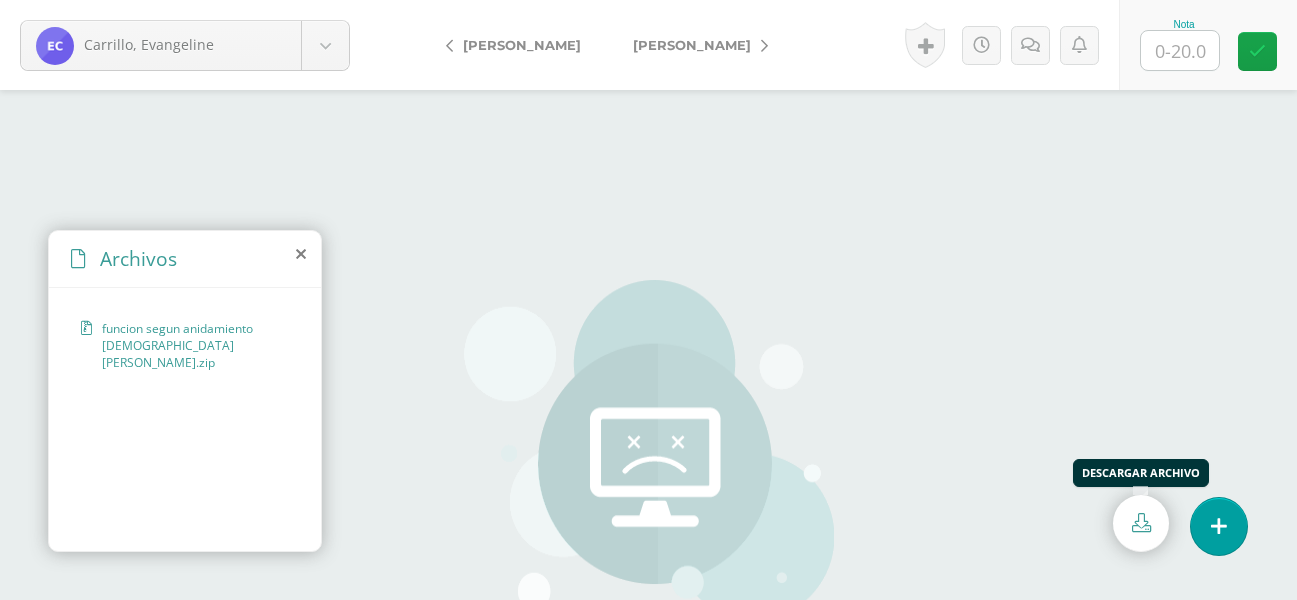 click at bounding box center [1141, 522] 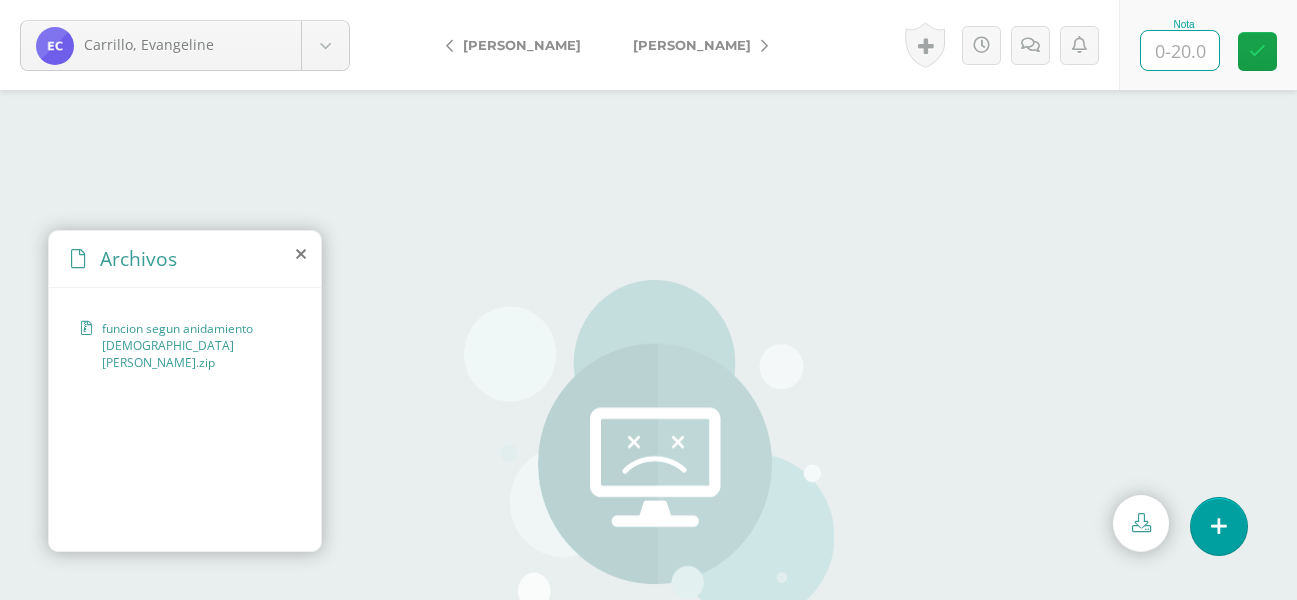 click at bounding box center [1180, 50] 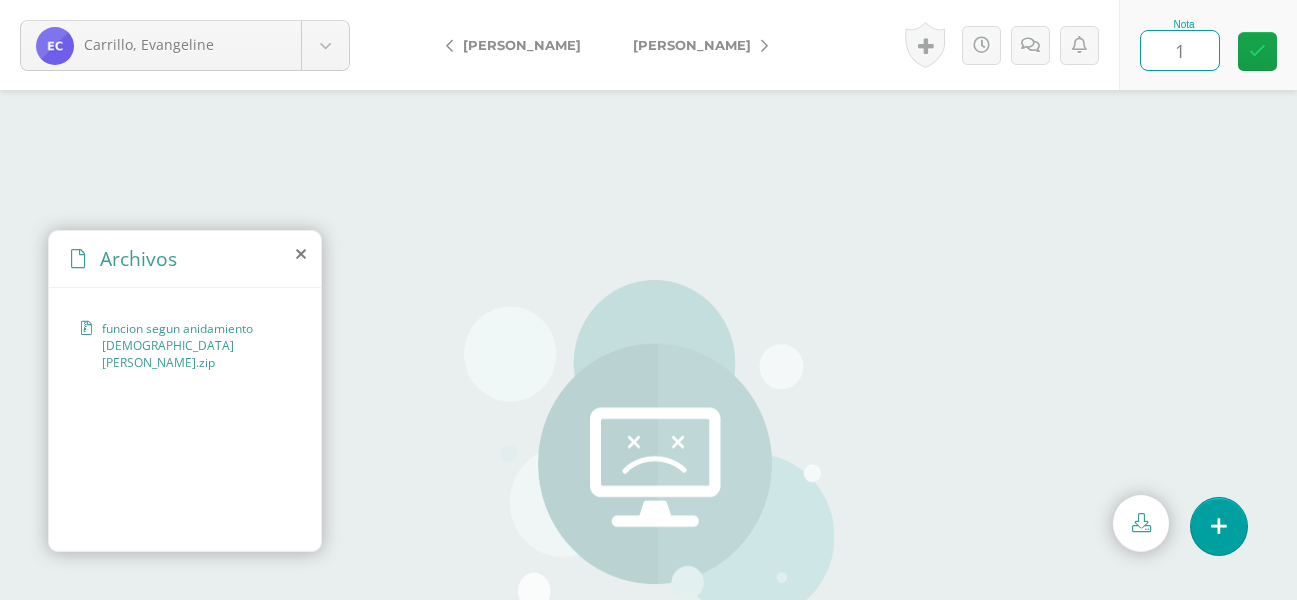 type on "18" 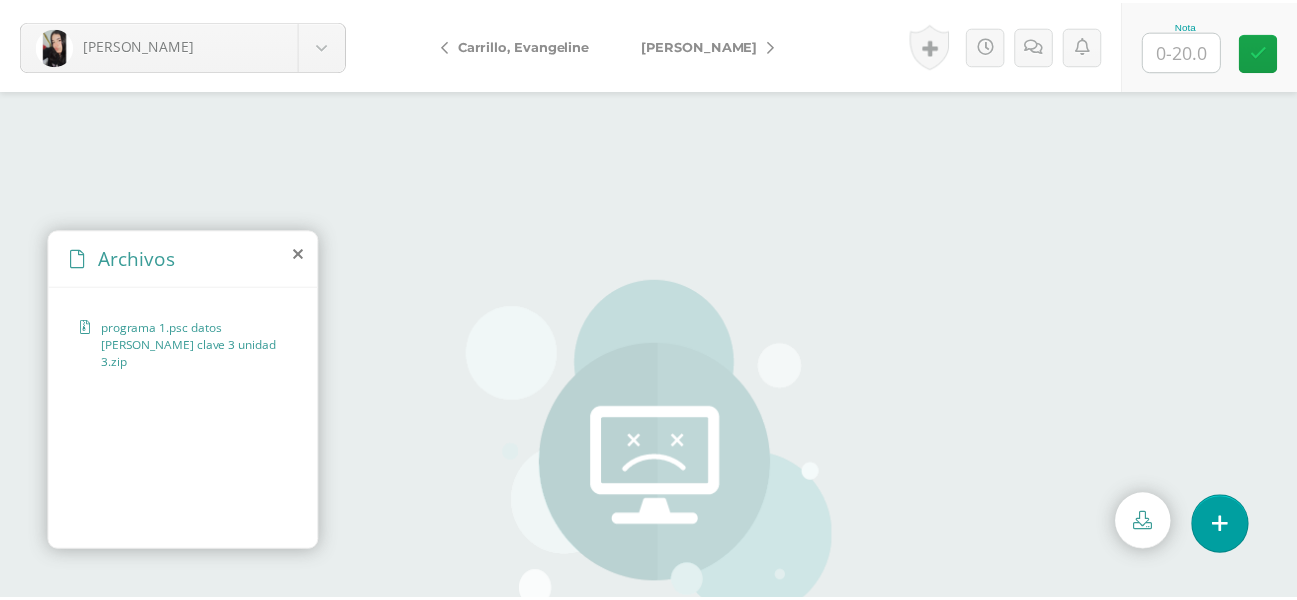 scroll, scrollTop: 0, scrollLeft: 0, axis: both 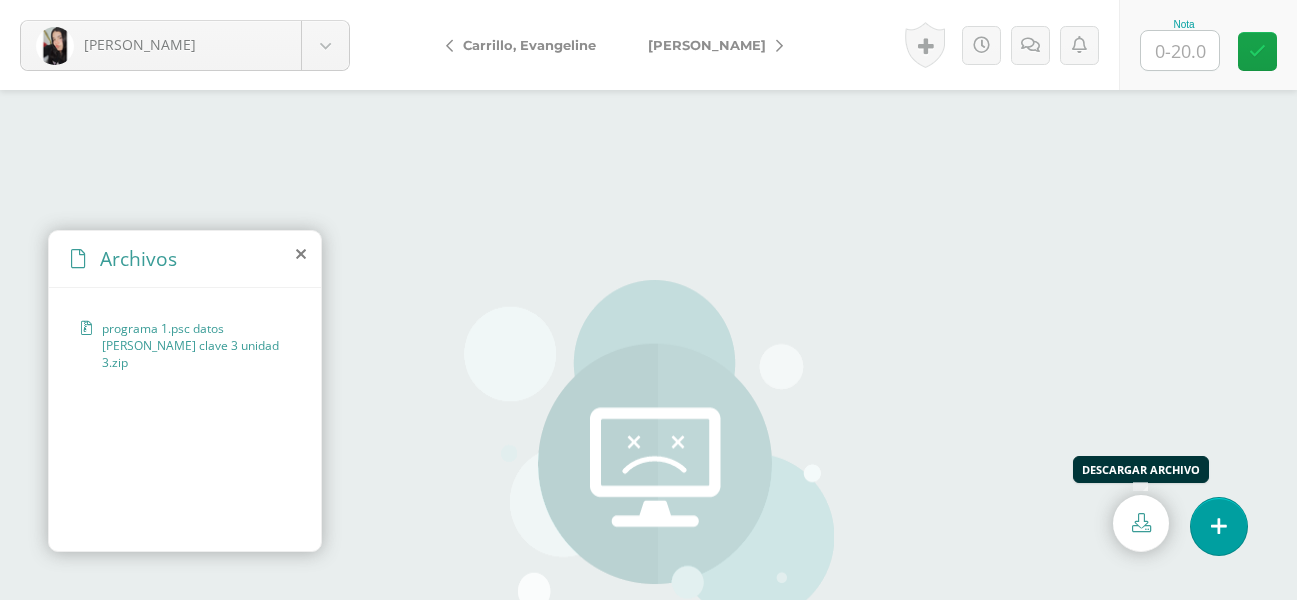 click at bounding box center (1141, 522) 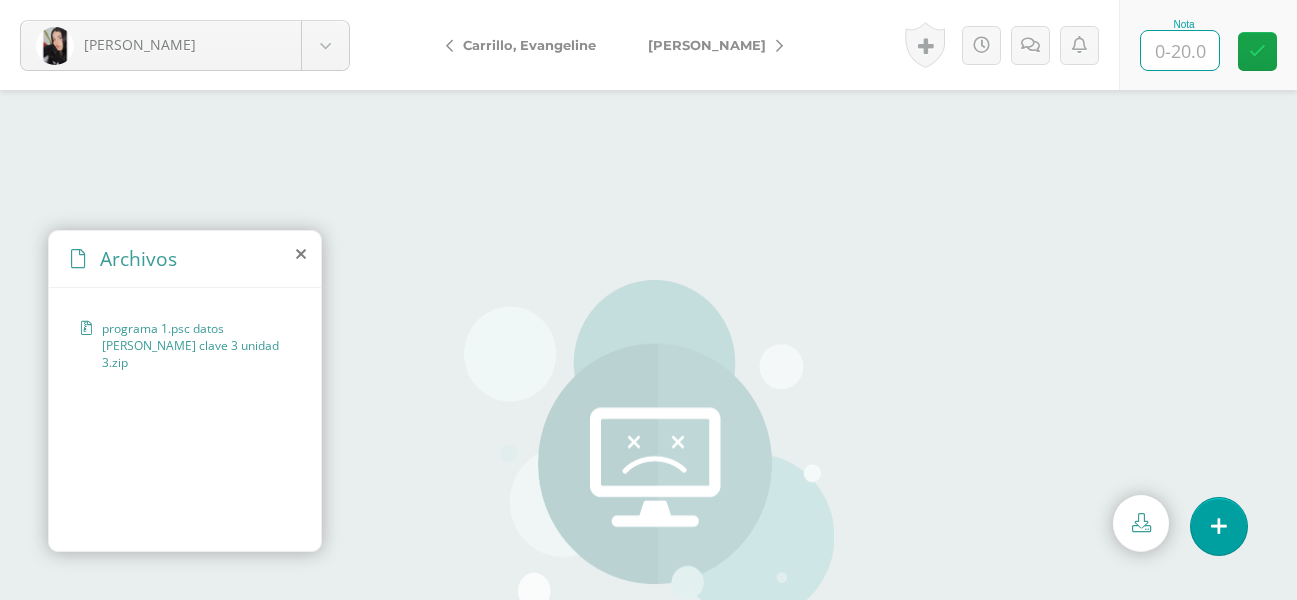 click at bounding box center (1180, 50) 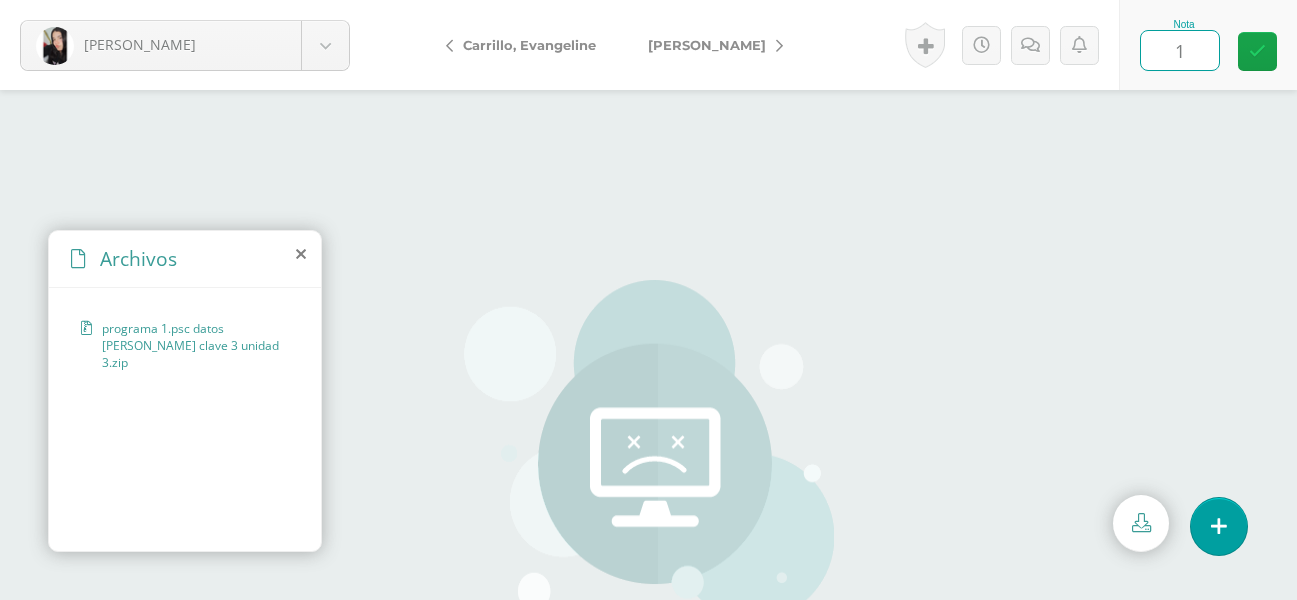 type on "18" 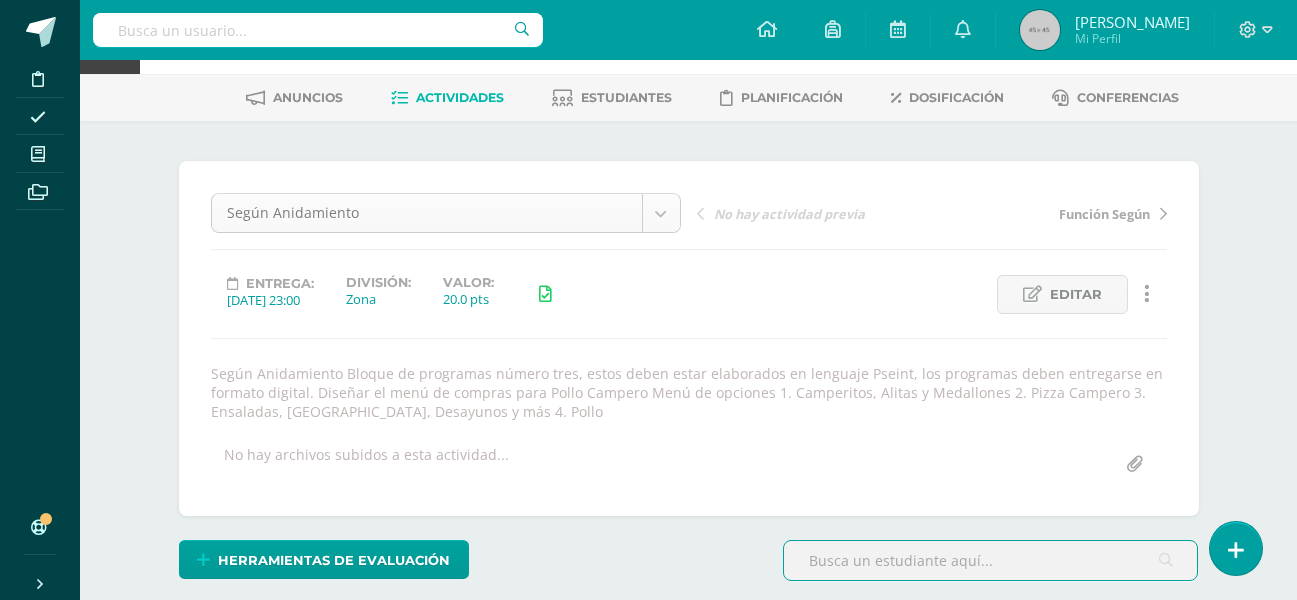 scroll, scrollTop: 38, scrollLeft: 0, axis: vertical 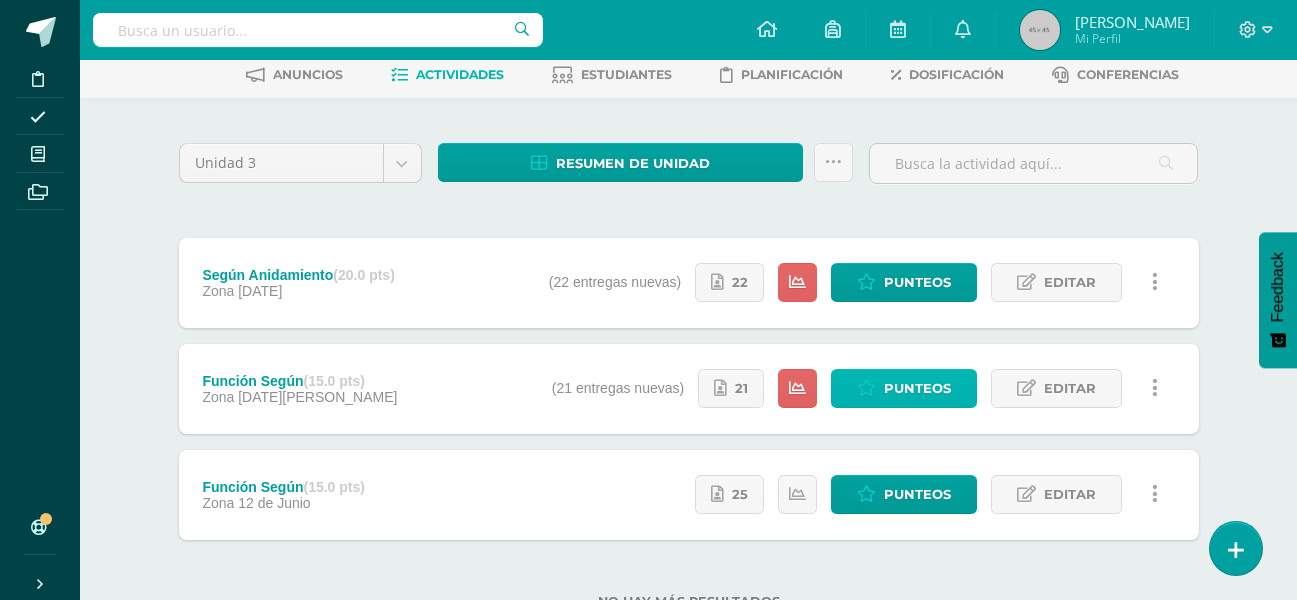 click on "Punteos" at bounding box center (917, 388) 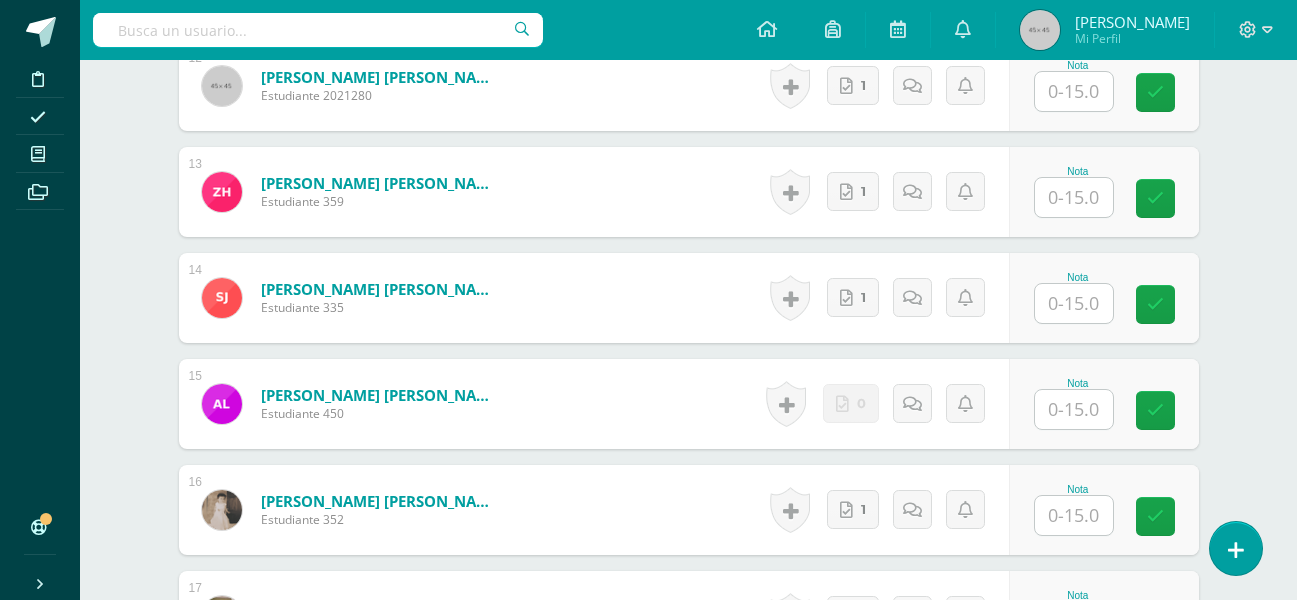scroll, scrollTop: 1912, scrollLeft: 0, axis: vertical 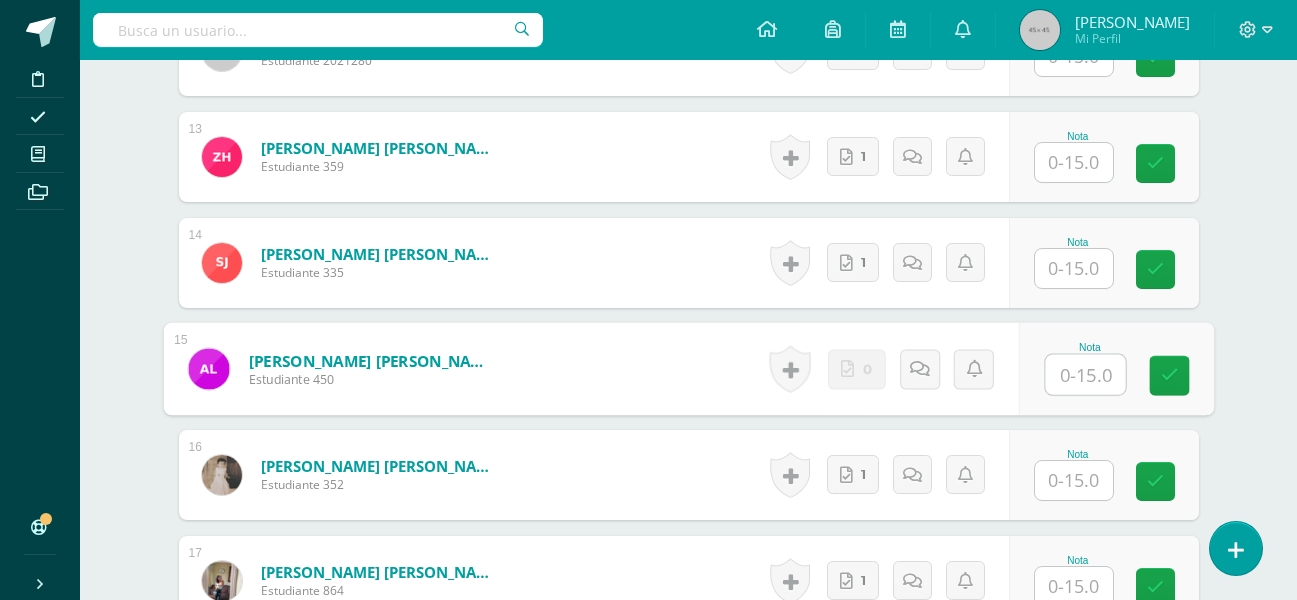 click at bounding box center (1085, 375) 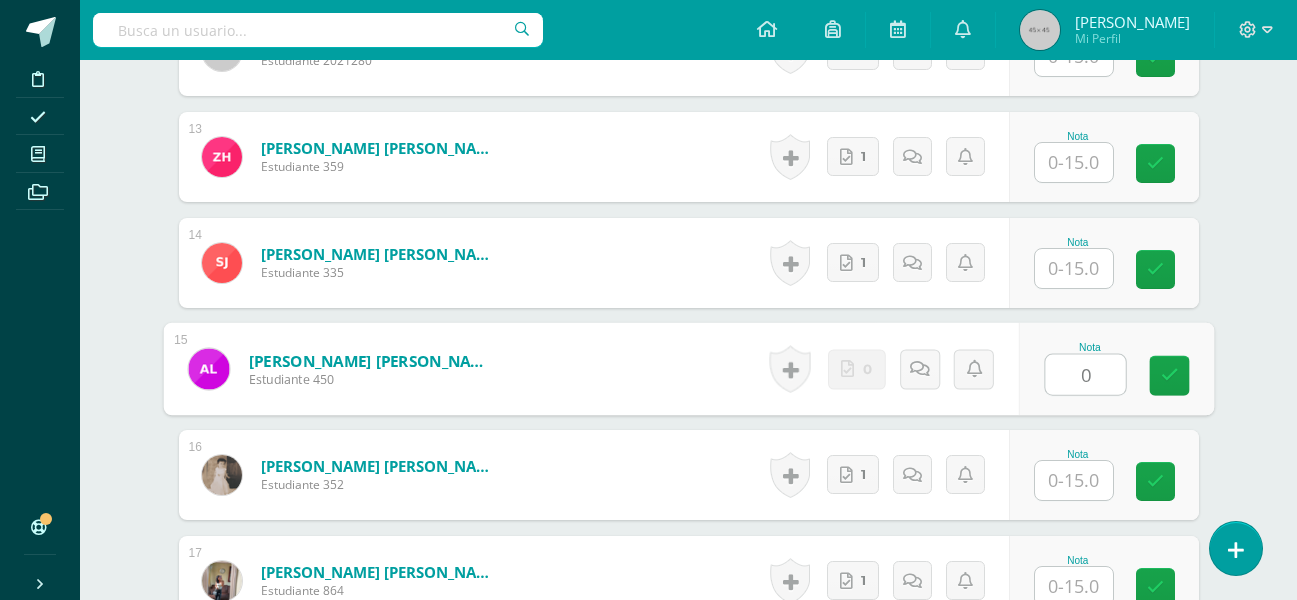 type on "0" 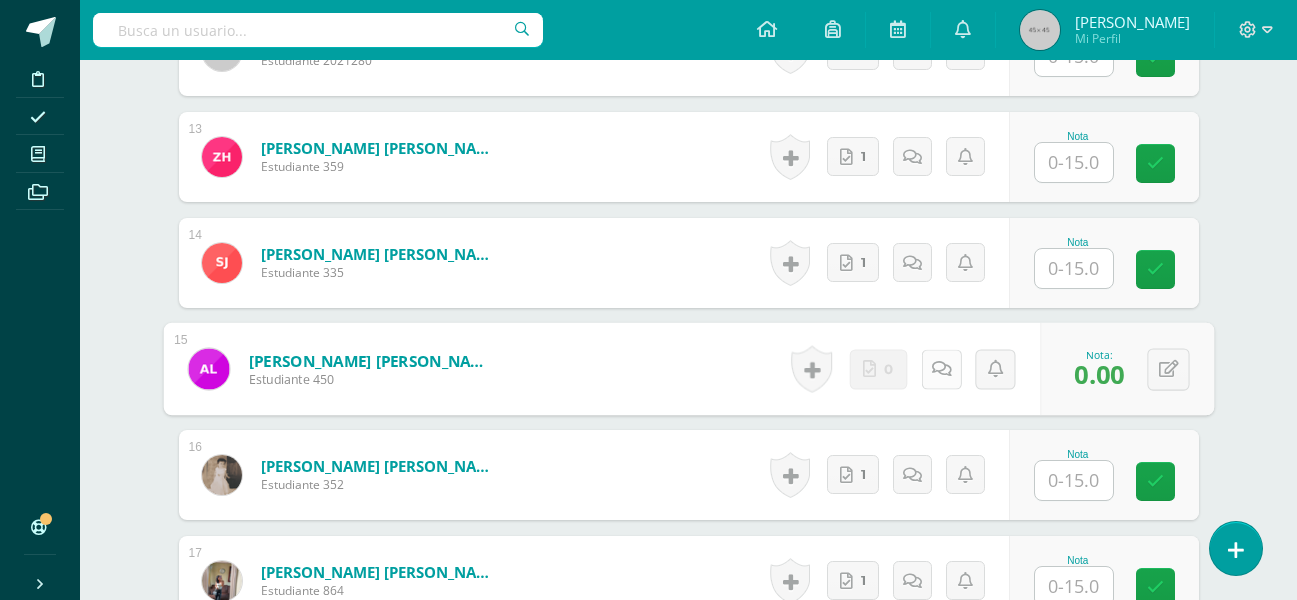 click at bounding box center (941, 368) 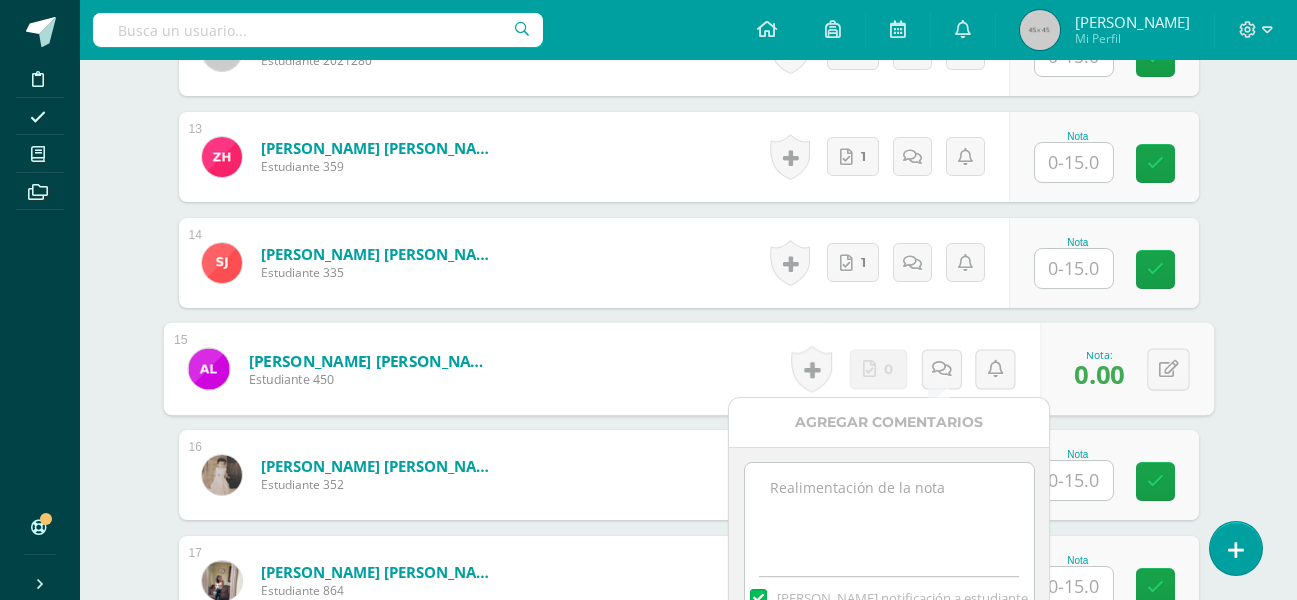 click at bounding box center [889, 513] 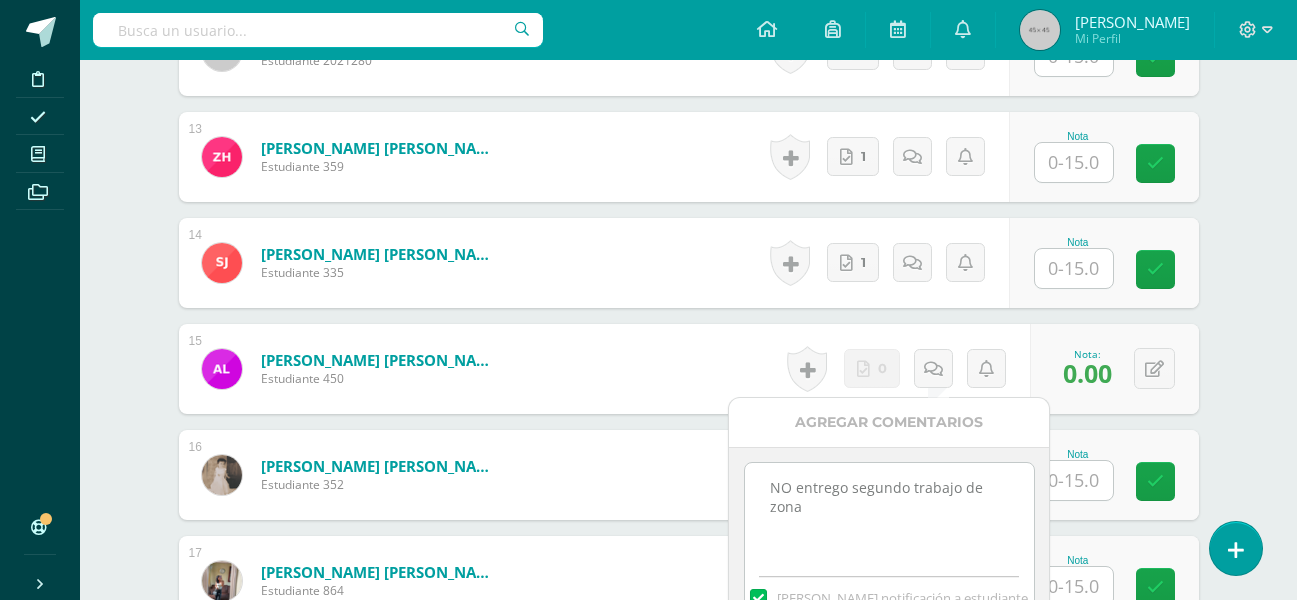 drag, startPoint x: 858, startPoint y: 506, endPoint x: 753, endPoint y: 466, distance: 112.36102 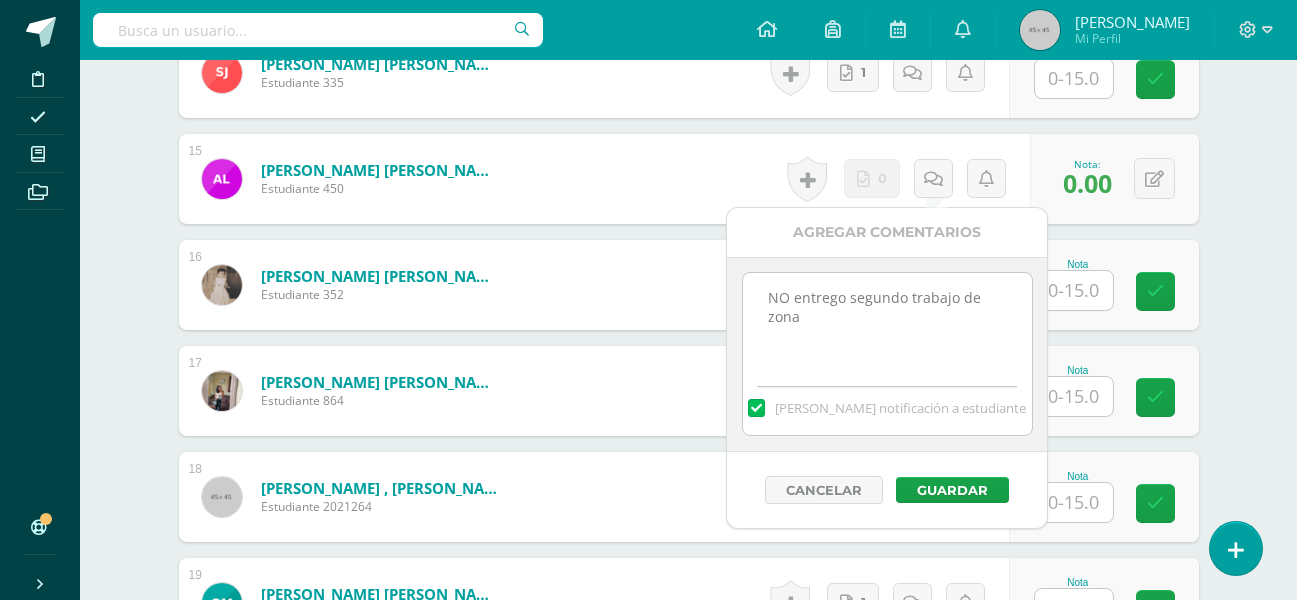 scroll, scrollTop: 2112, scrollLeft: 0, axis: vertical 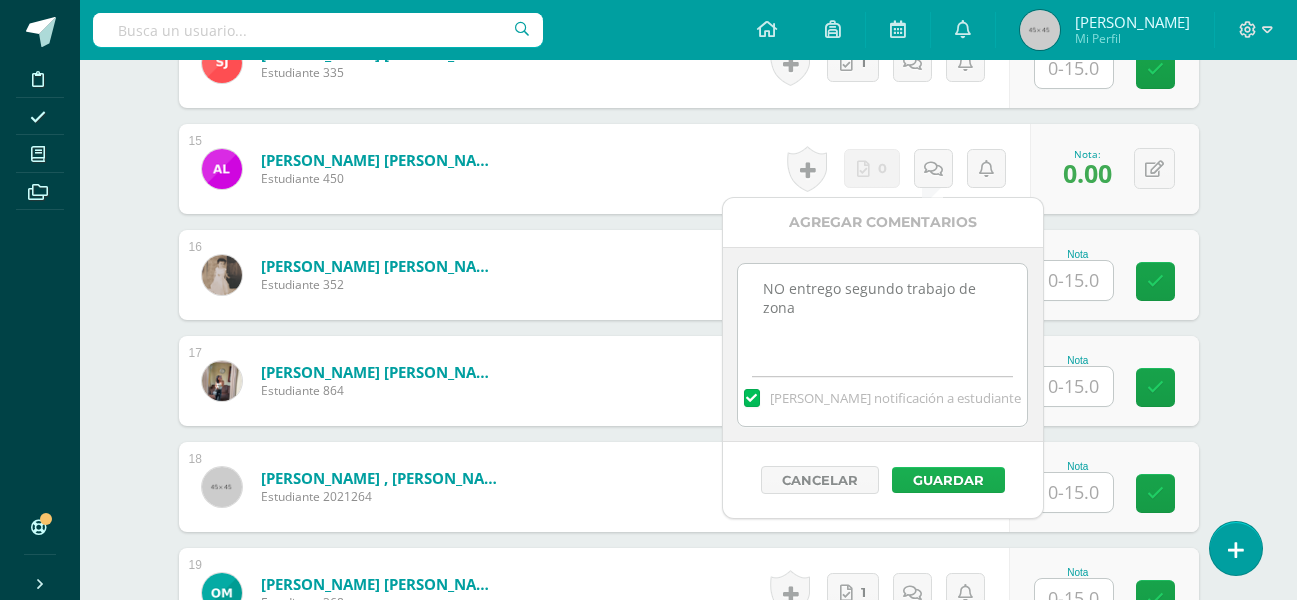 type on "NO entrego segundo trabajo de zona" 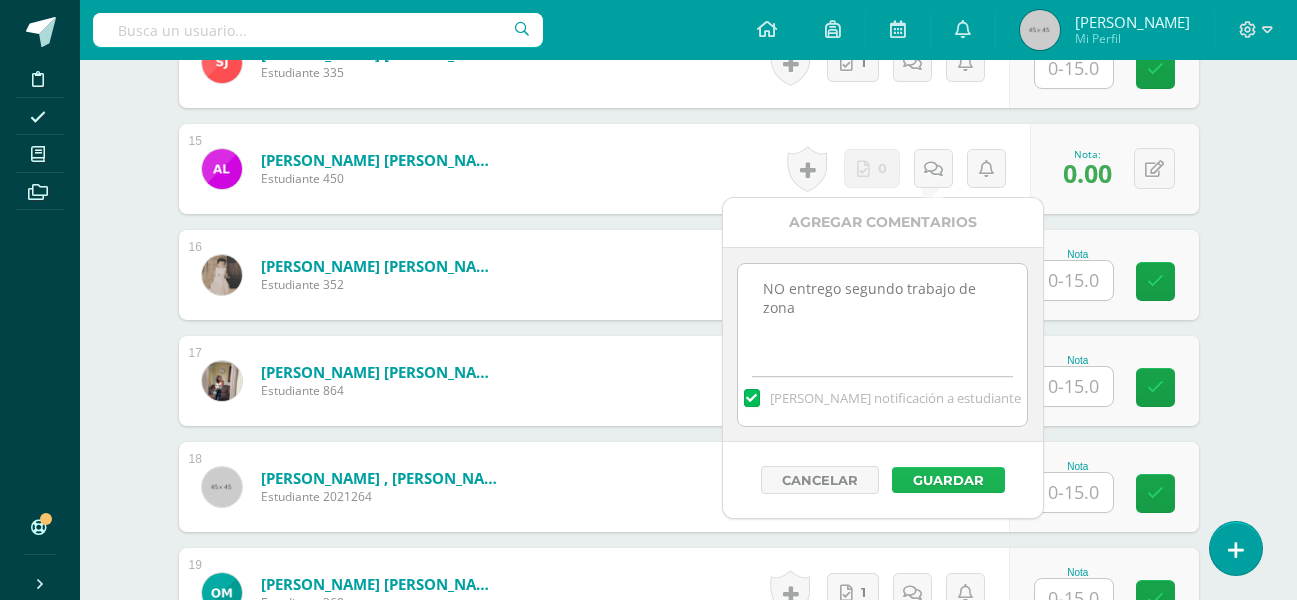 click on "Guardar" at bounding box center (948, 480) 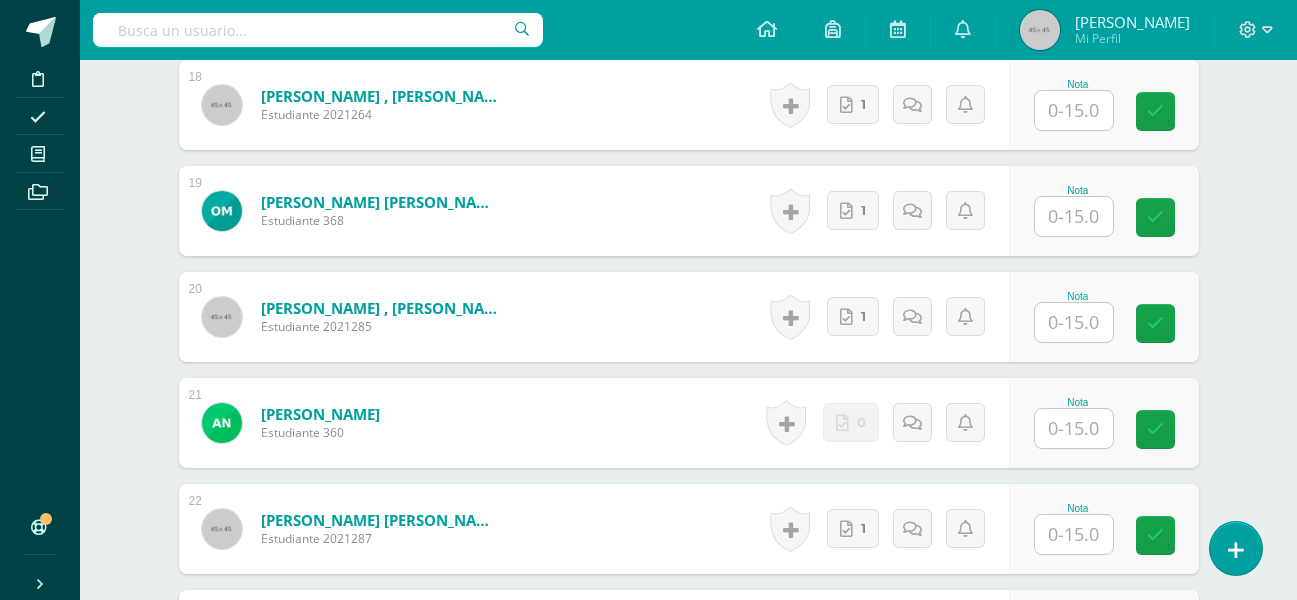 scroll, scrollTop: 2512, scrollLeft: 0, axis: vertical 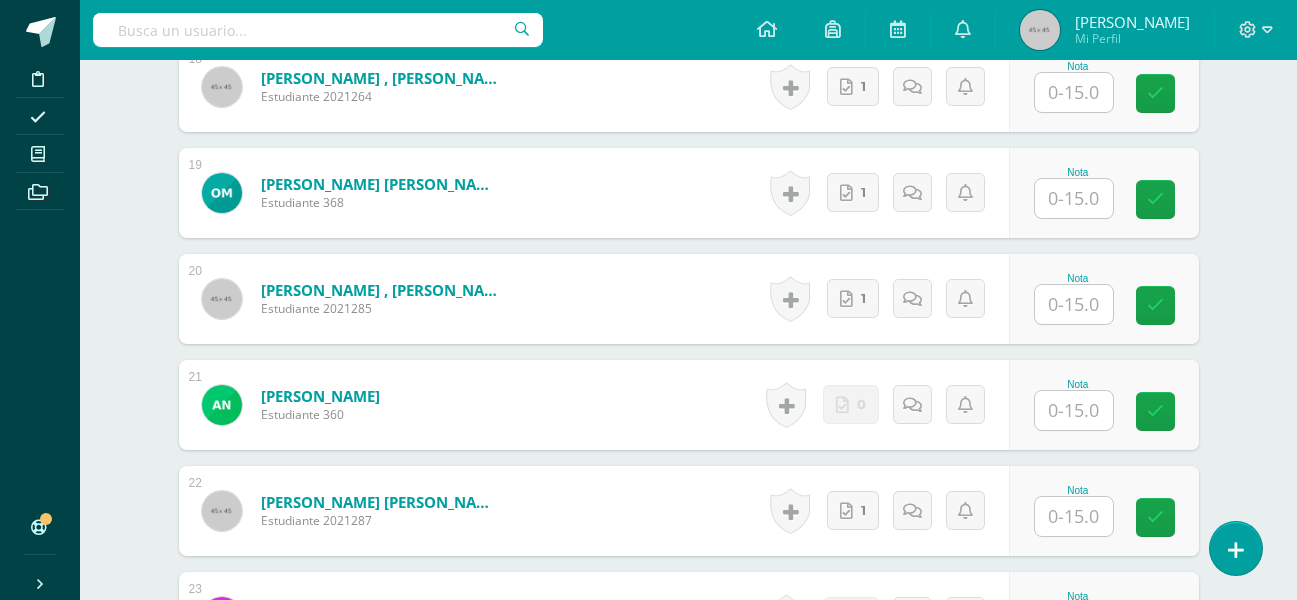 click at bounding box center [1074, 410] 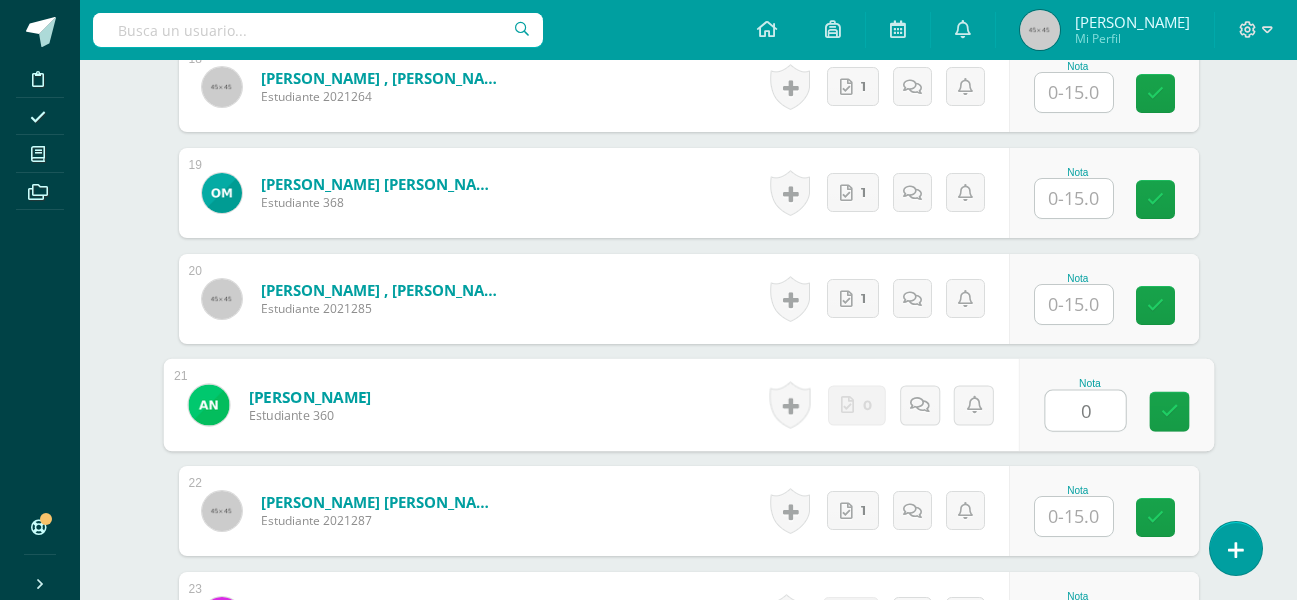 type on "0" 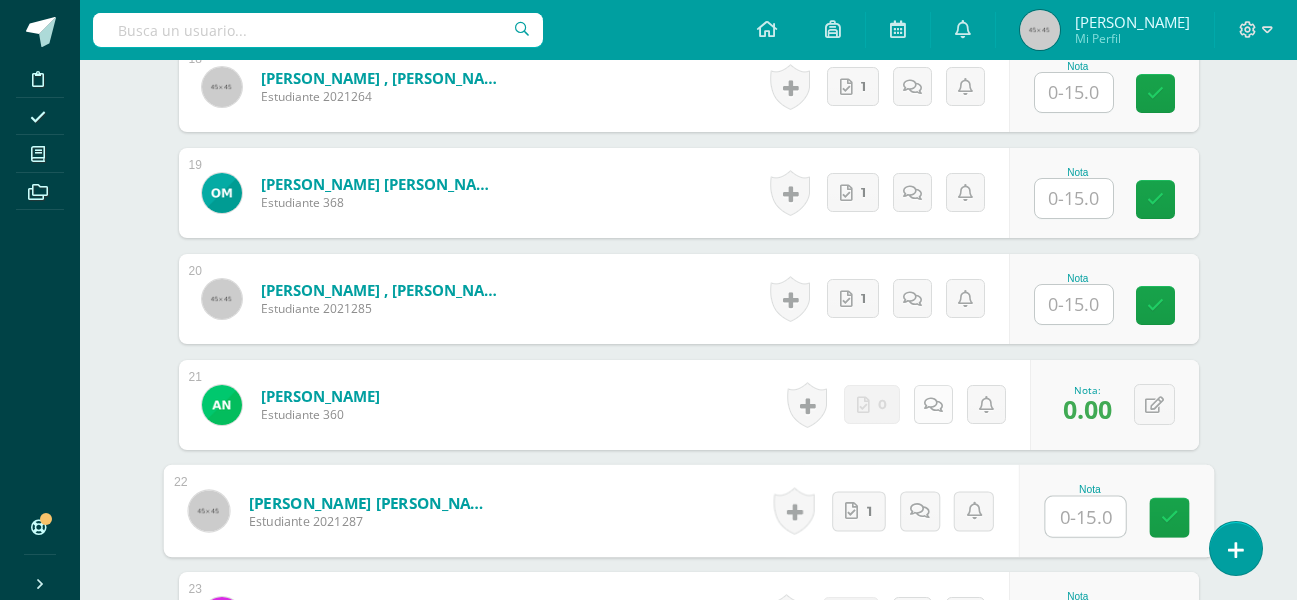 click at bounding box center [933, 404] 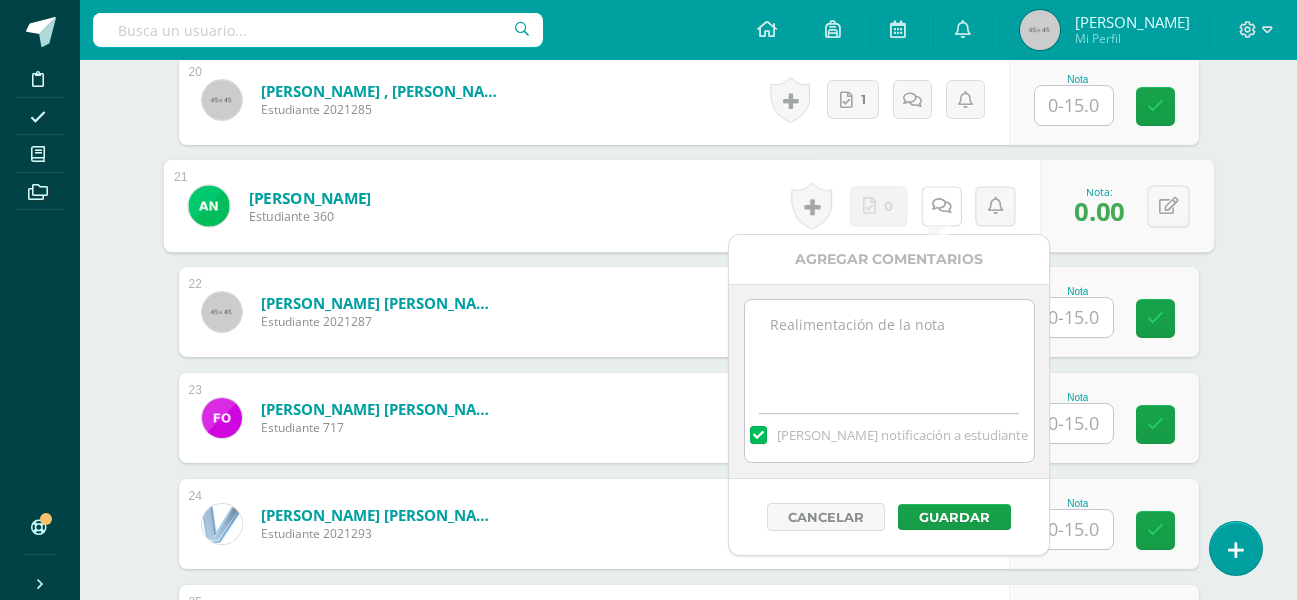 scroll, scrollTop: 2712, scrollLeft: 0, axis: vertical 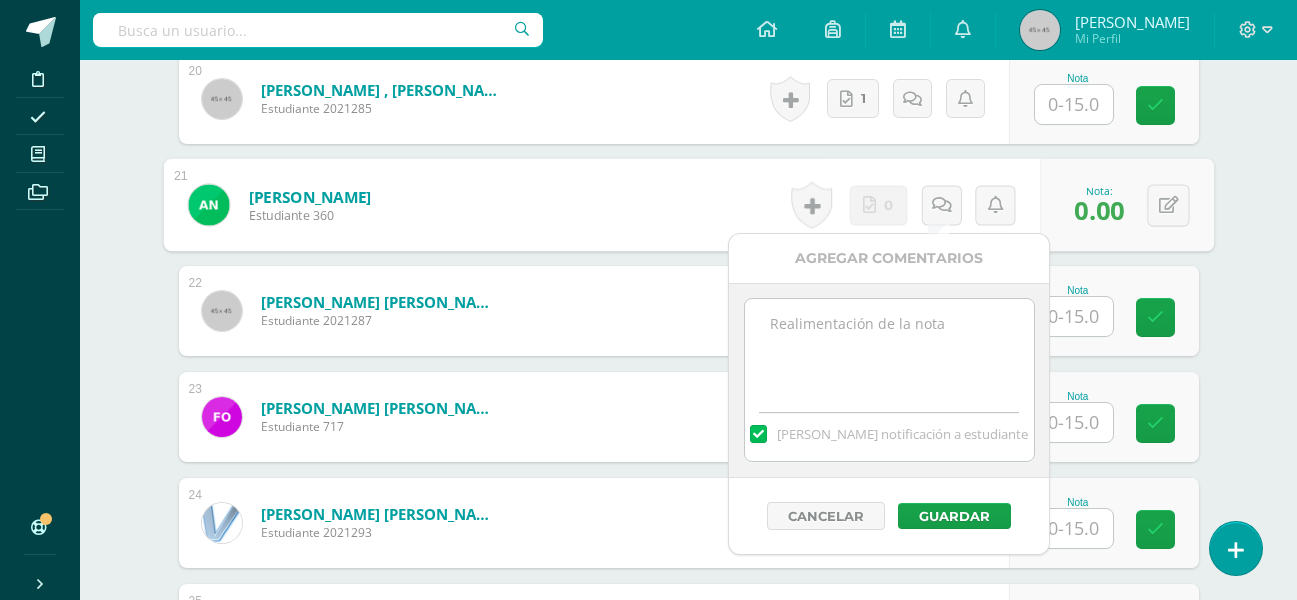 click at bounding box center (889, 349) 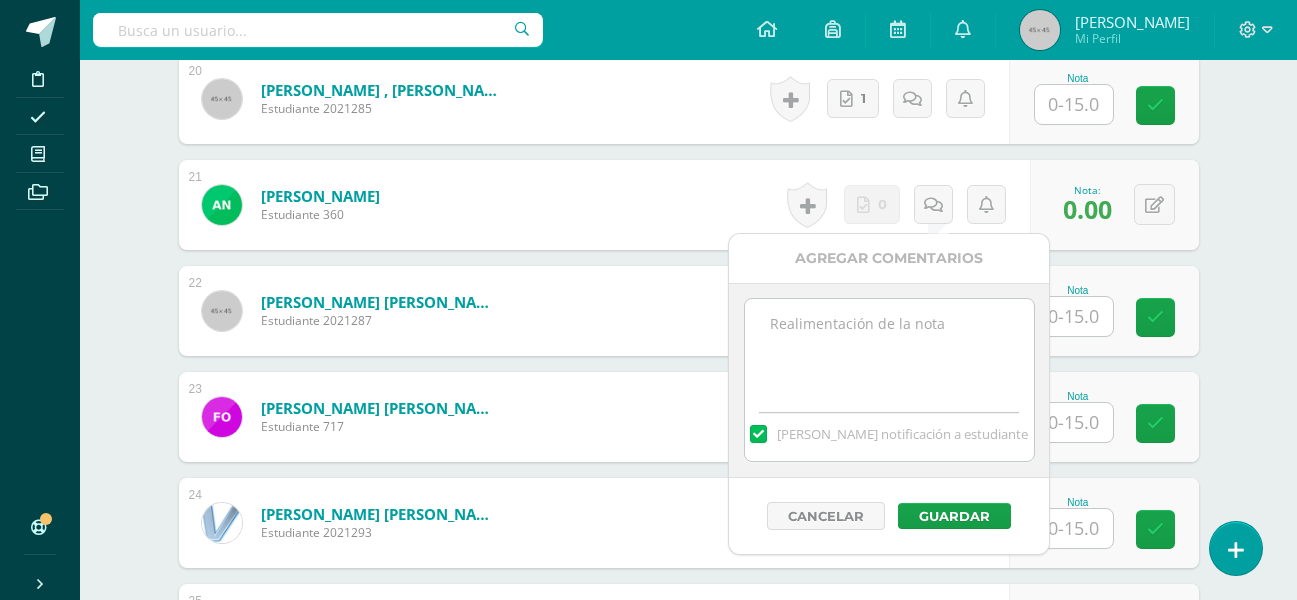 paste on "NO entrego segundo trabajo de zona" 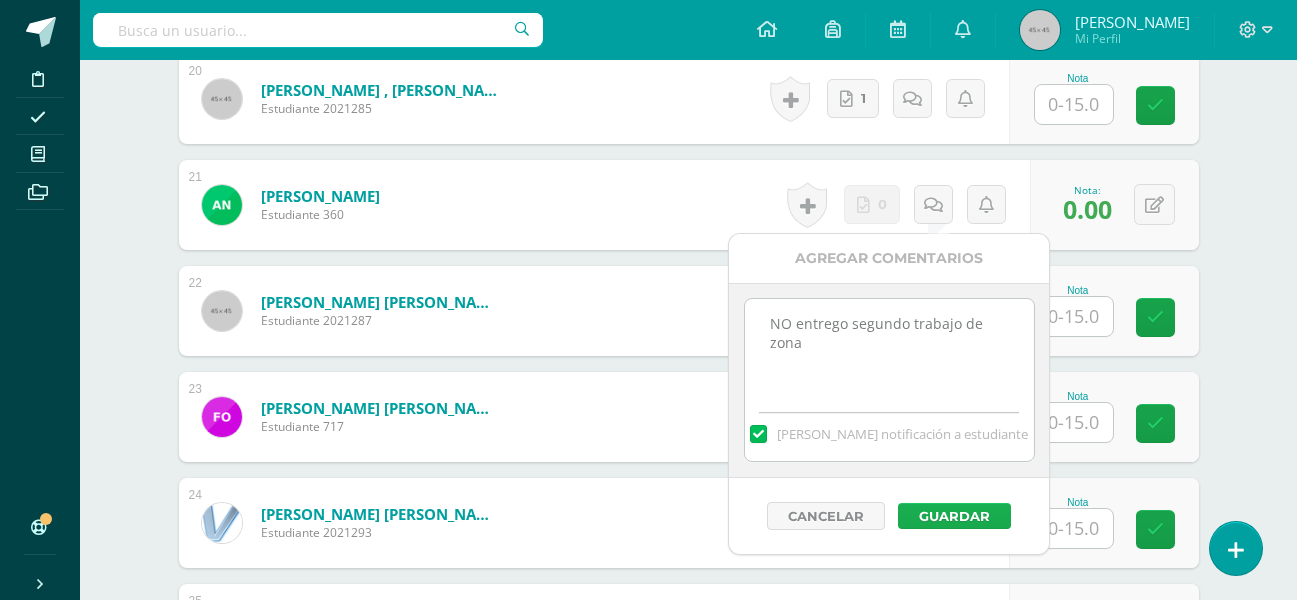 type on "NO entrego segundo trabajo de zona" 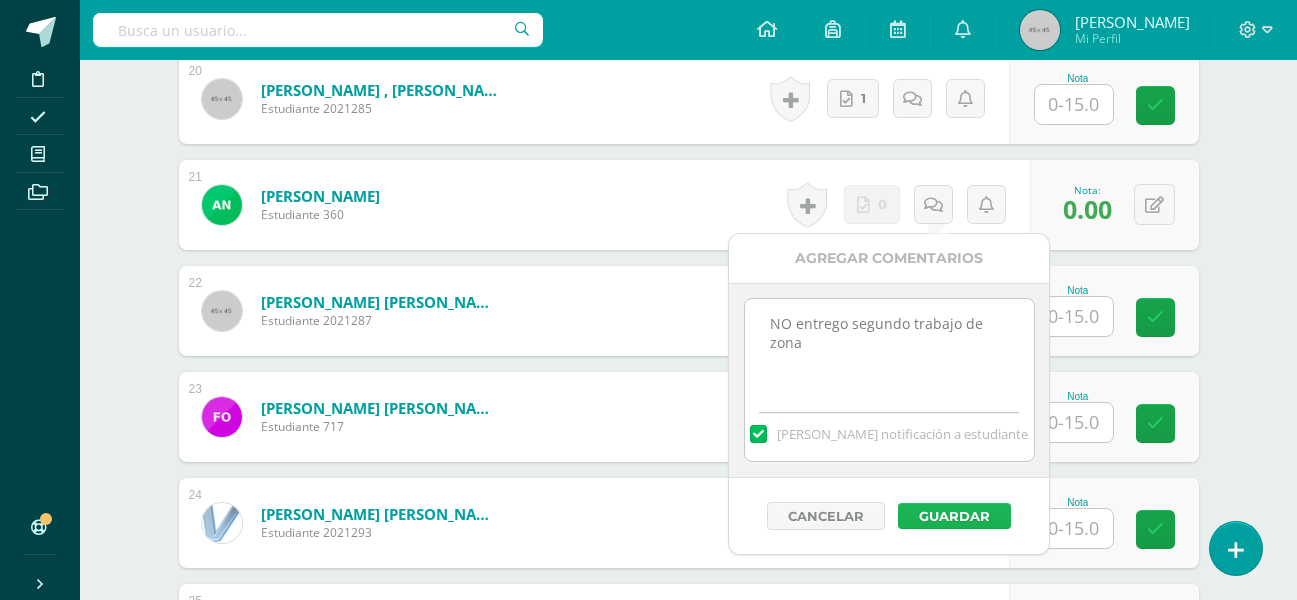 click on "Guardar" at bounding box center [954, 516] 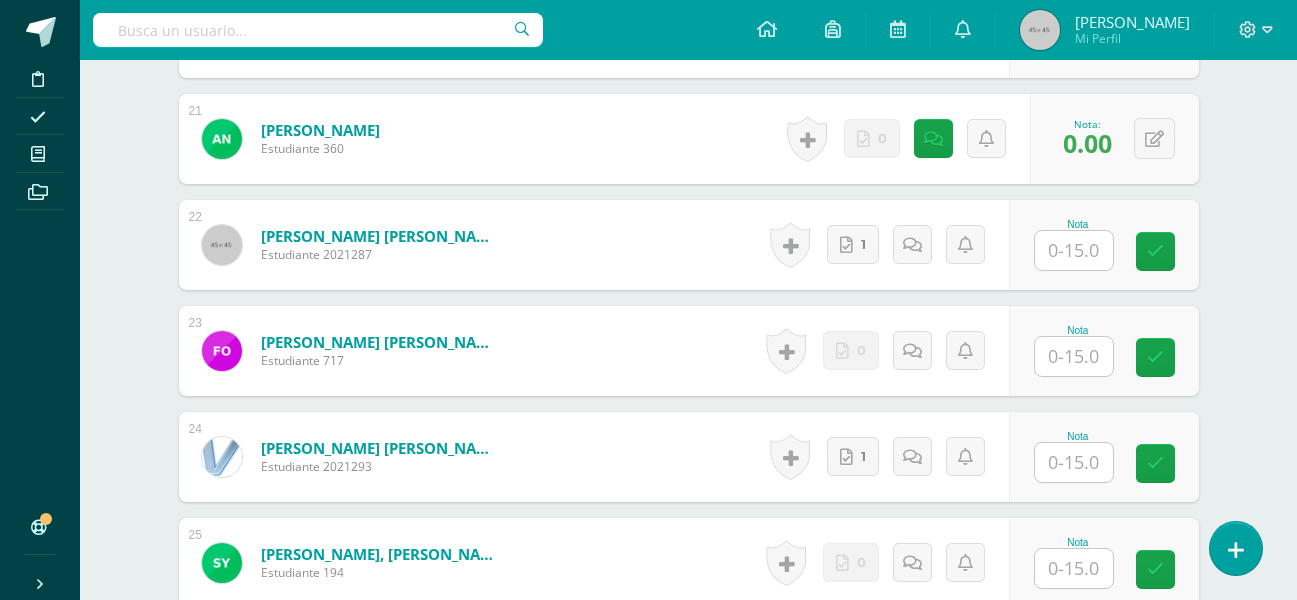 scroll, scrollTop: 2812, scrollLeft: 0, axis: vertical 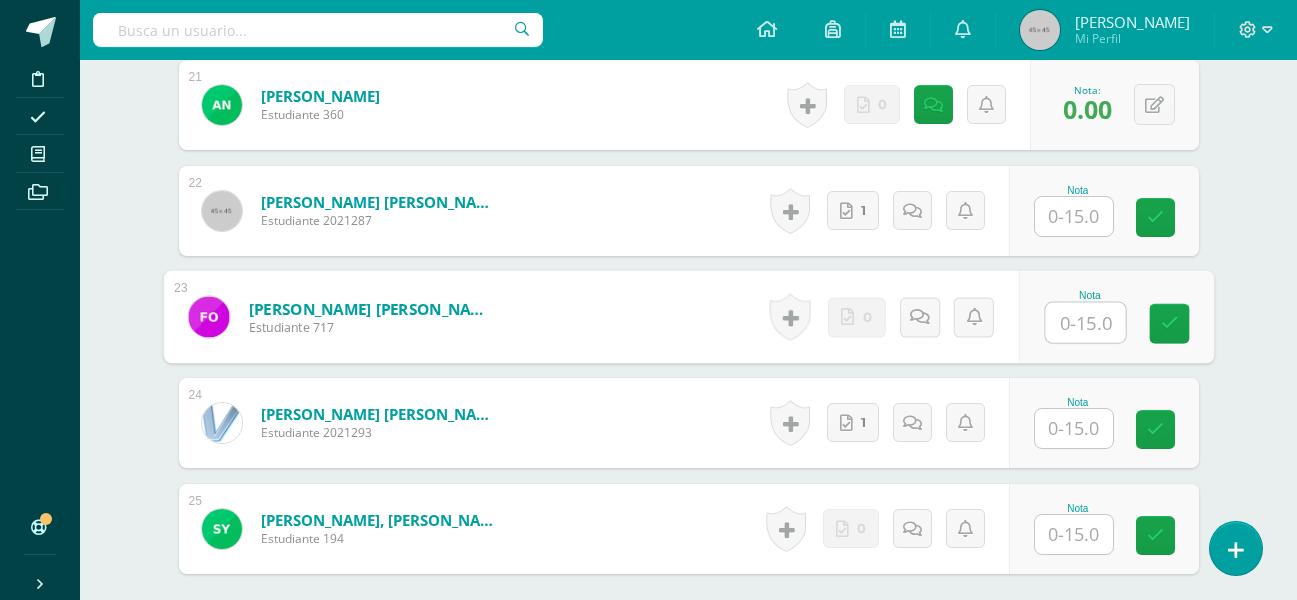 click at bounding box center (1085, 323) 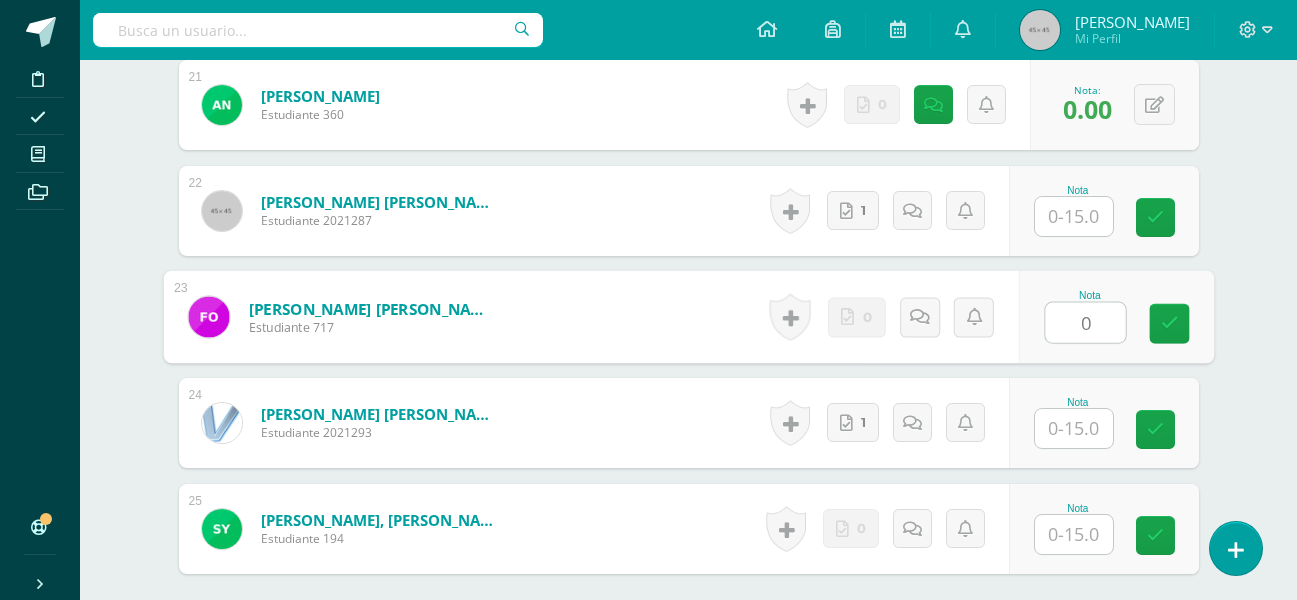 type on "0" 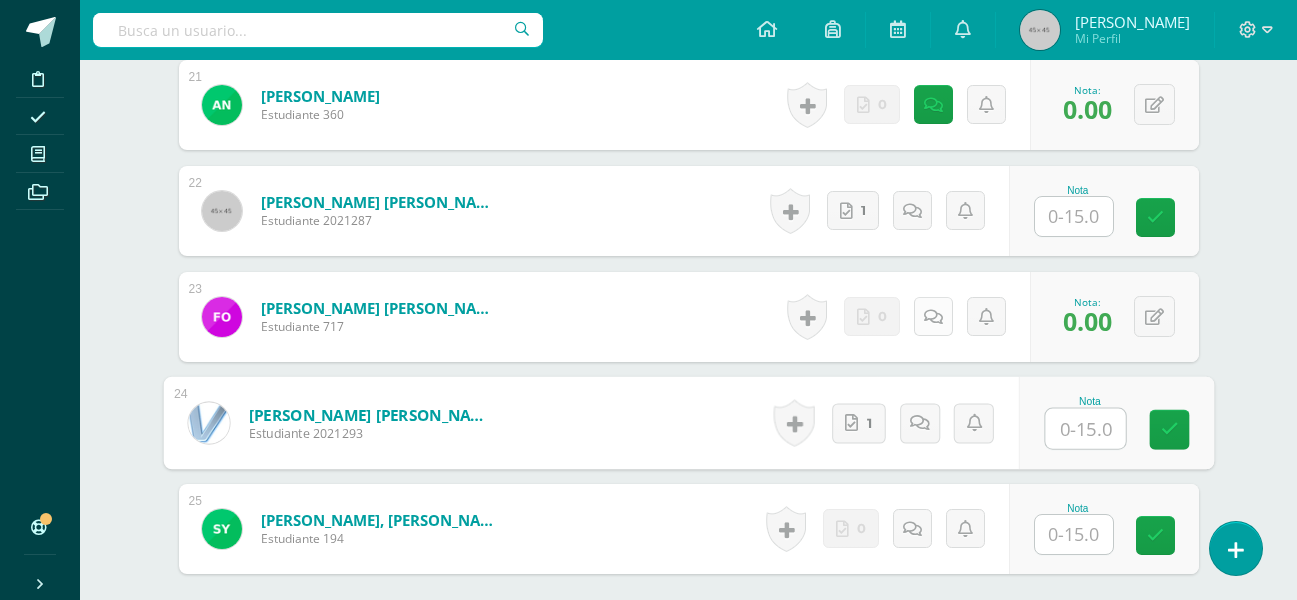 click at bounding box center (933, 317) 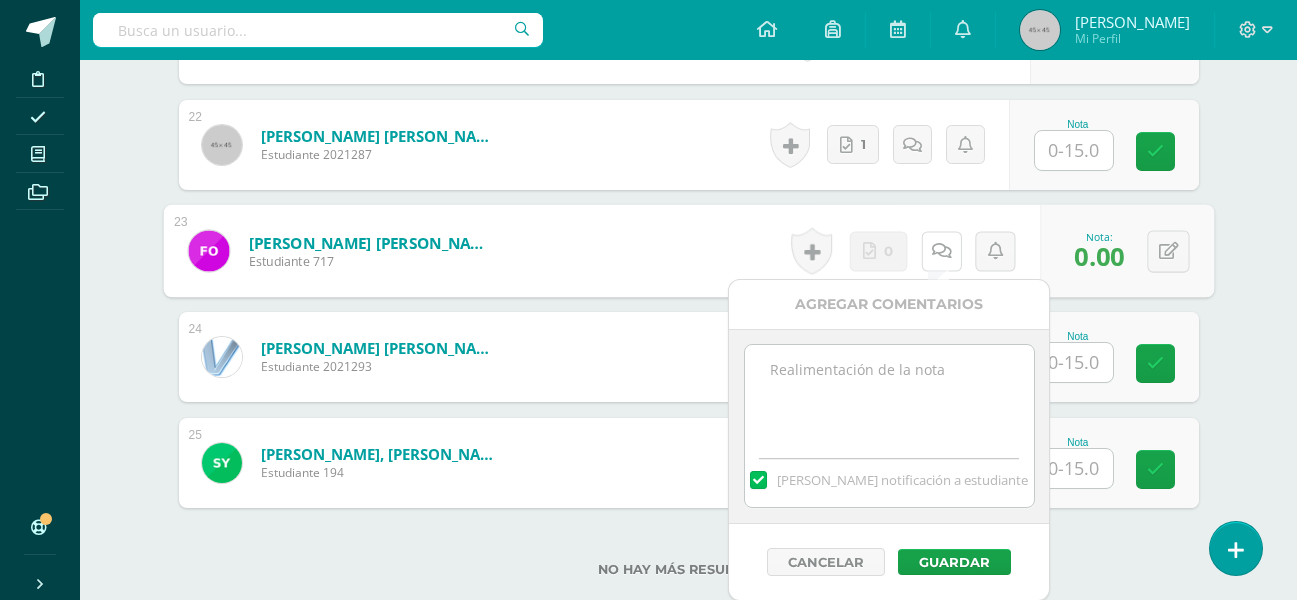 scroll, scrollTop: 2912, scrollLeft: 0, axis: vertical 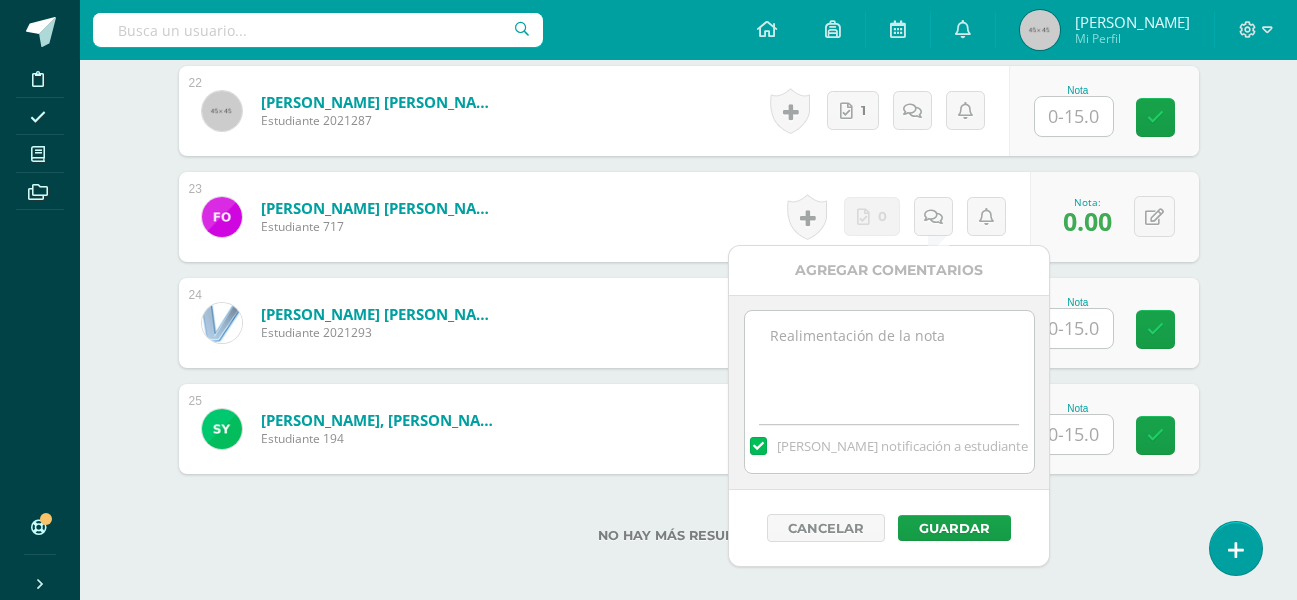 click at bounding box center [889, 361] 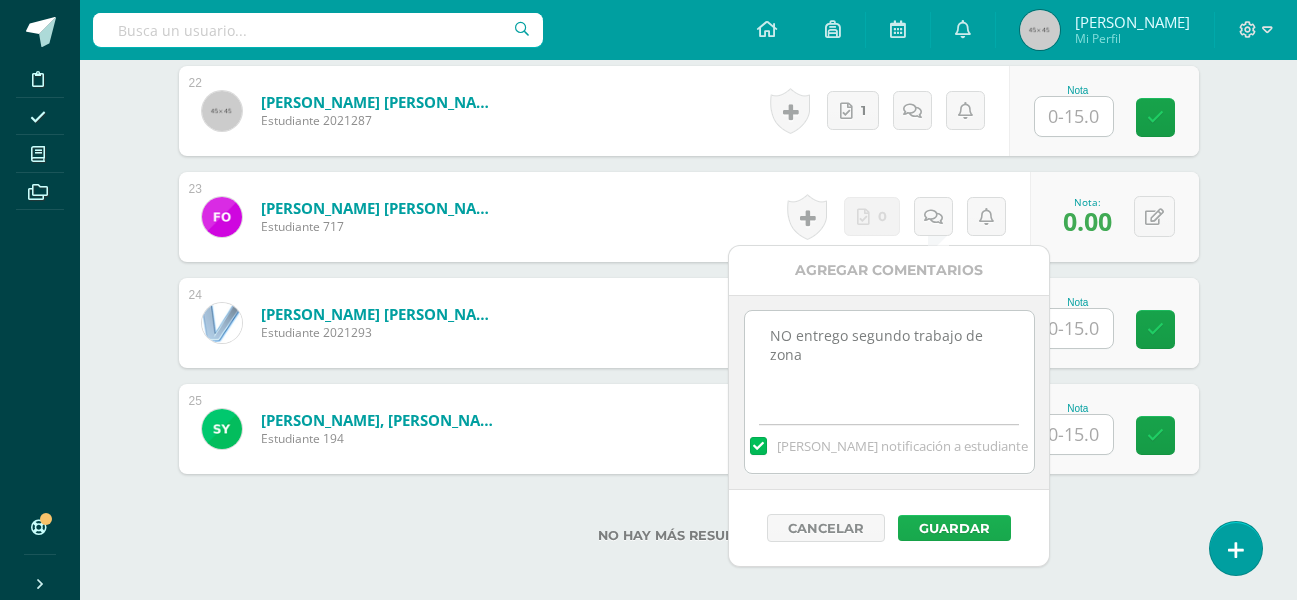 type on "NO entrego segundo trabajo de zona" 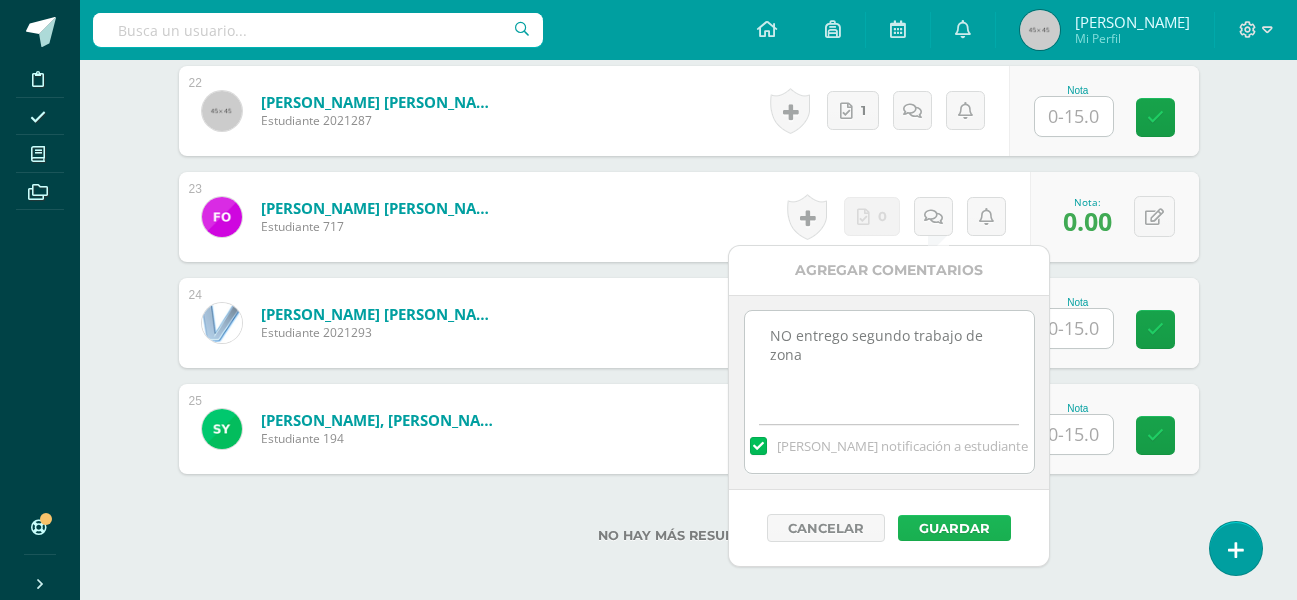 click on "Guardar" at bounding box center (954, 528) 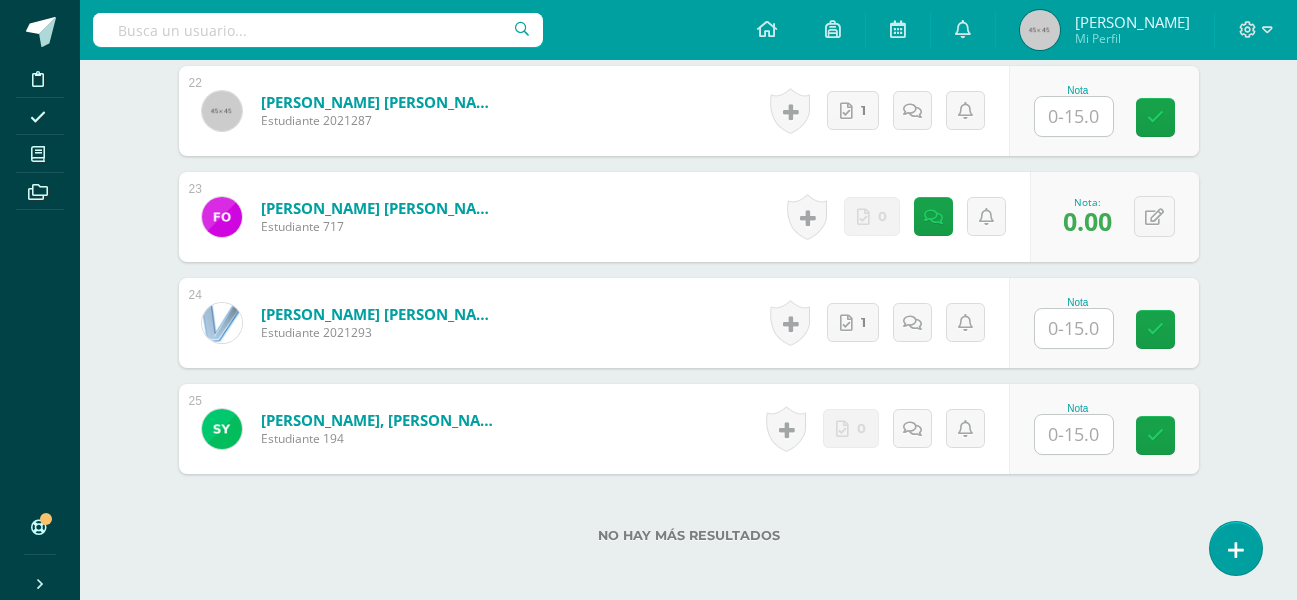 click at bounding box center [1074, 434] 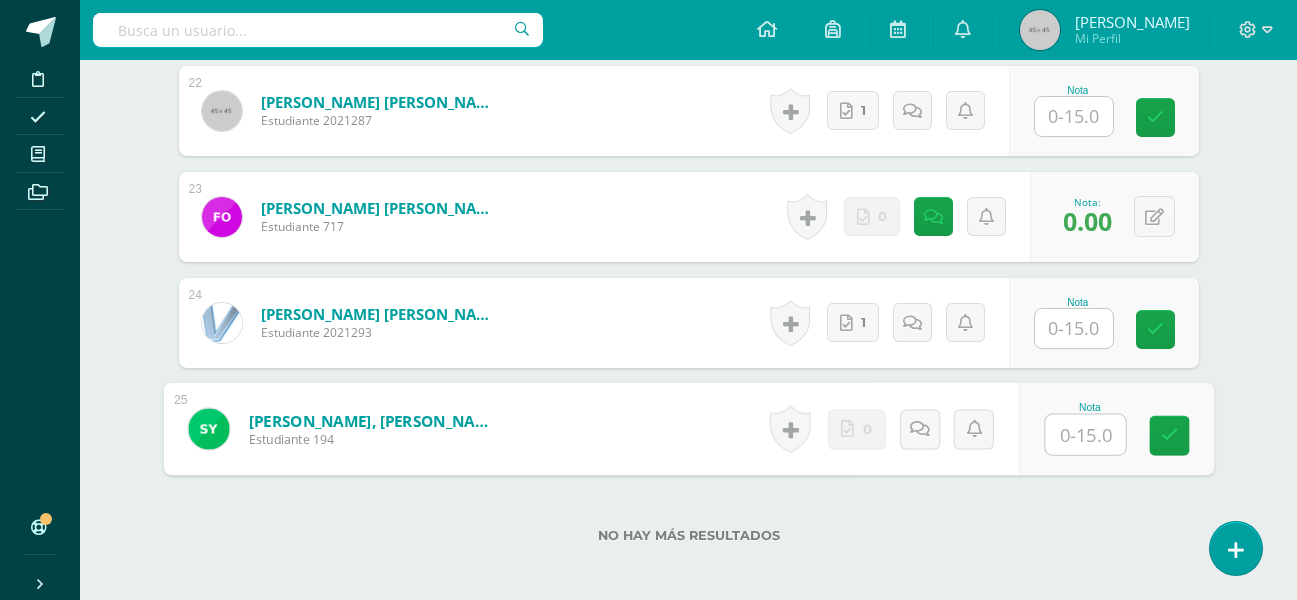 type on "0" 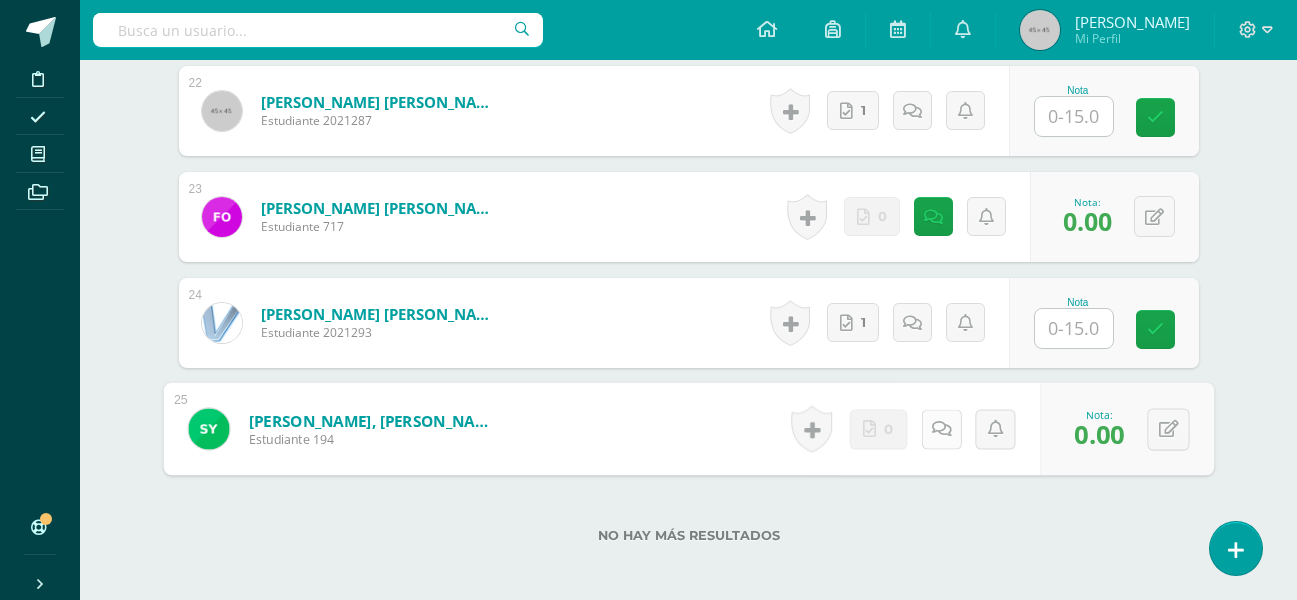 click at bounding box center [941, 429] 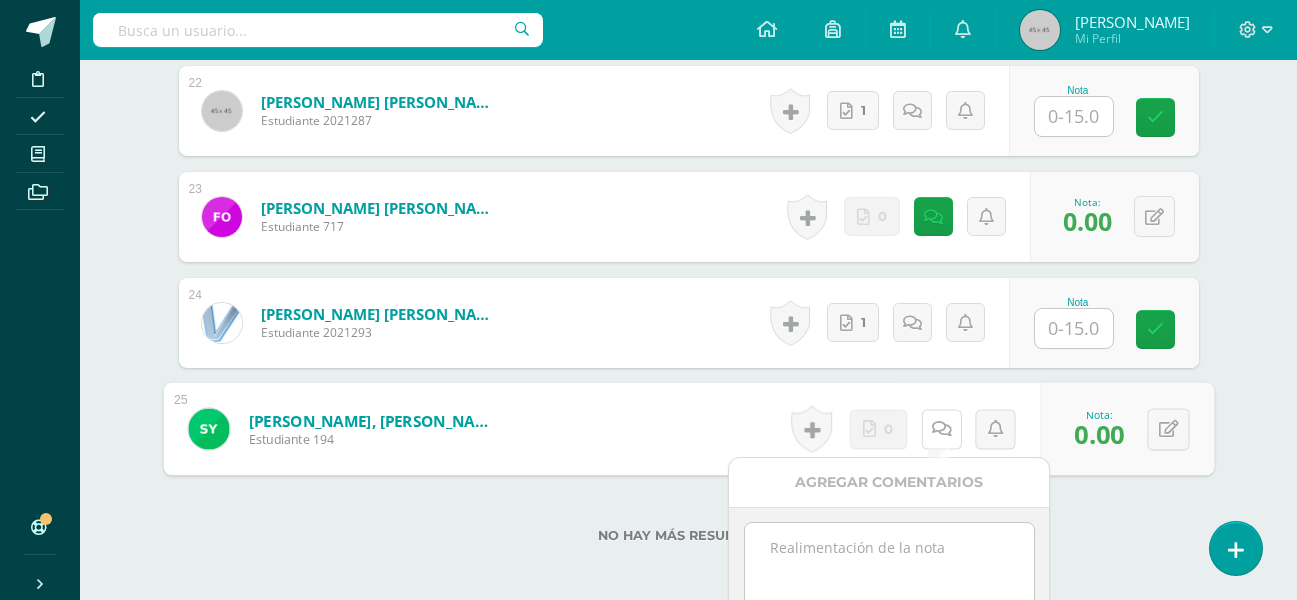 scroll, scrollTop: 3091, scrollLeft: 0, axis: vertical 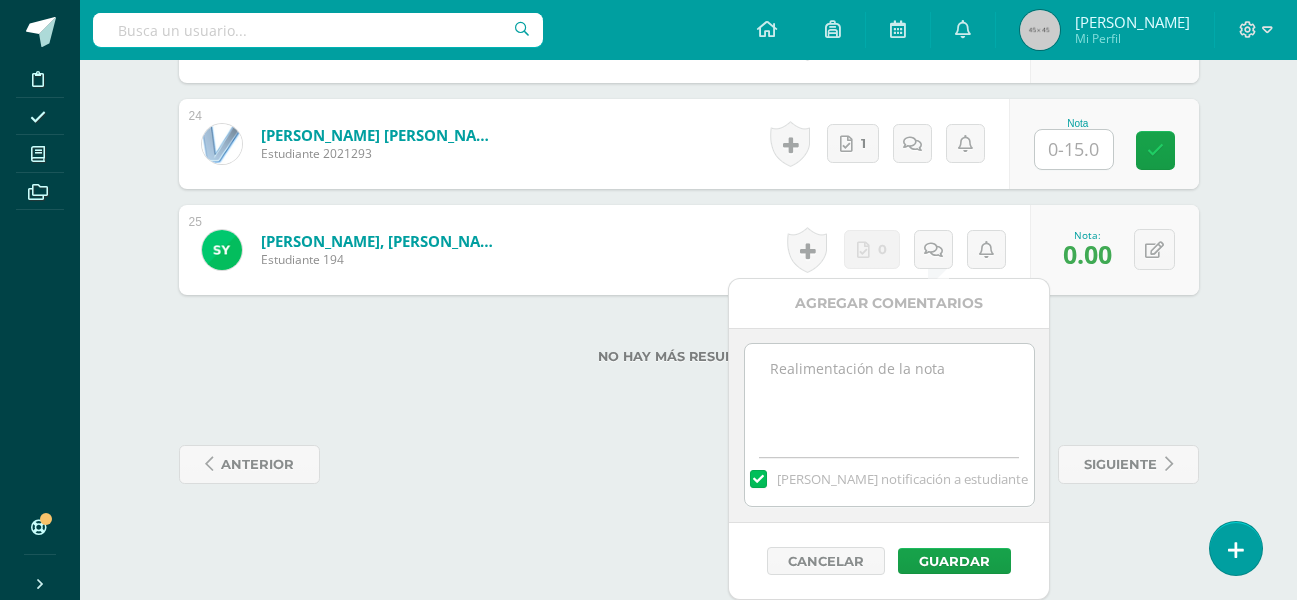 click at bounding box center [889, 394] 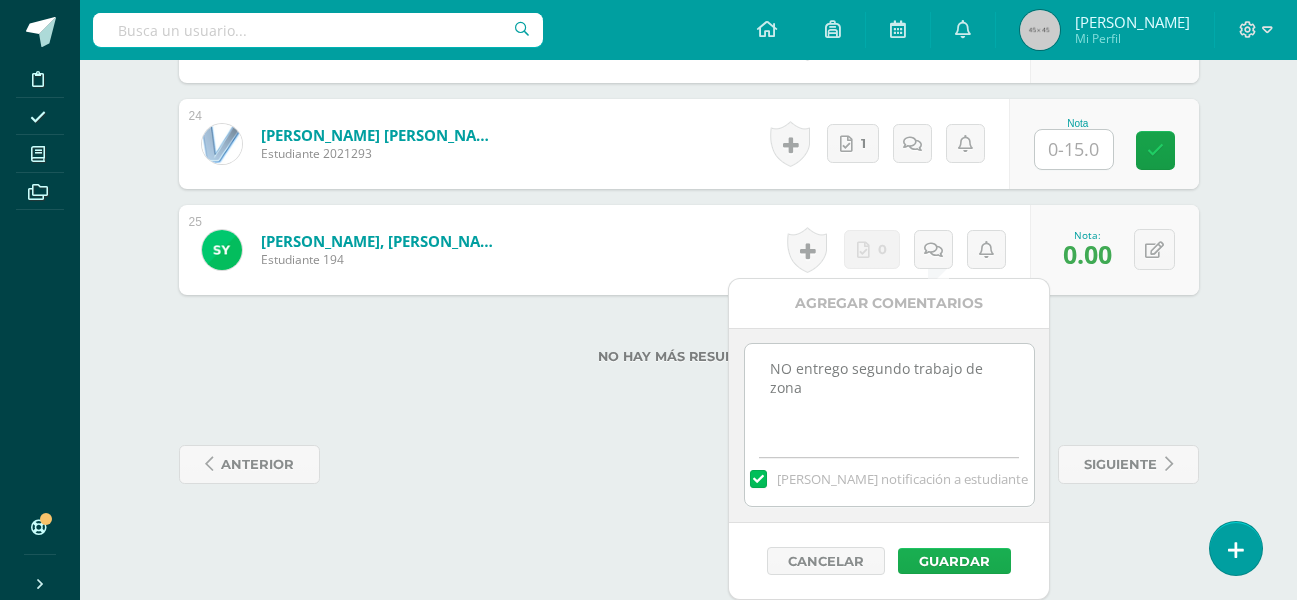 type on "NO entrego segundo trabajo de zona" 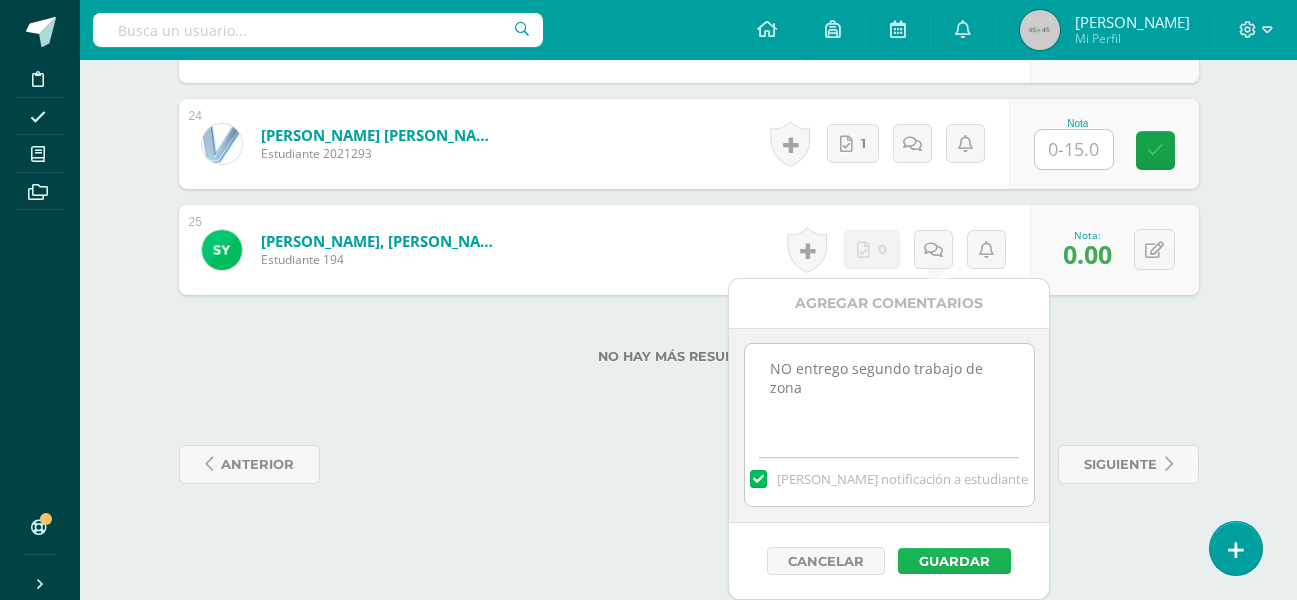 click on "Guardar" at bounding box center (954, 561) 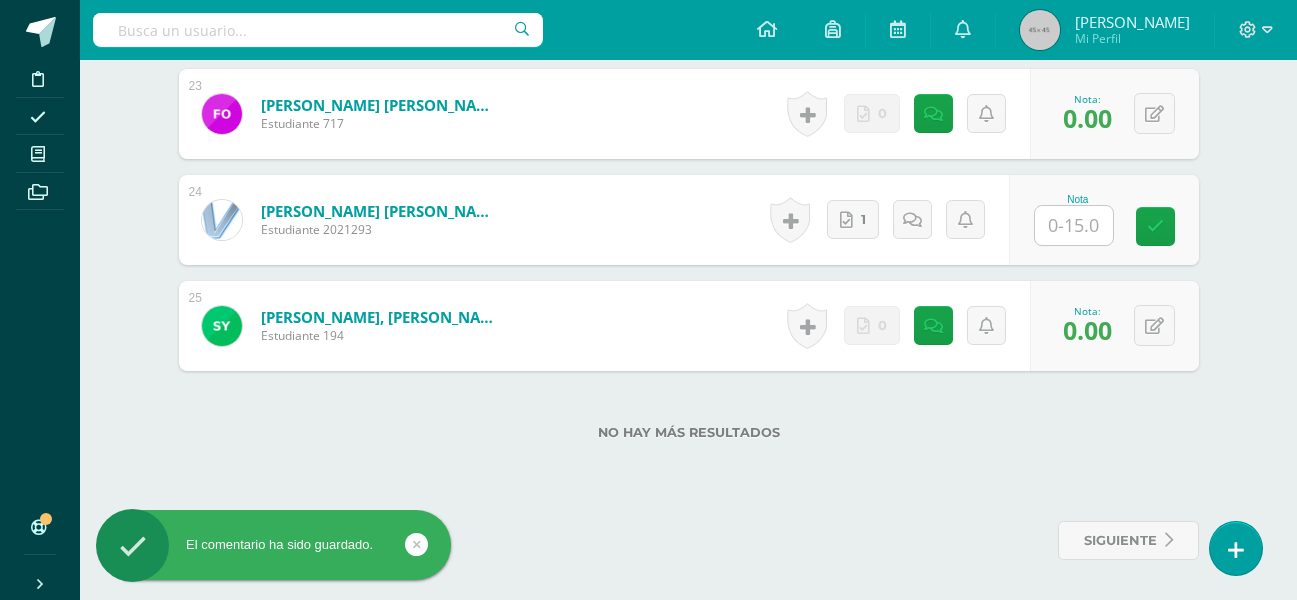 scroll, scrollTop: 3015, scrollLeft: 0, axis: vertical 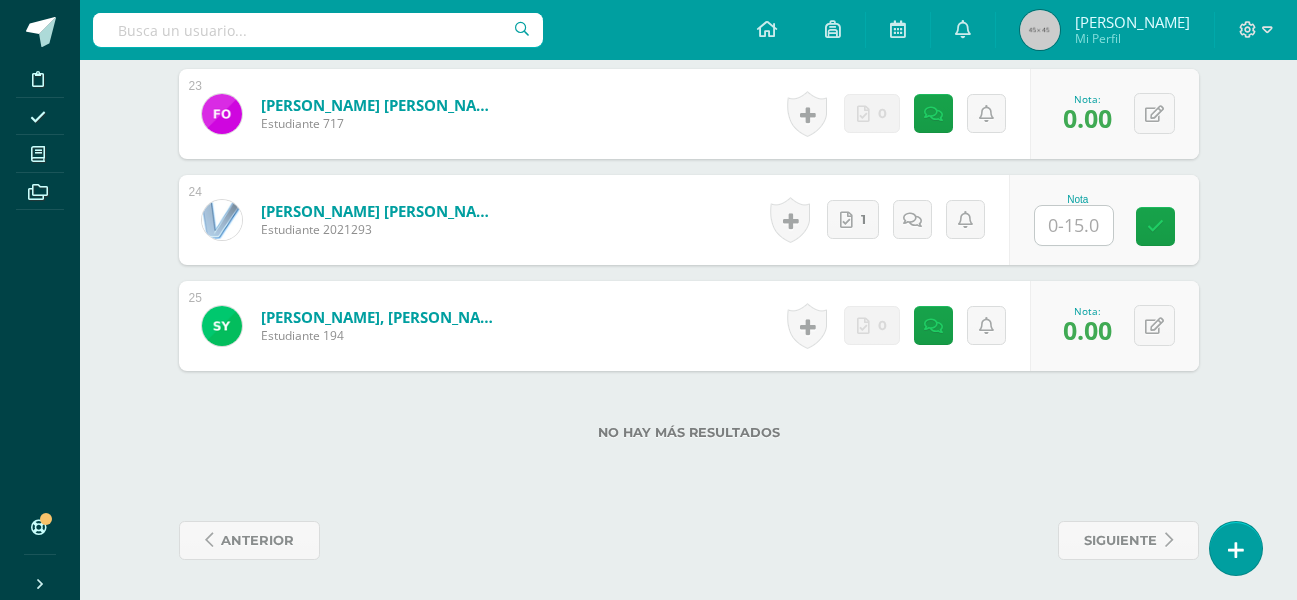 click on "No hay más resultados" at bounding box center [689, 432] 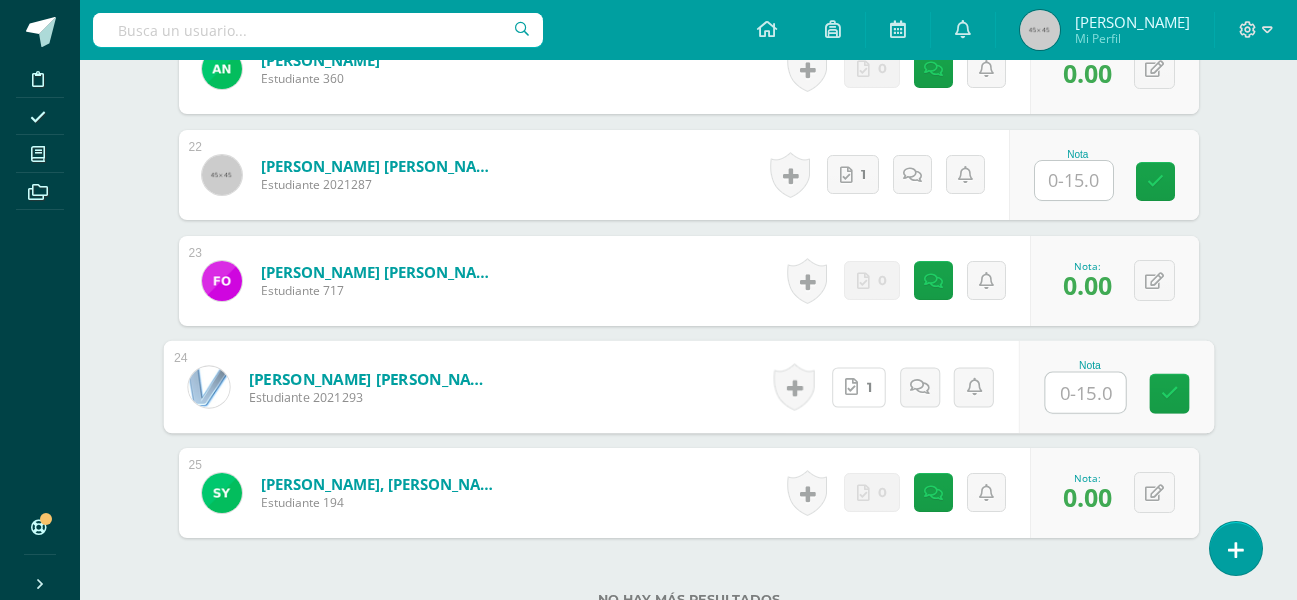 scroll, scrollTop: 2815, scrollLeft: 0, axis: vertical 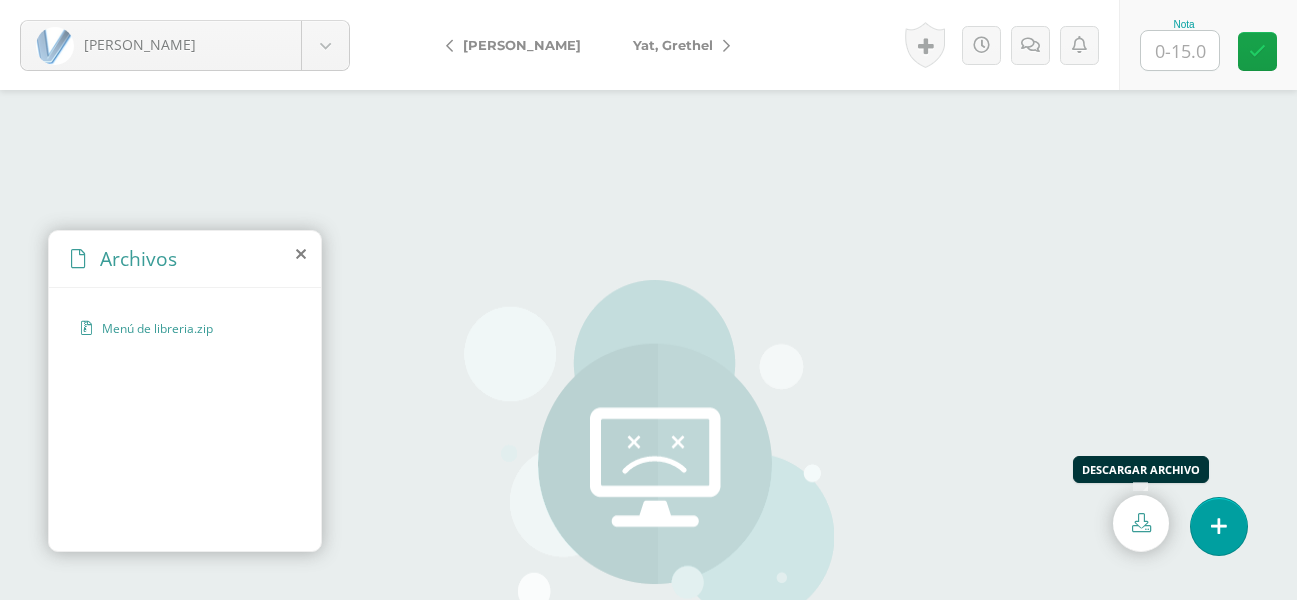 click at bounding box center (1141, 522) 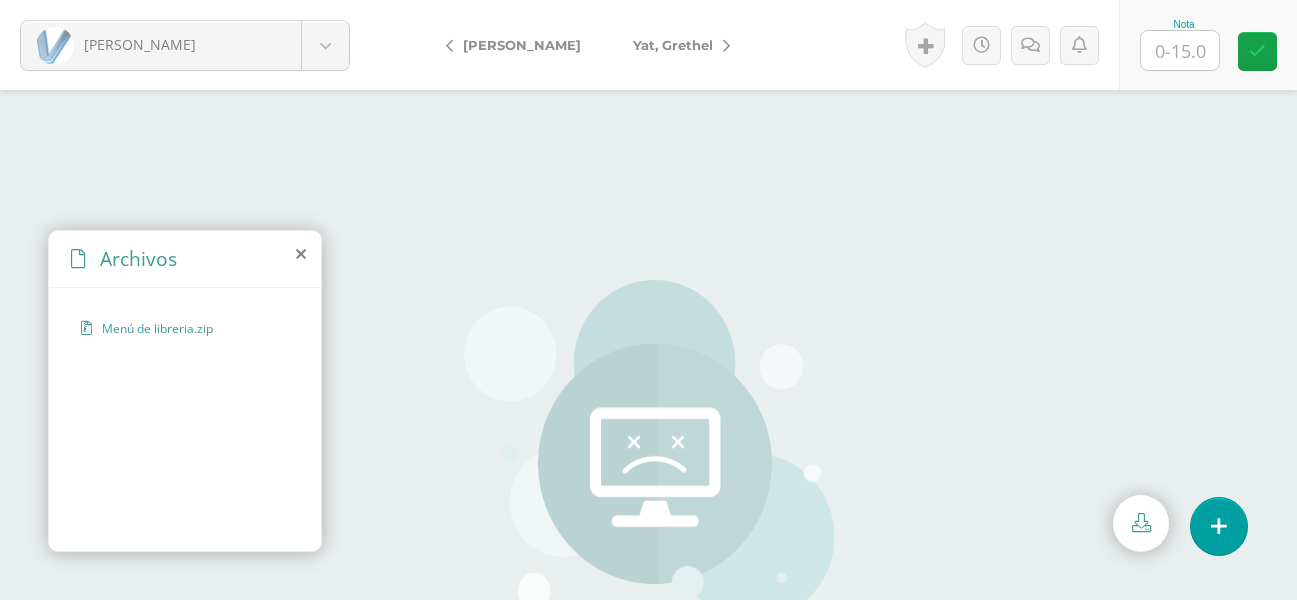 click on "Nota" at bounding box center [1184, 24] 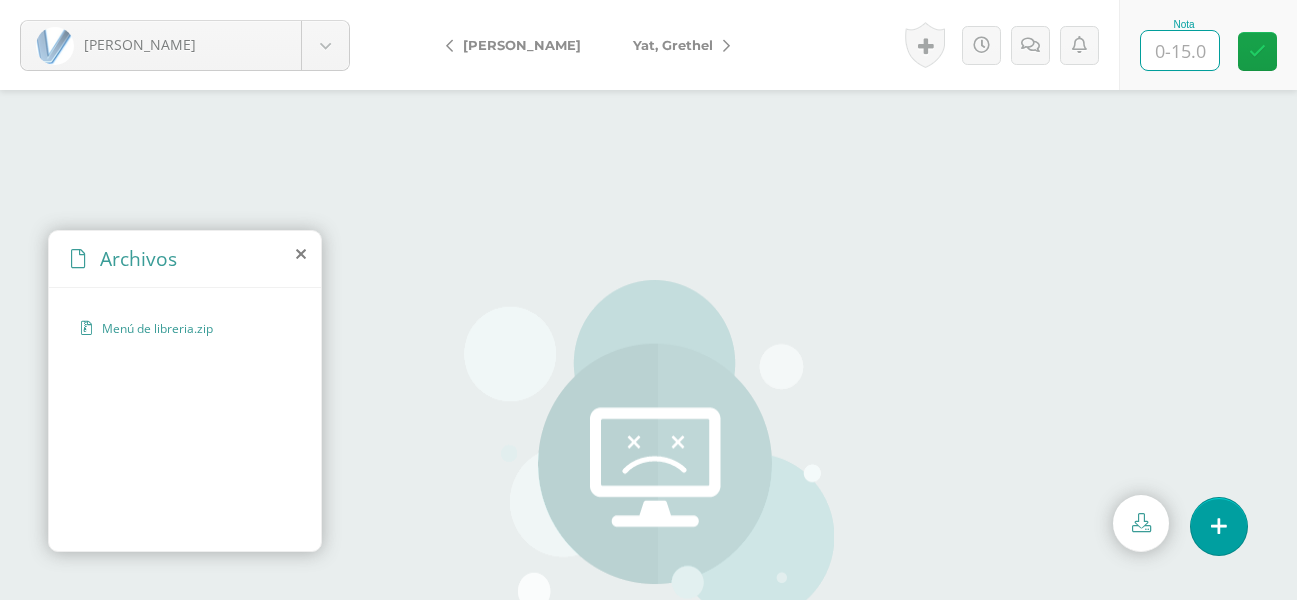 click at bounding box center [1180, 50] 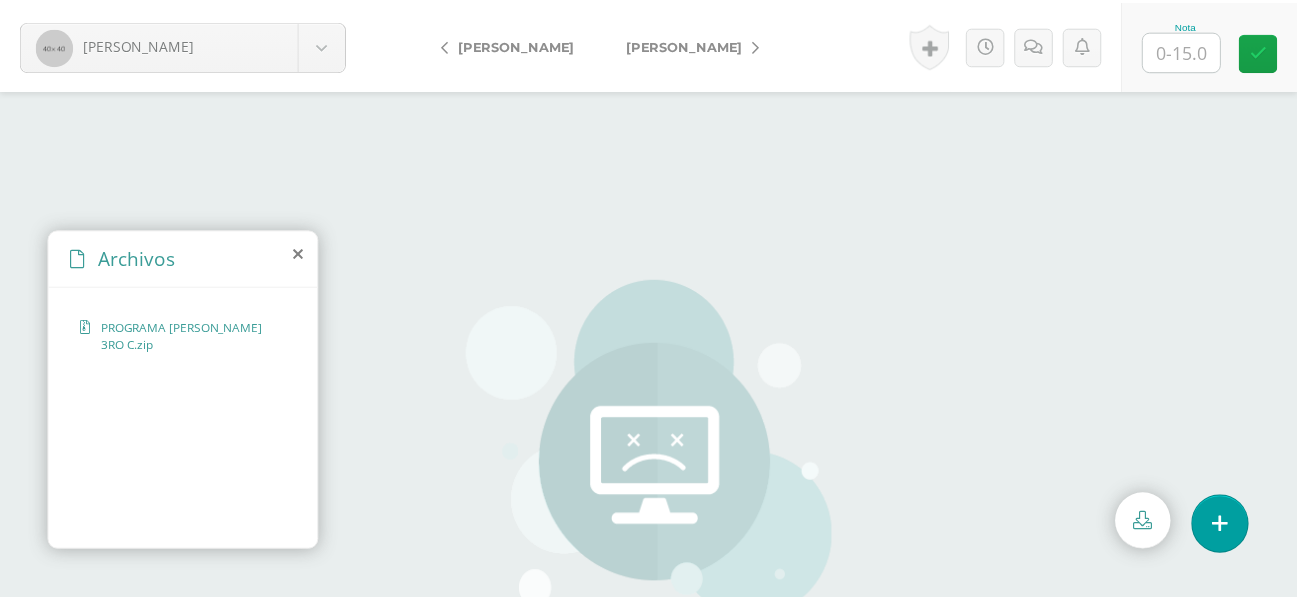 scroll, scrollTop: 0, scrollLeft: 0, axis: both 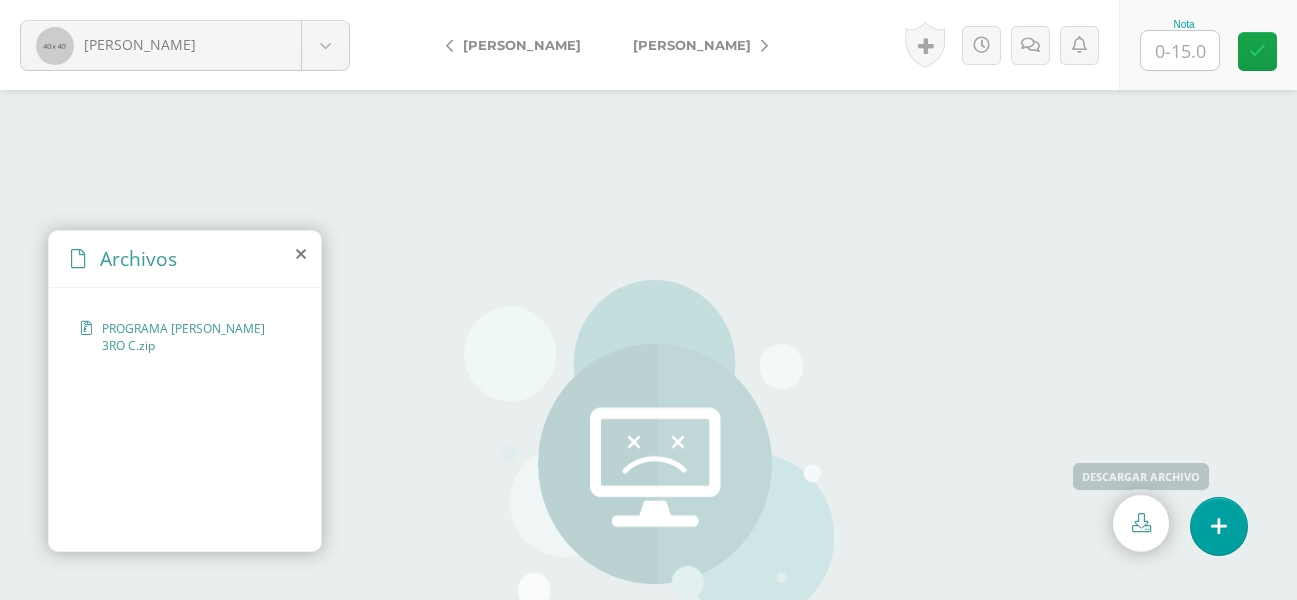 click at bounding box center (1141, 523) 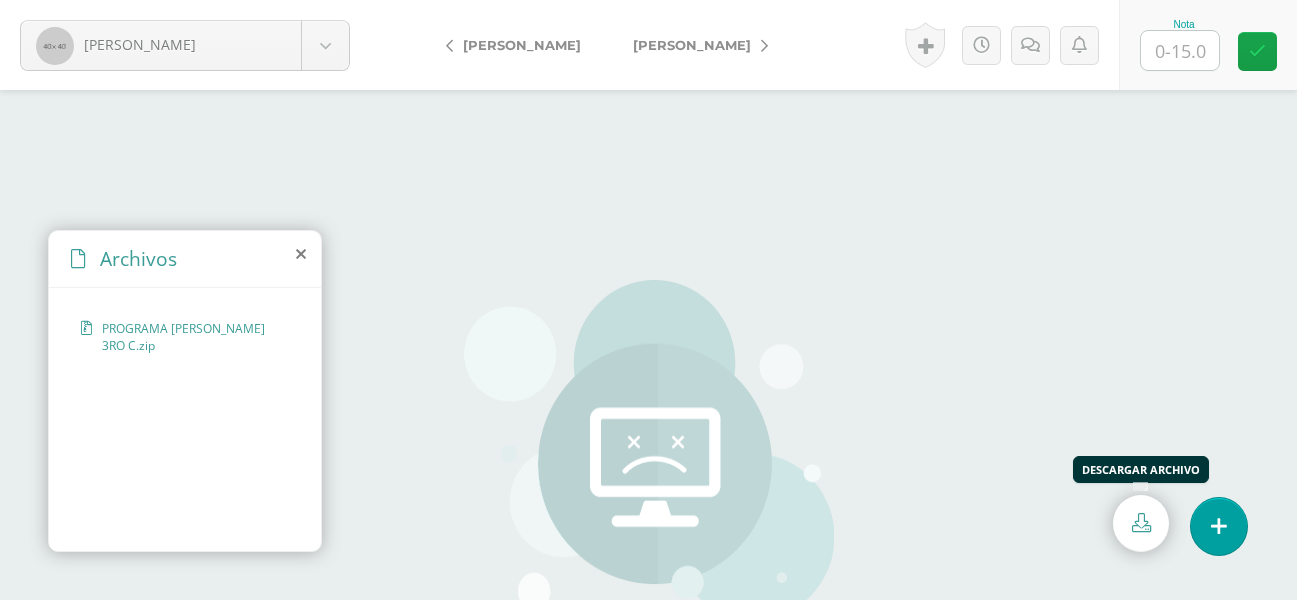 click at bounding box center (1141, 522) 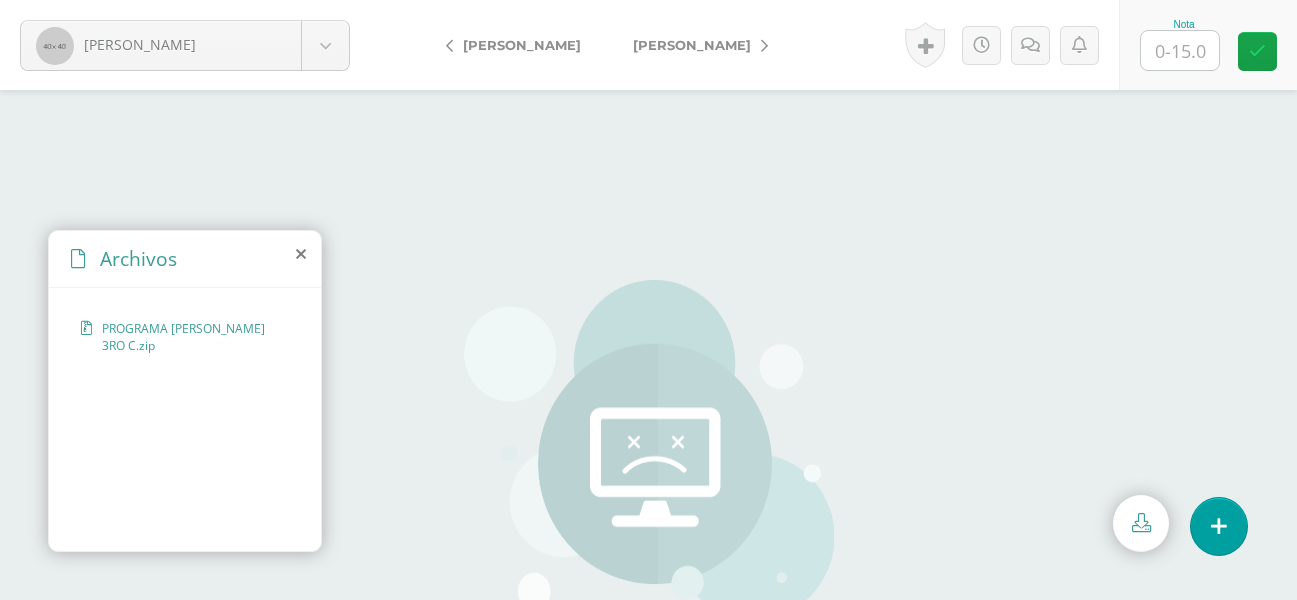 click at bounding box center (648, 345) 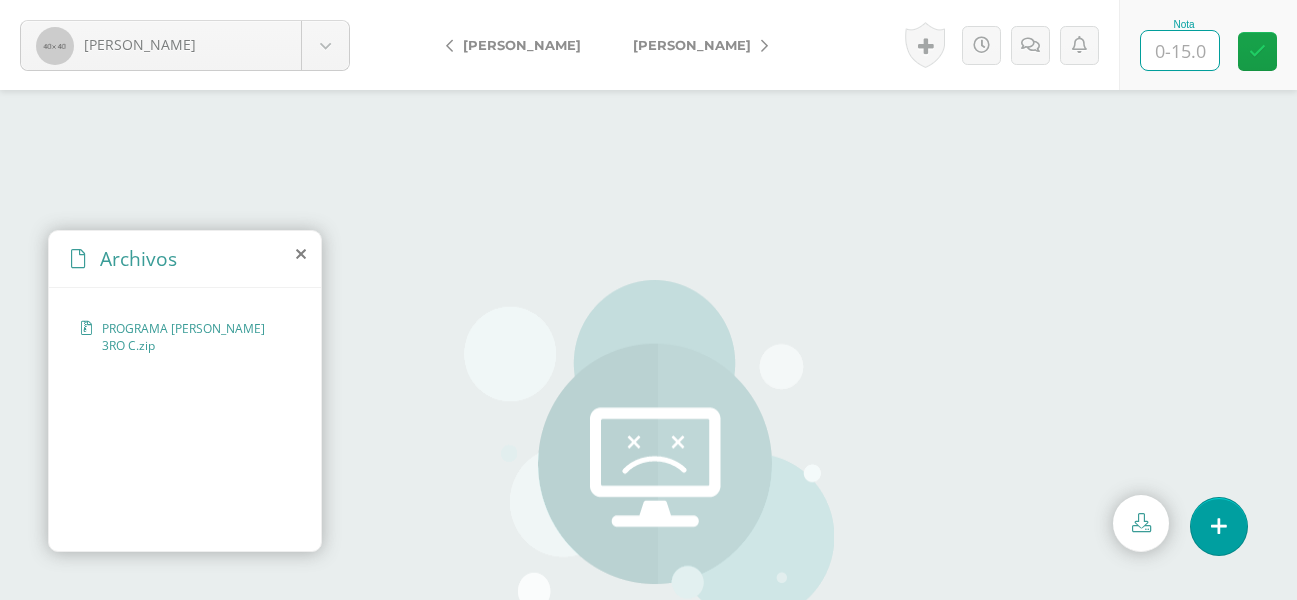 click at bounding box center [1180, 50] 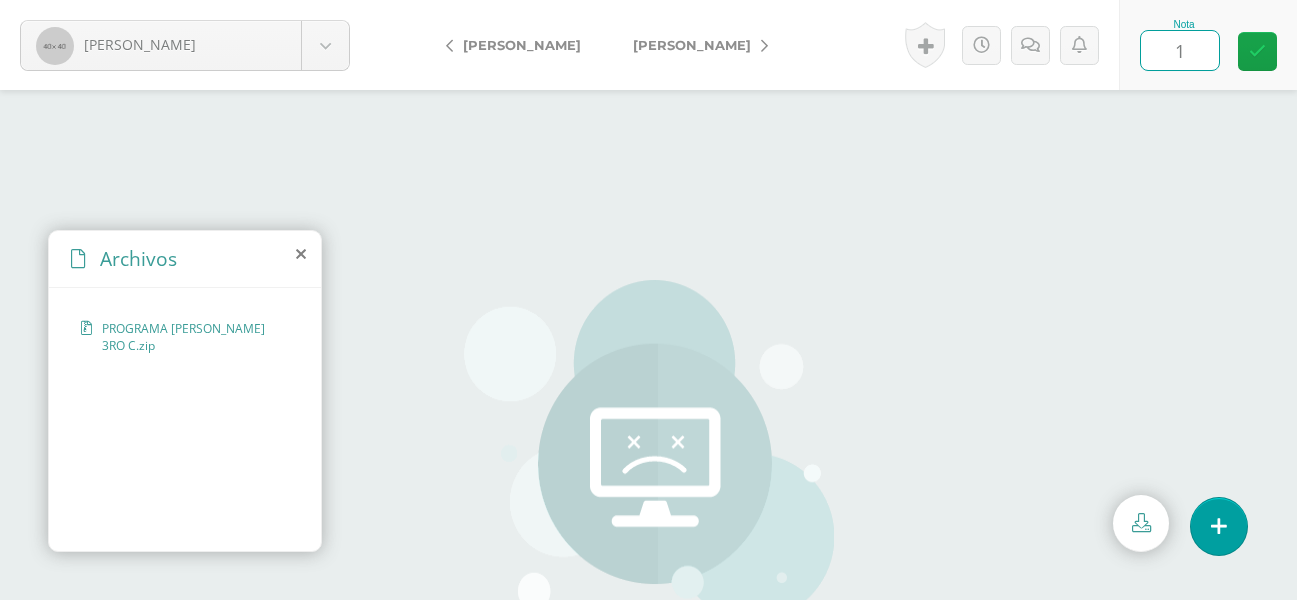 type on "13" 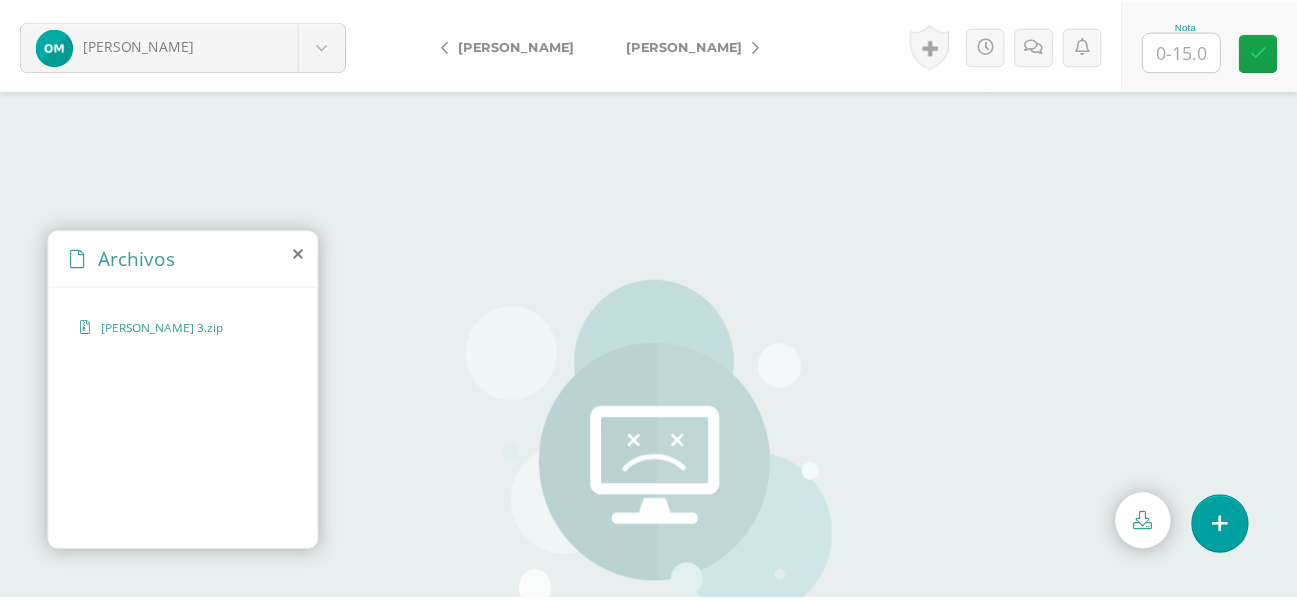 scroll, scrollTop: 0, scrollLeft: 0, axis: both 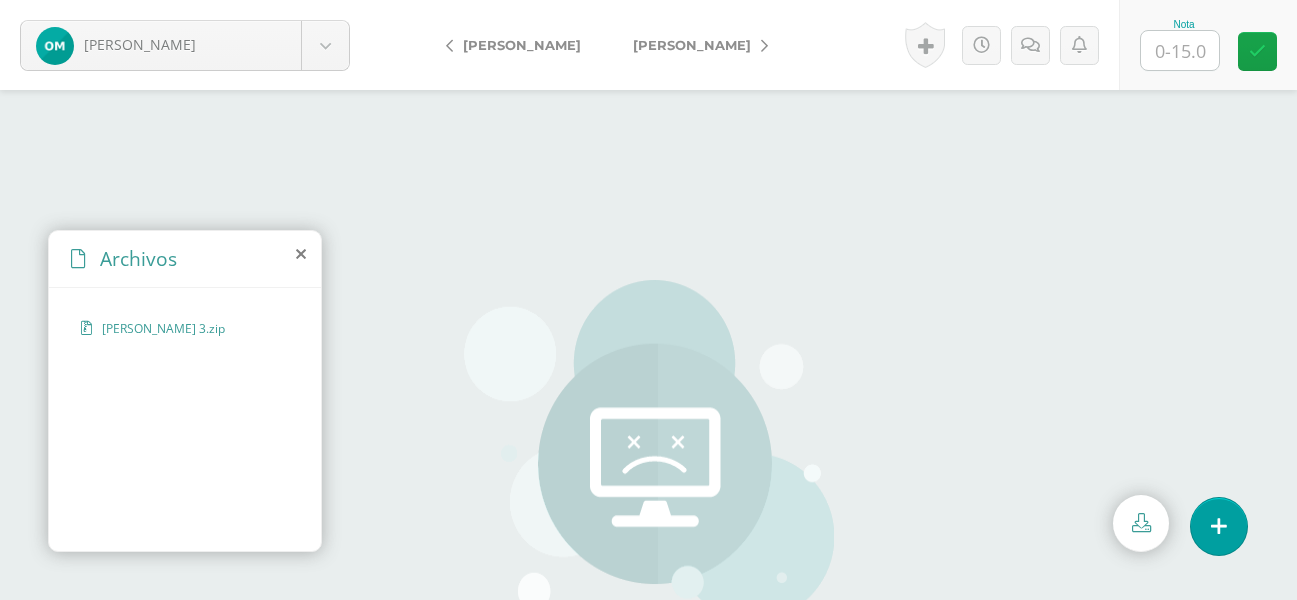 click on "[PERSON_NAME] 3.zip" at bounding box center (185, 338) 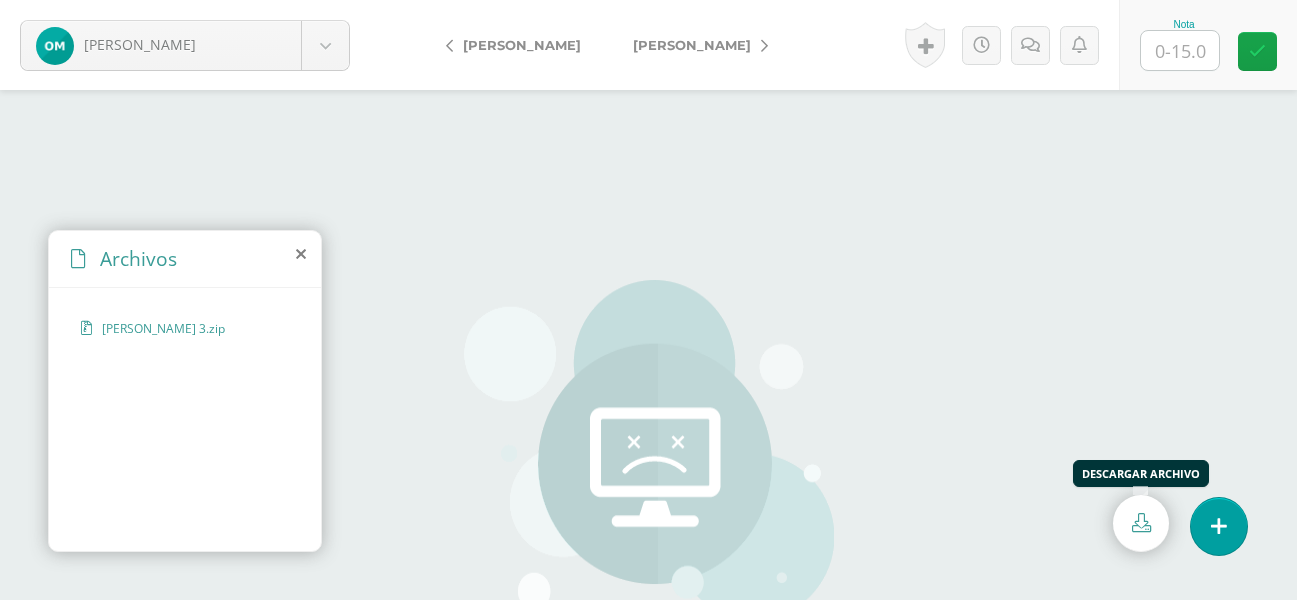 click at bounding box center [1141, 523] 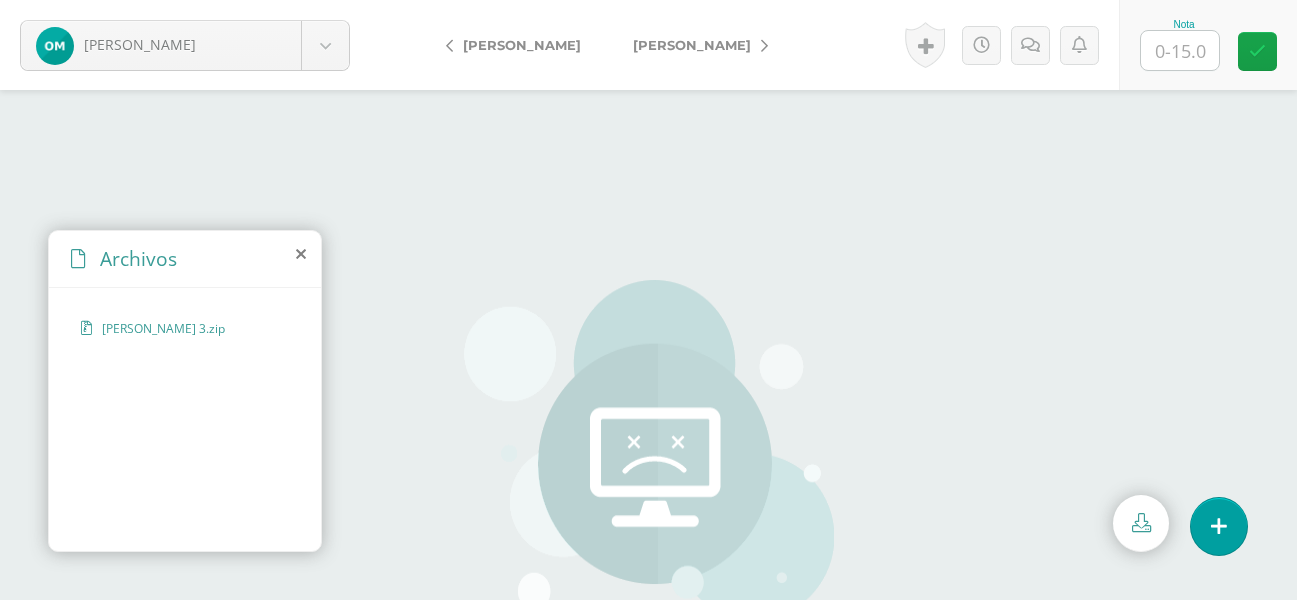 click at bounding box center [1180, 50] 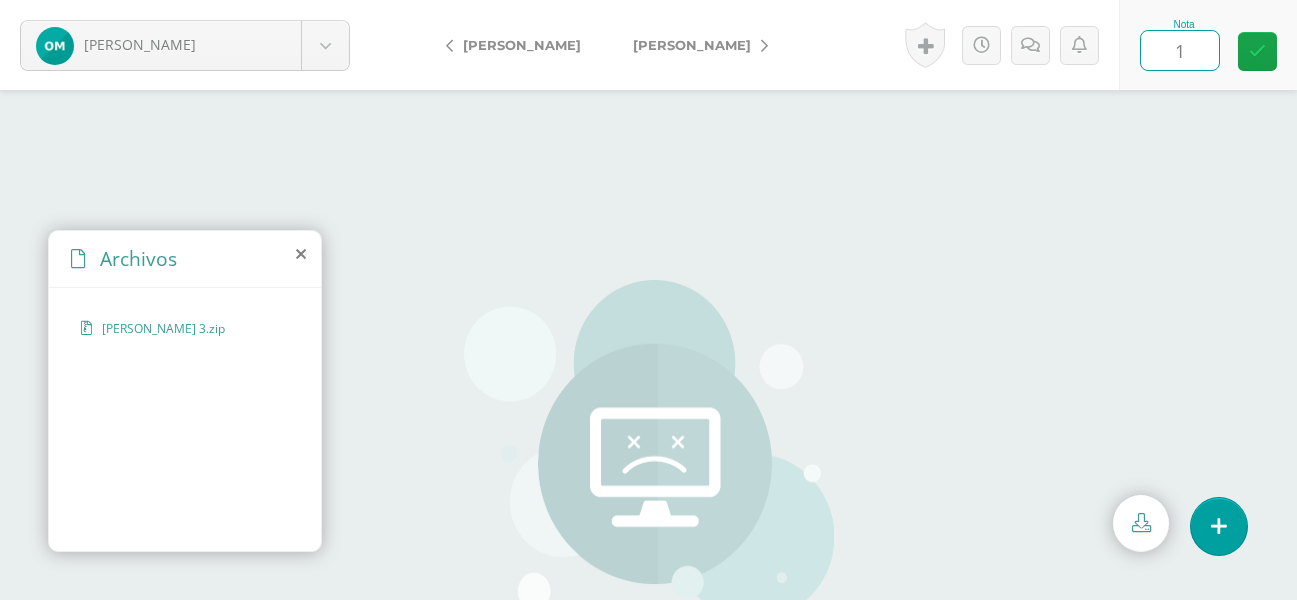 type on "15" 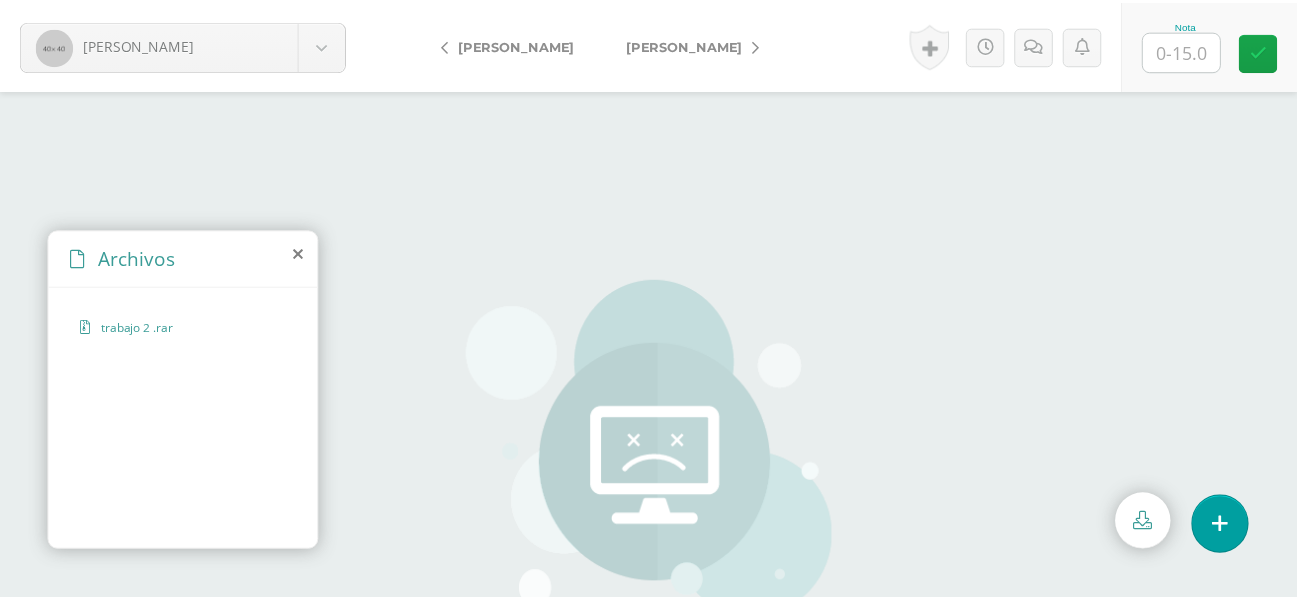 scroll, scrollTop: 0, scrollLeft: 0, axis: both 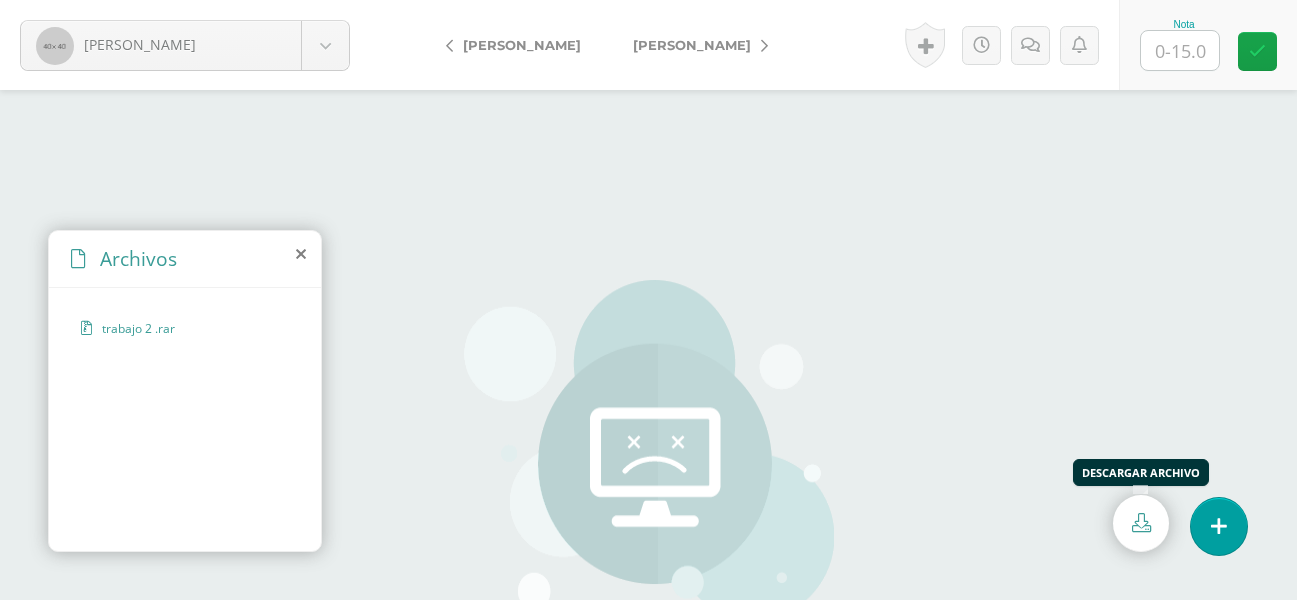 click at bounding box center (1141, 523) 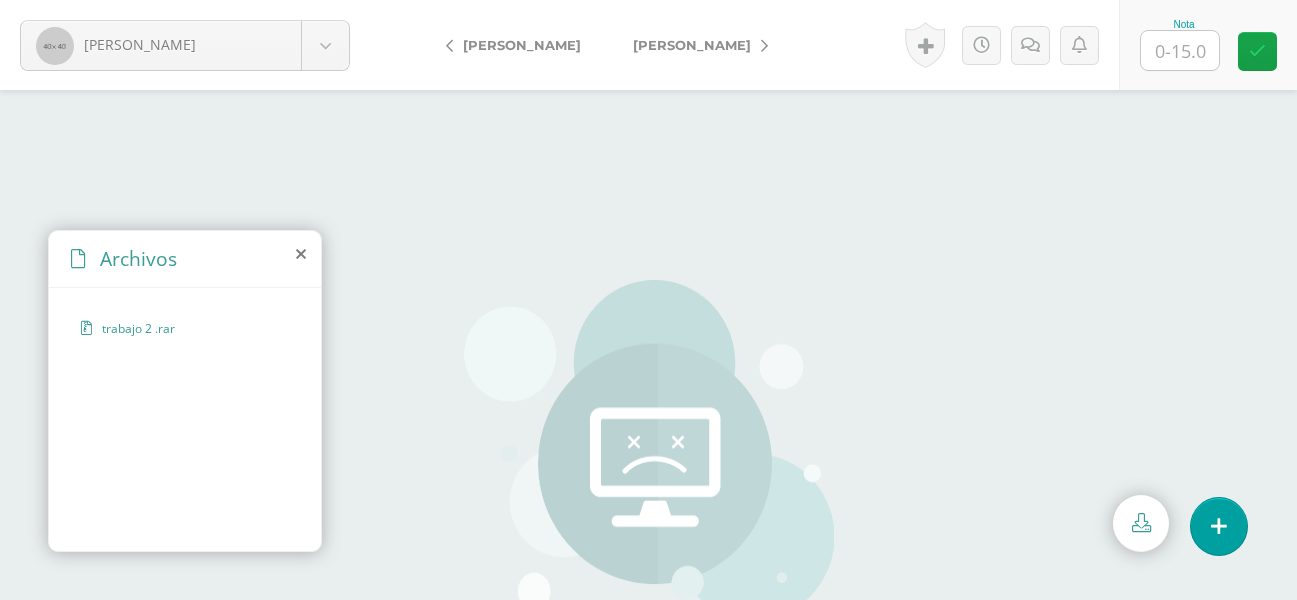 click at bounding box center [1180, 50] 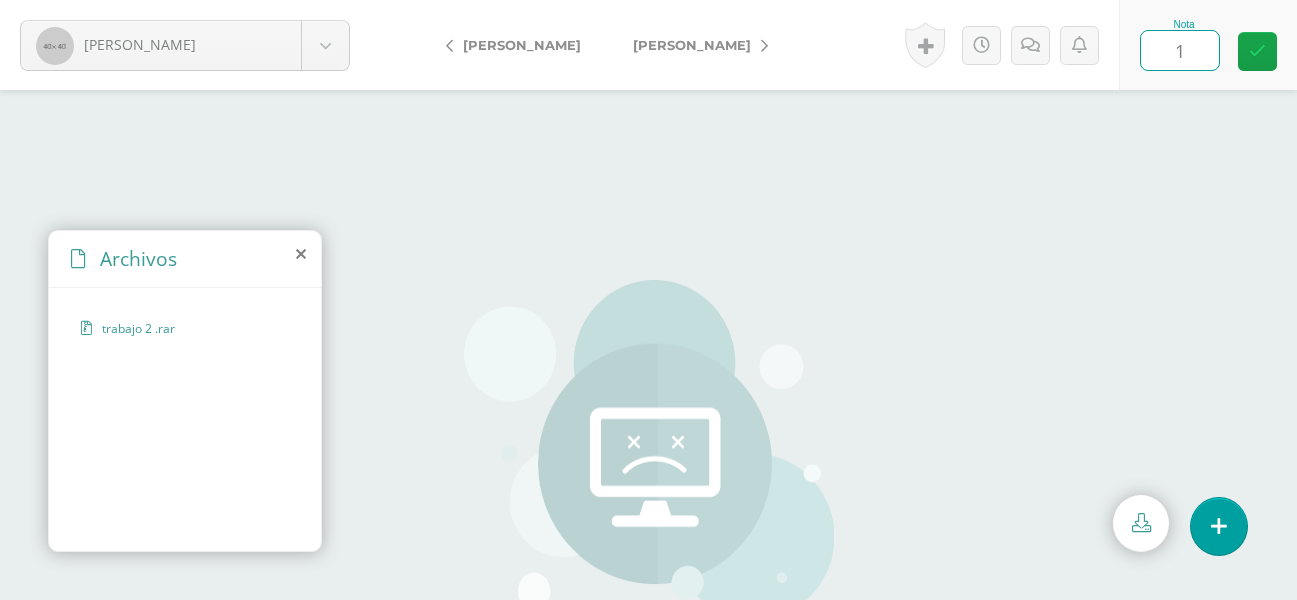 type on "12" 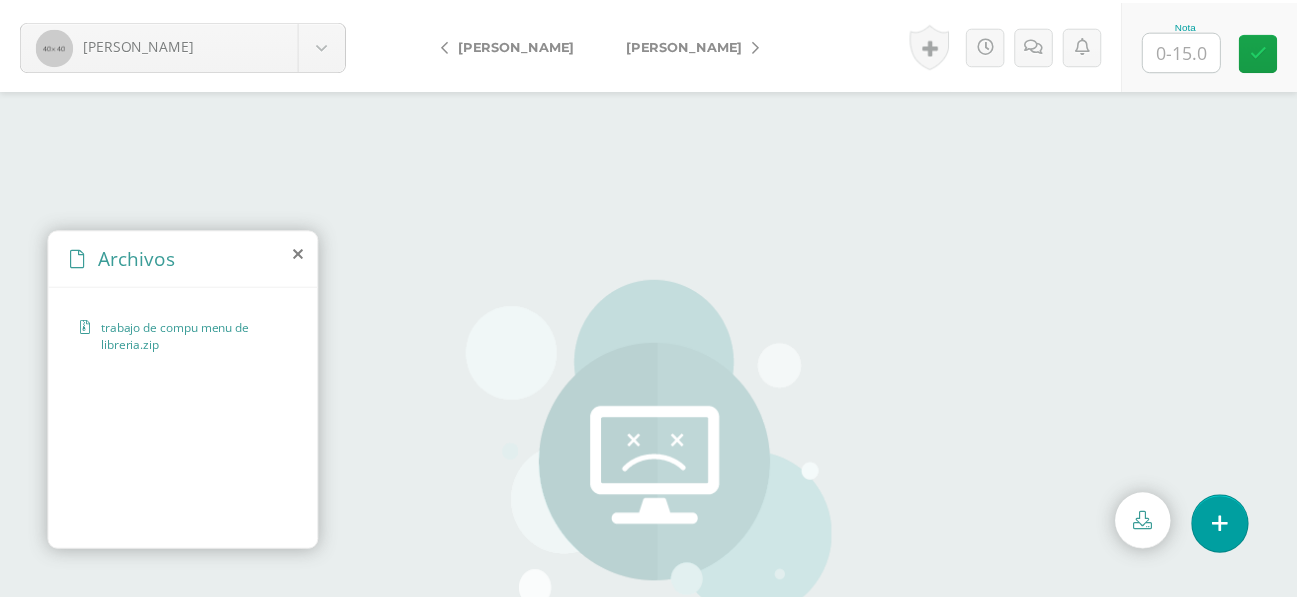 scroll, scrollTop: 0, scrollLeft: 0, axis: both 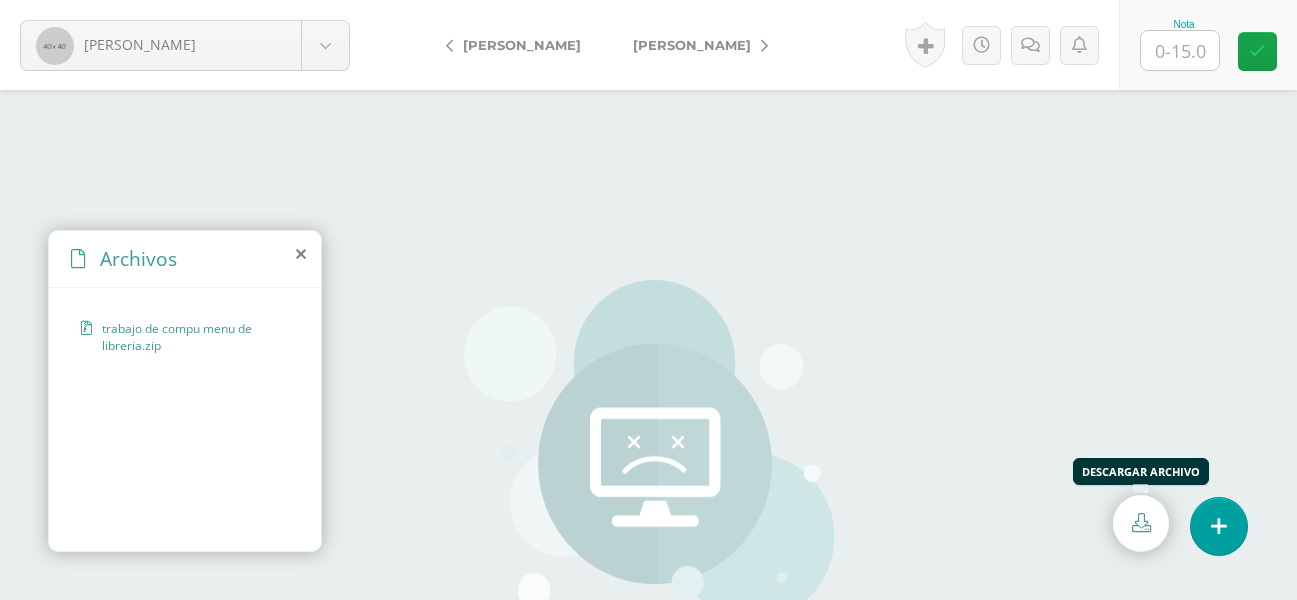 click at bounding box center [1141, 523] 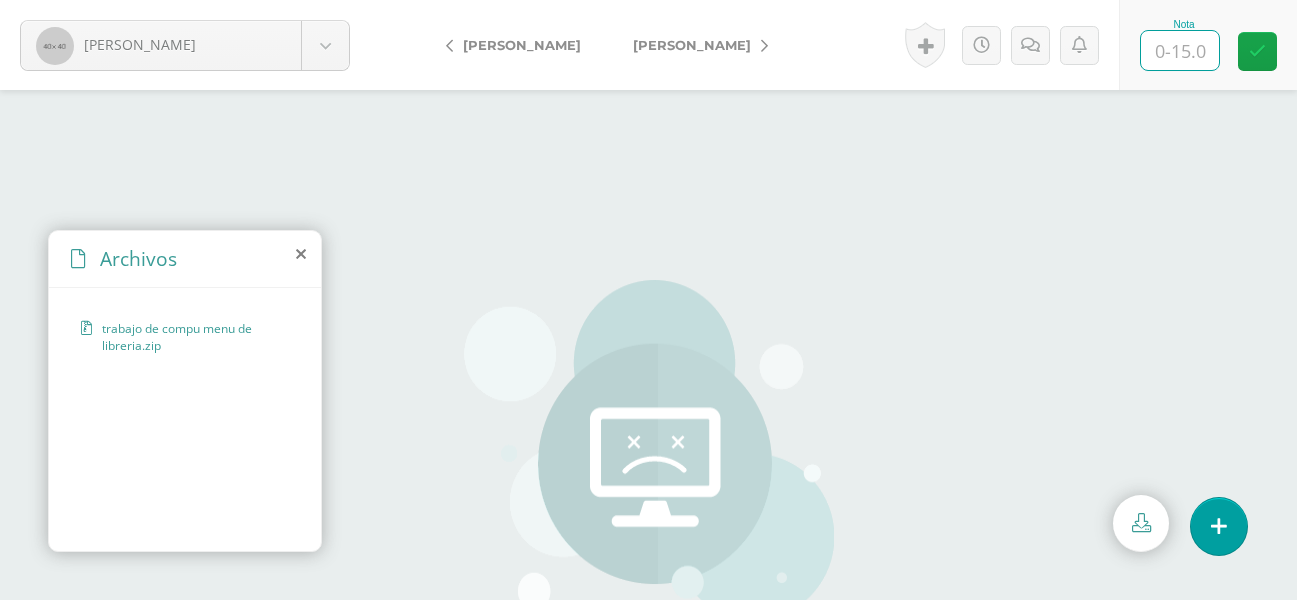 click 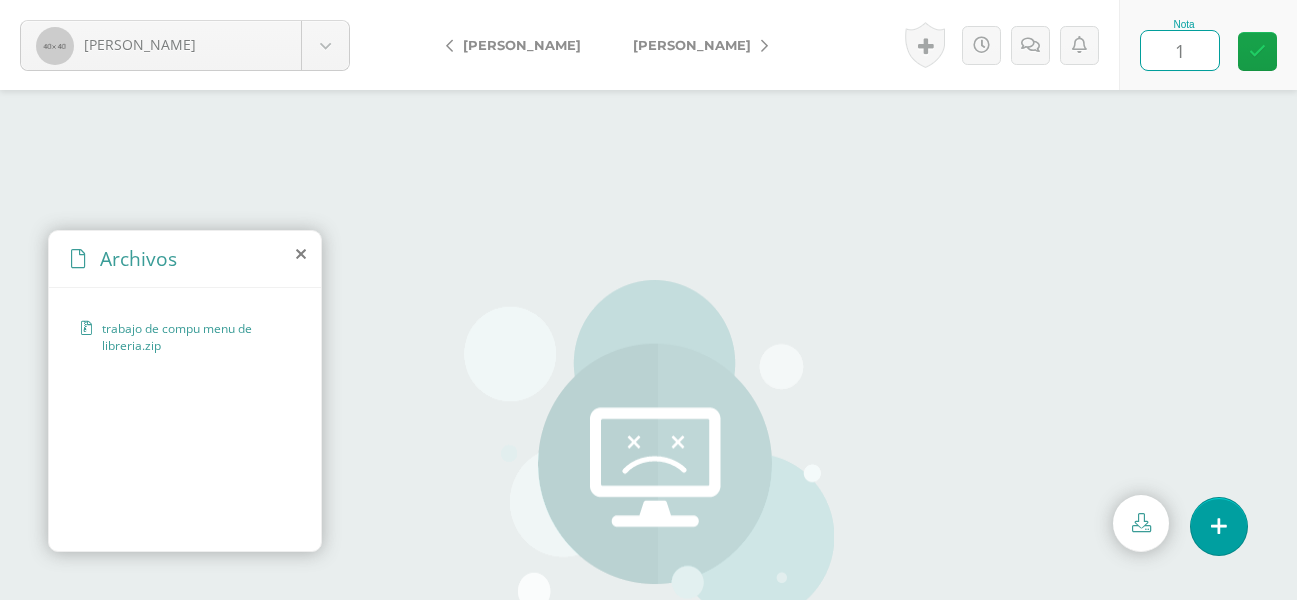 type on "15" 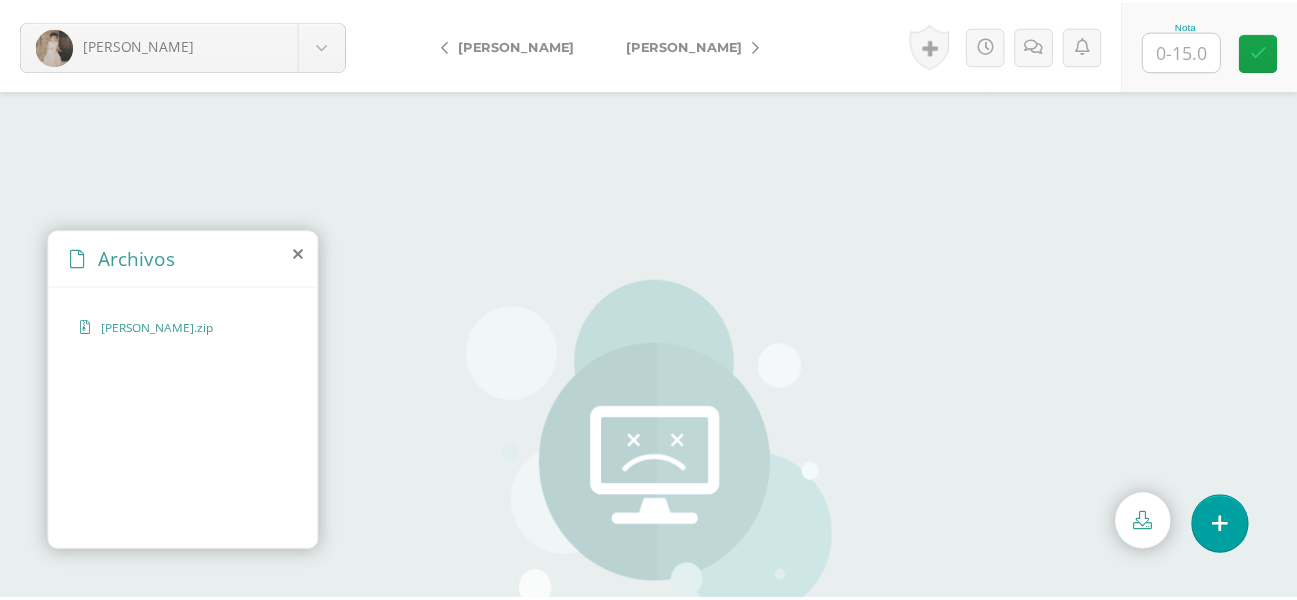 scroll, scrollTop: 0, scrollLeft: 0, axis: both 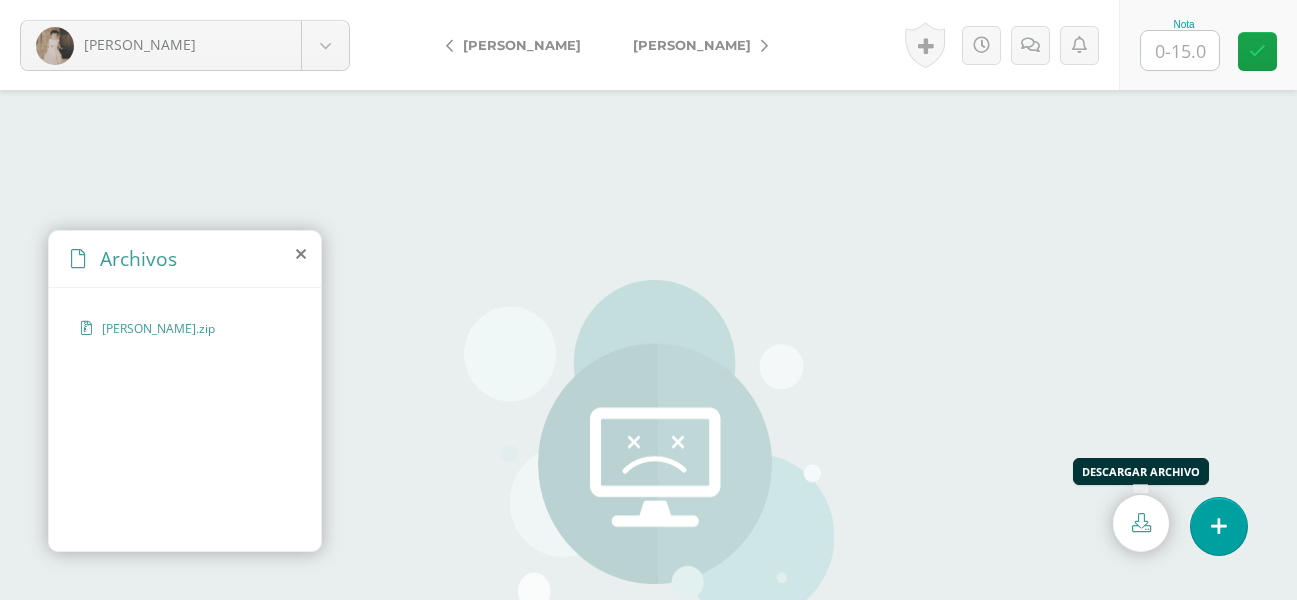 click at bounding box center (1141, 522) 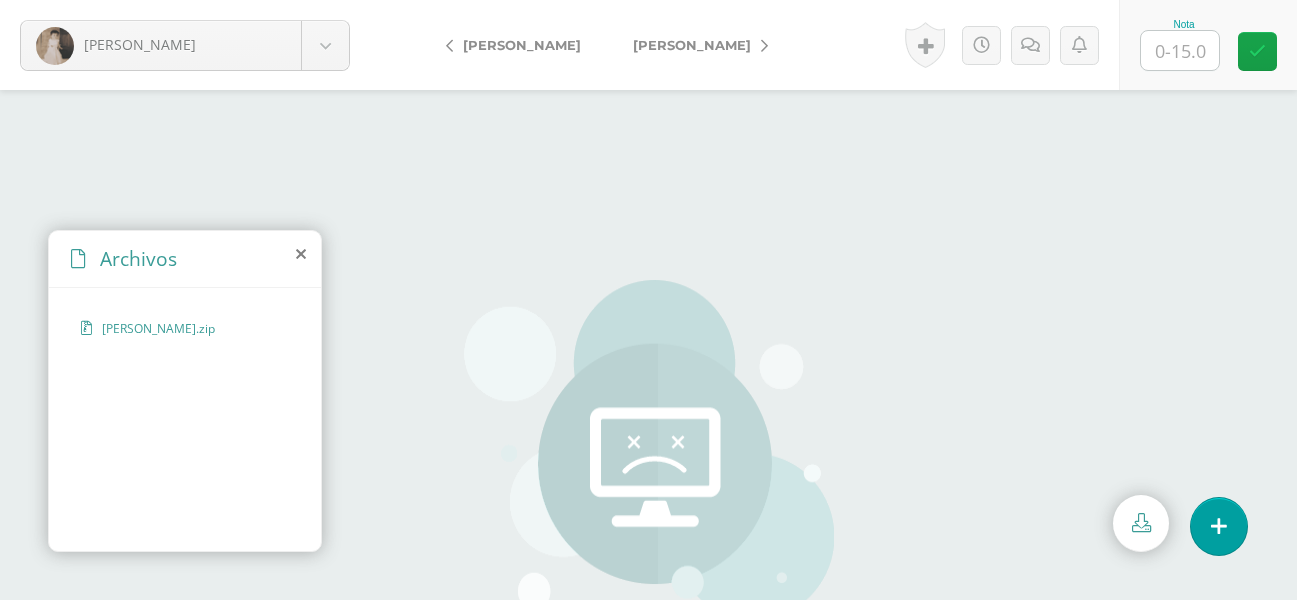 click at bounding box center [1180, 50] 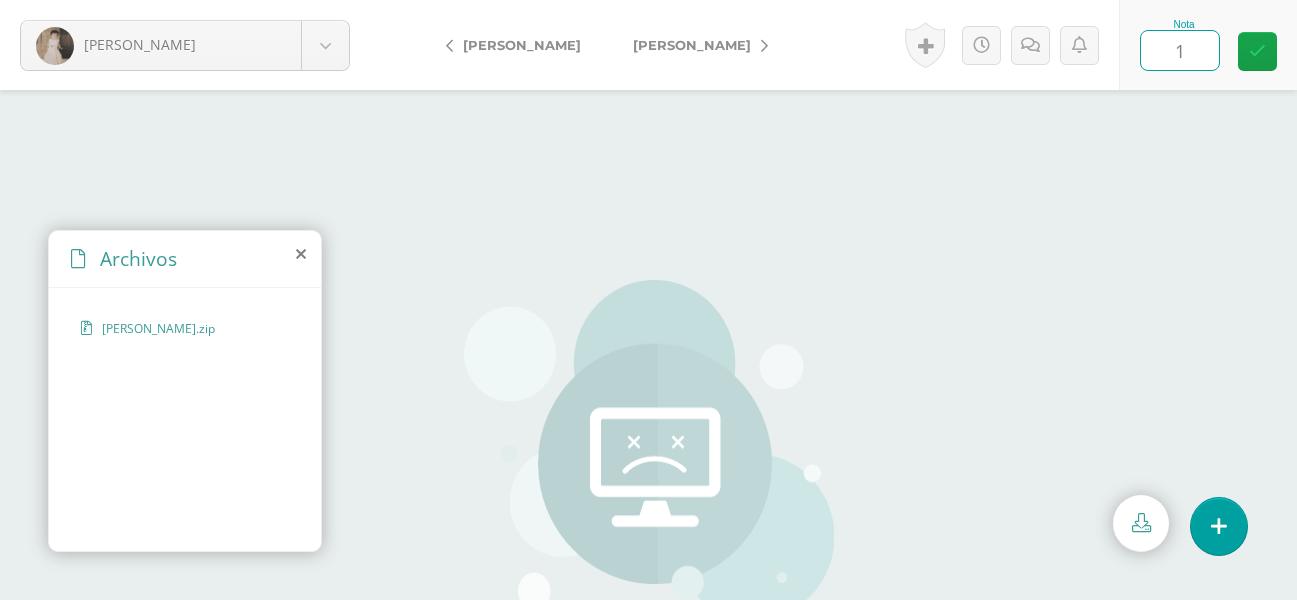 type on "15" 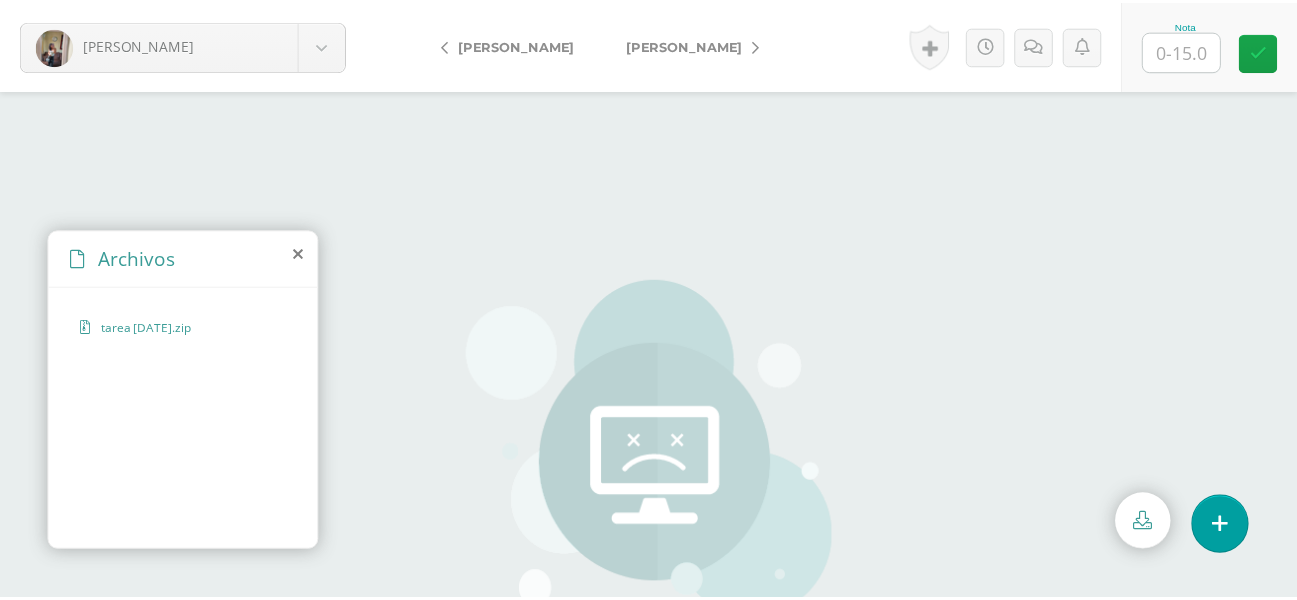 scroll, scrollTop: 0, scrollLeft: 0, axis: both 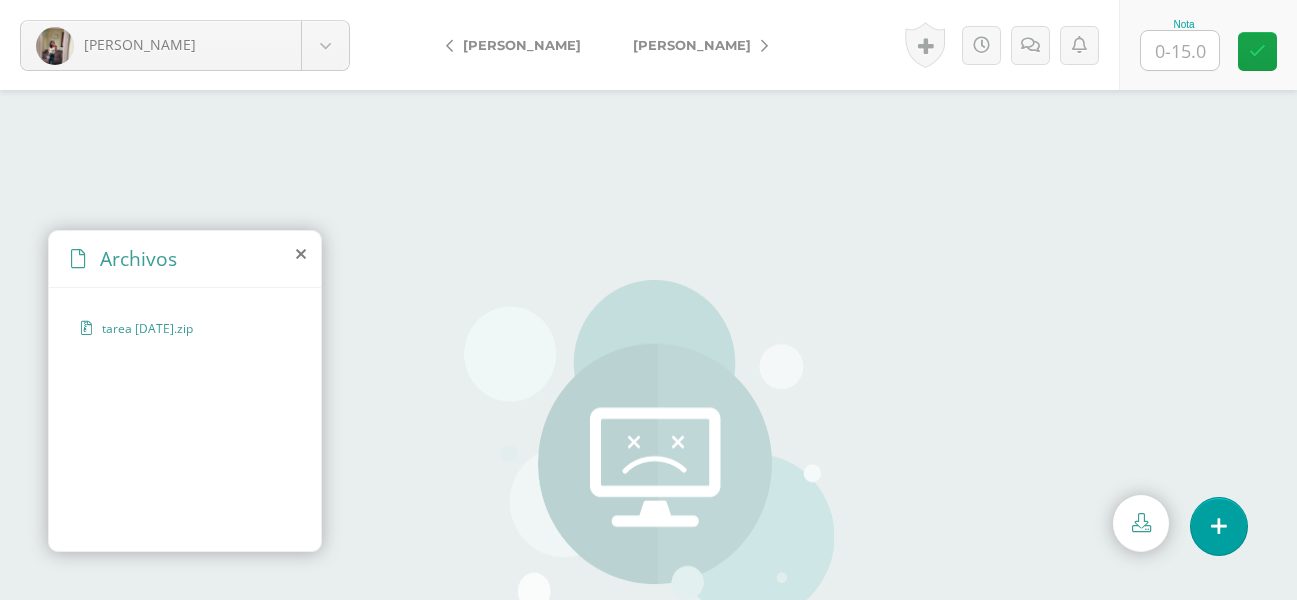 click at bounding box center [1141, 522] 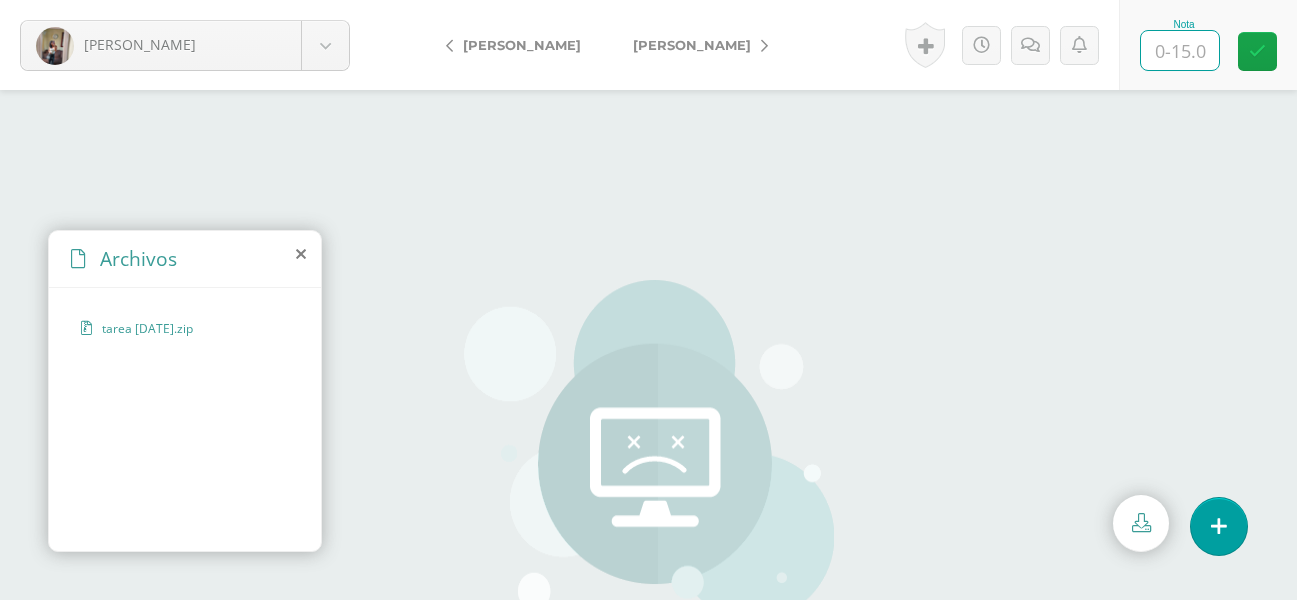 click at bounding box center (1180, 50) 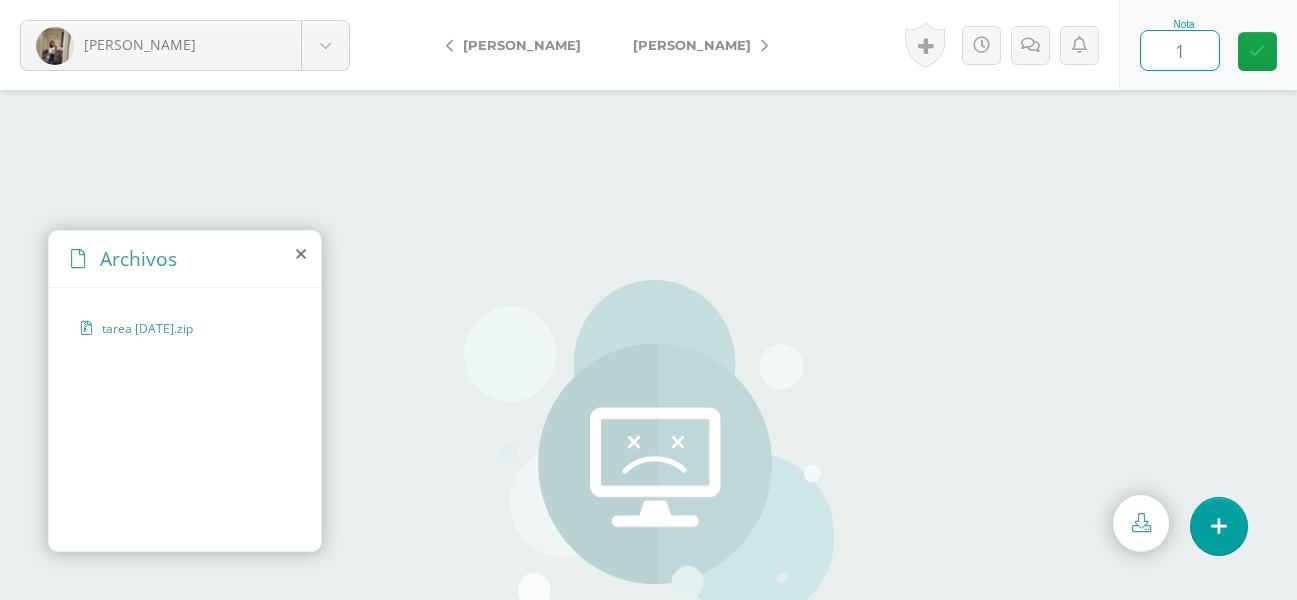 type on "13" 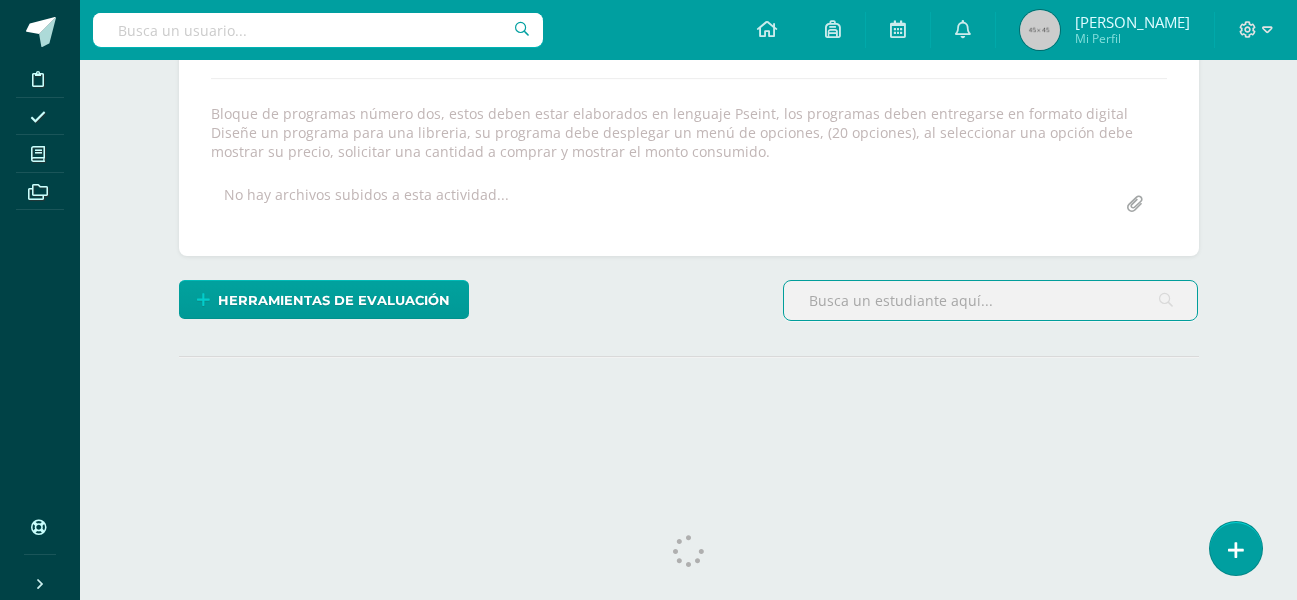 scroll, scrollTop: 0, scrollLeft: 0, axis: both 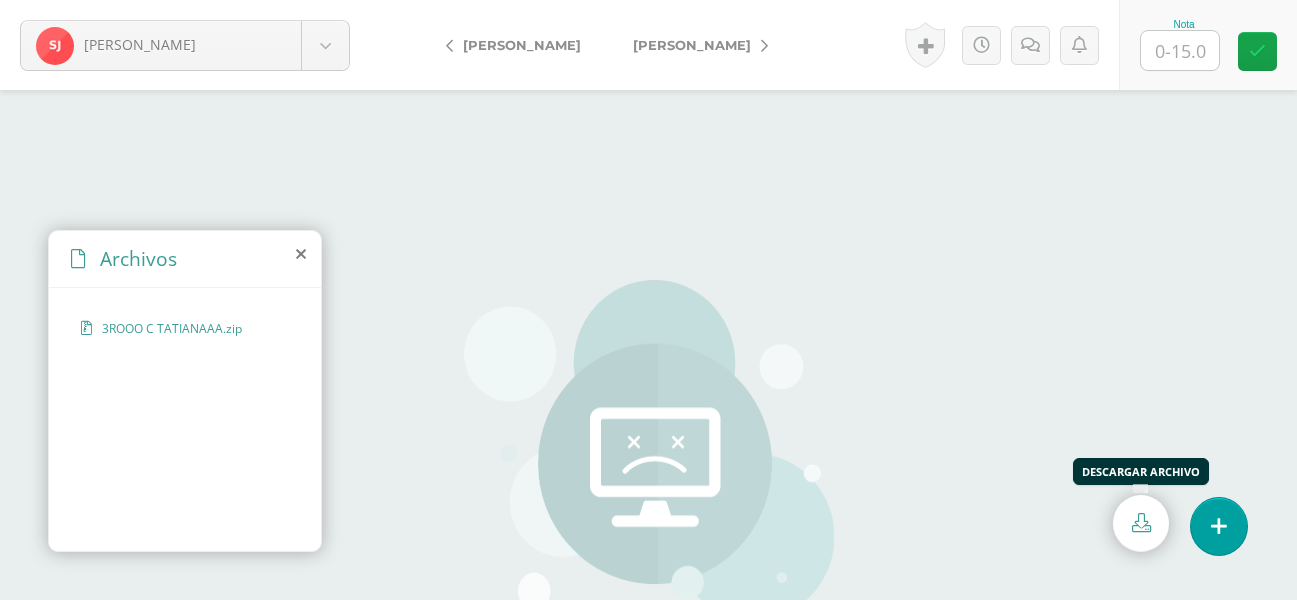 click at bounding box center (1141, 523) 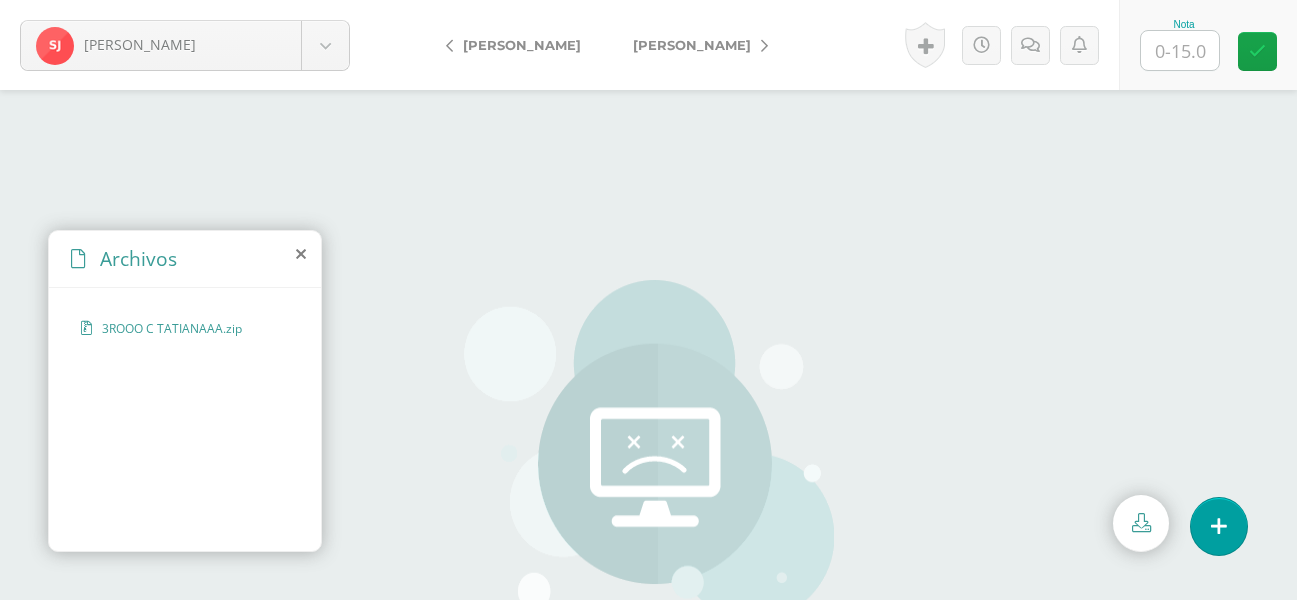 click at bounding box center [1180, 50] 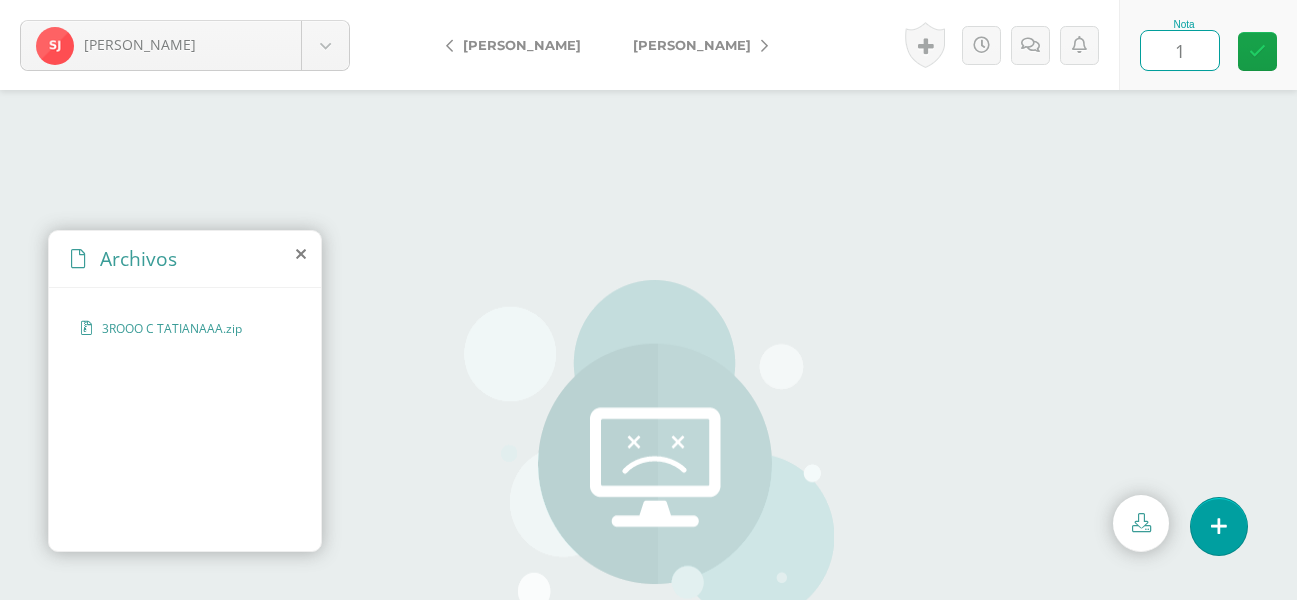 type on "15" 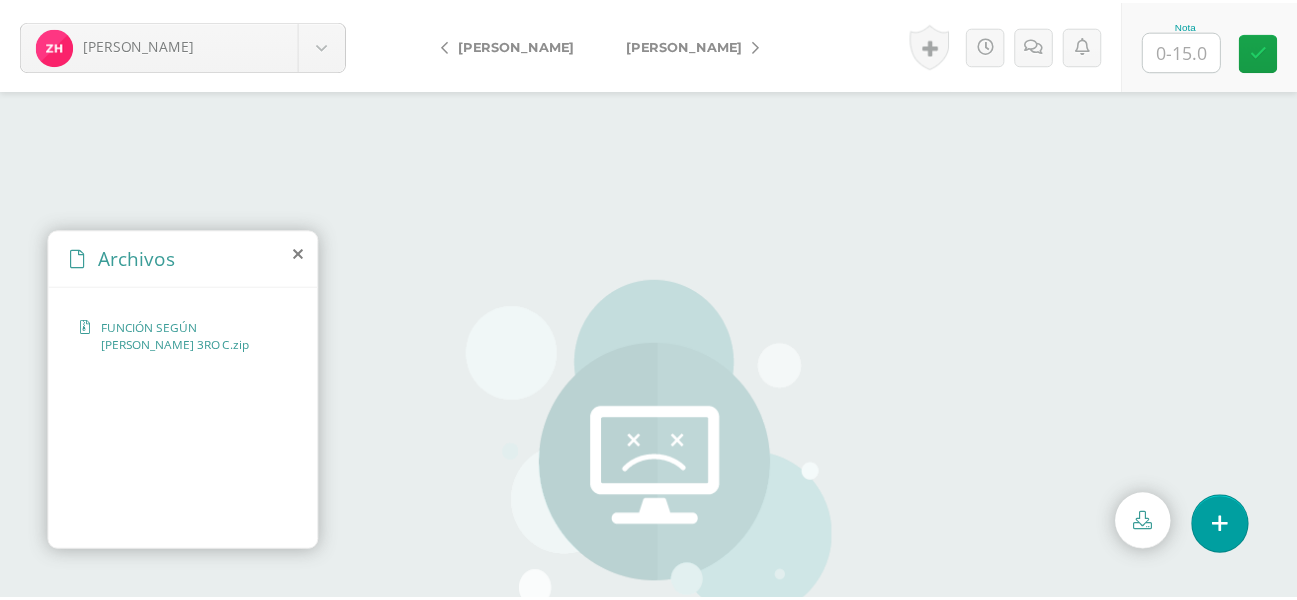 scroll, scrollTop: 0, scrollLeft: 0, axis: both 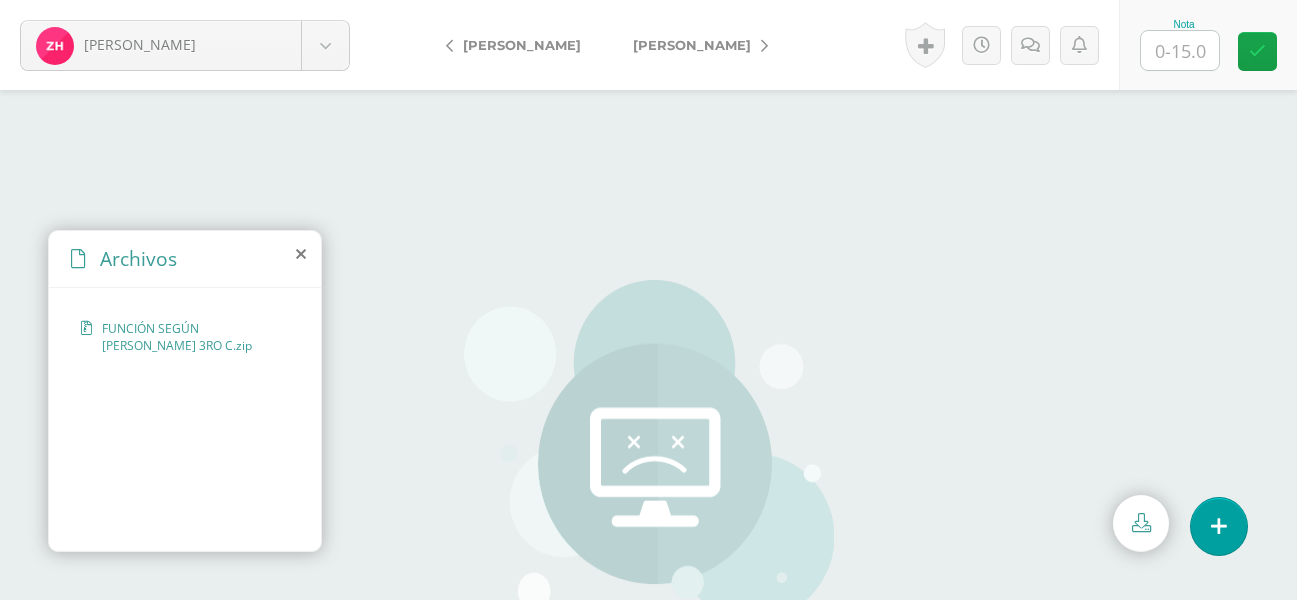 click at bounding box center (648, 345) 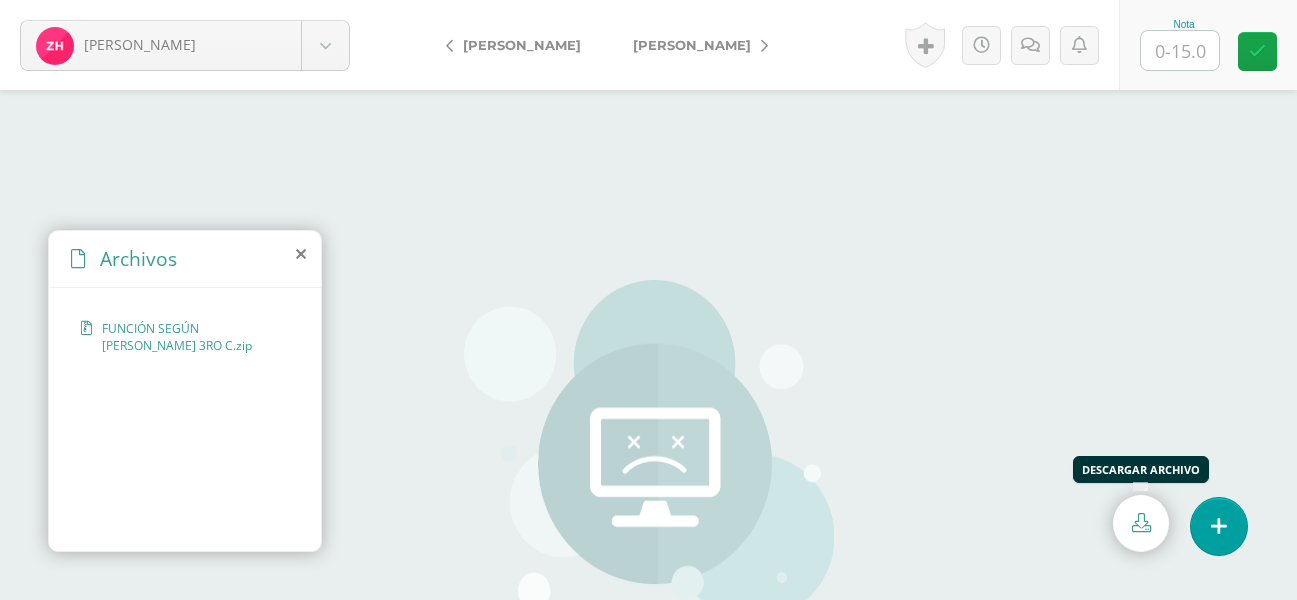 click at bounding box center (1141, 523) 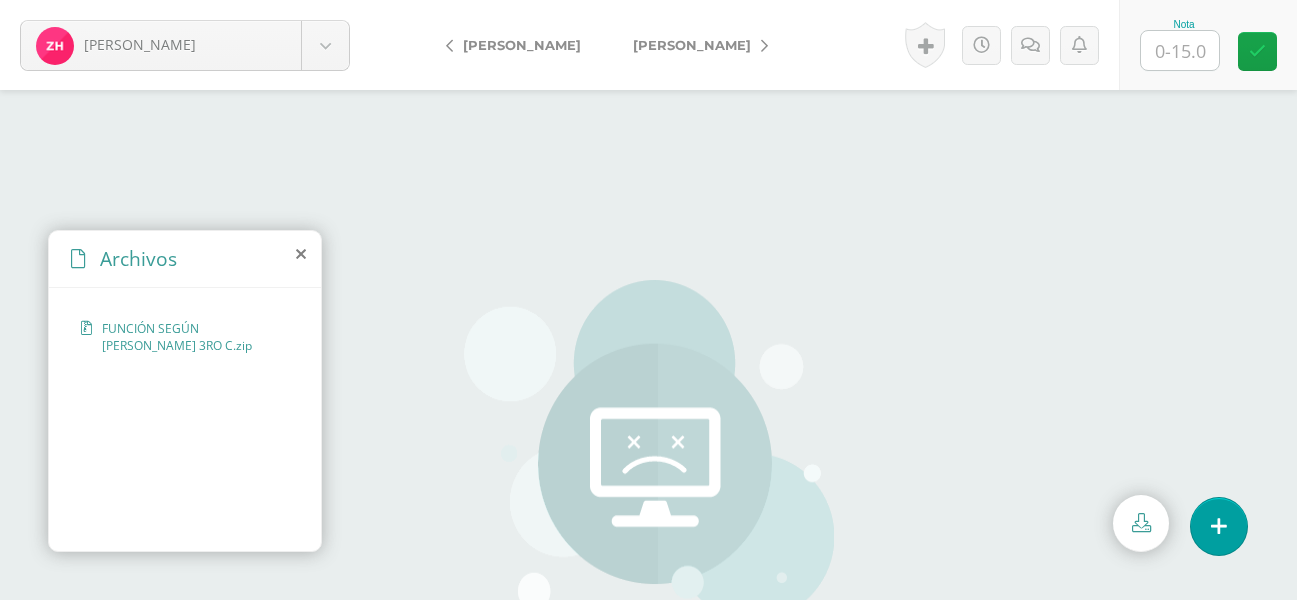 click at bounding box center (1180, 50) 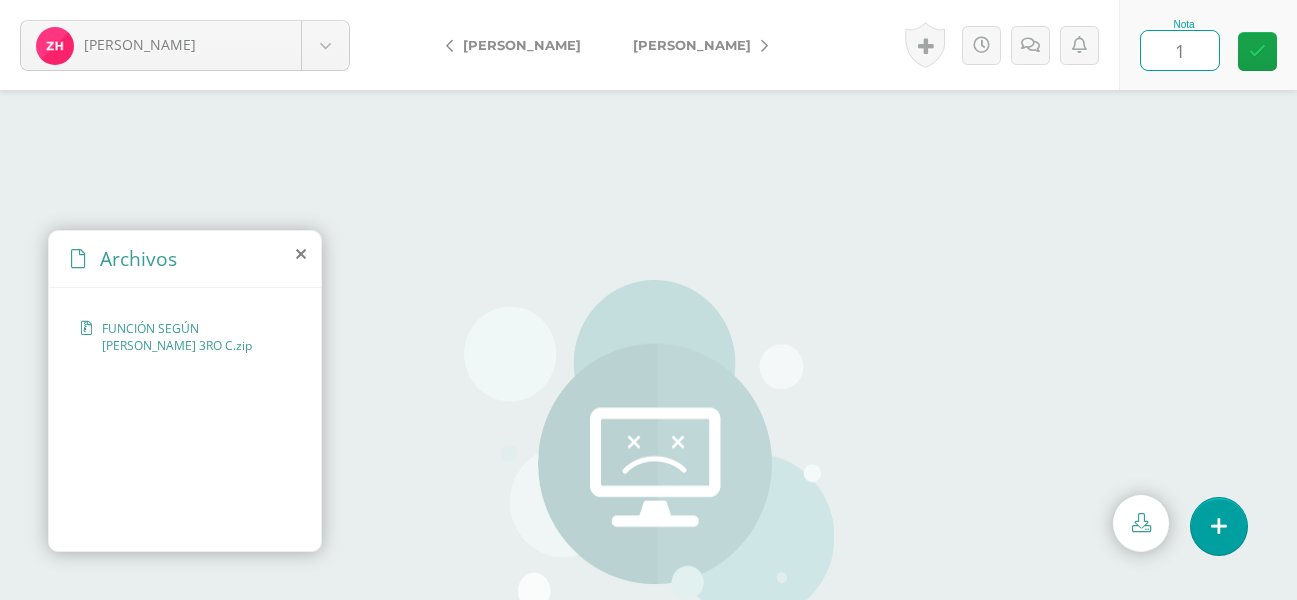 type on "15" 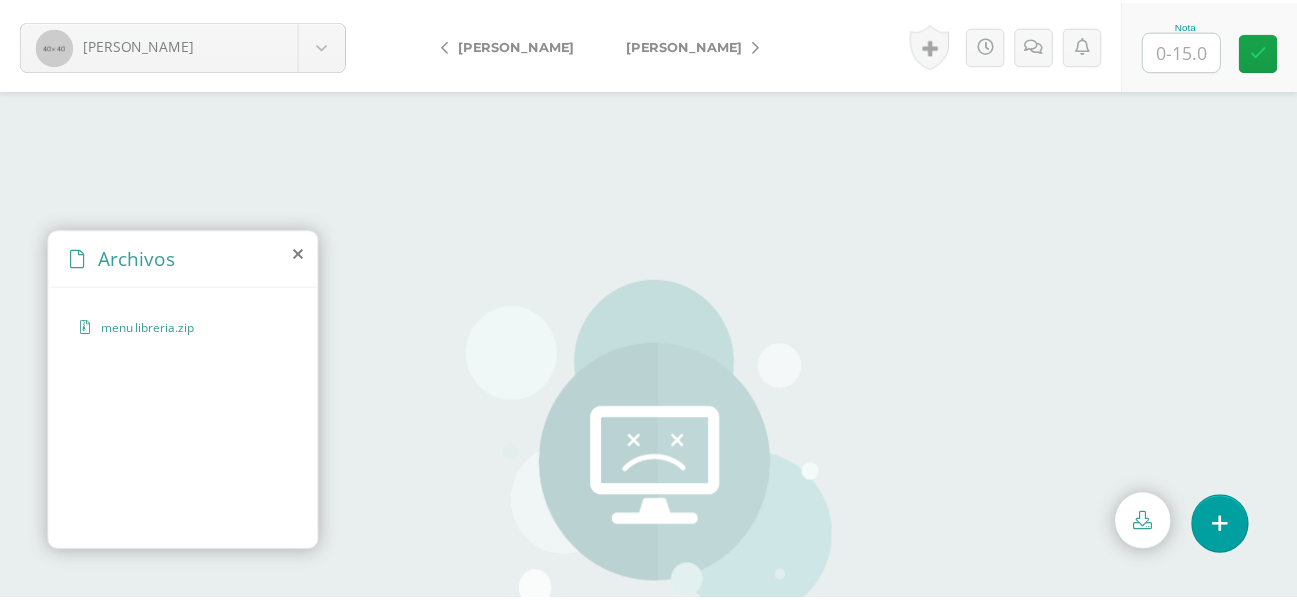 scroll, scrollTop: 0, scrollLeft: 0, axis: both 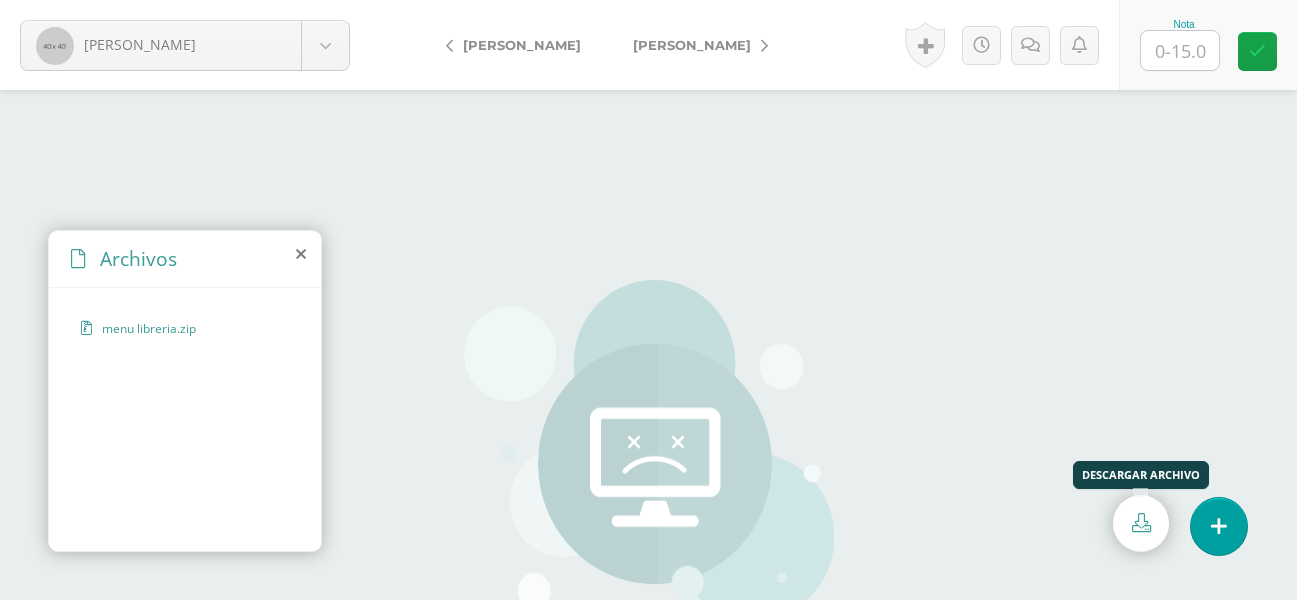 click at bounding box center (1141, 522) 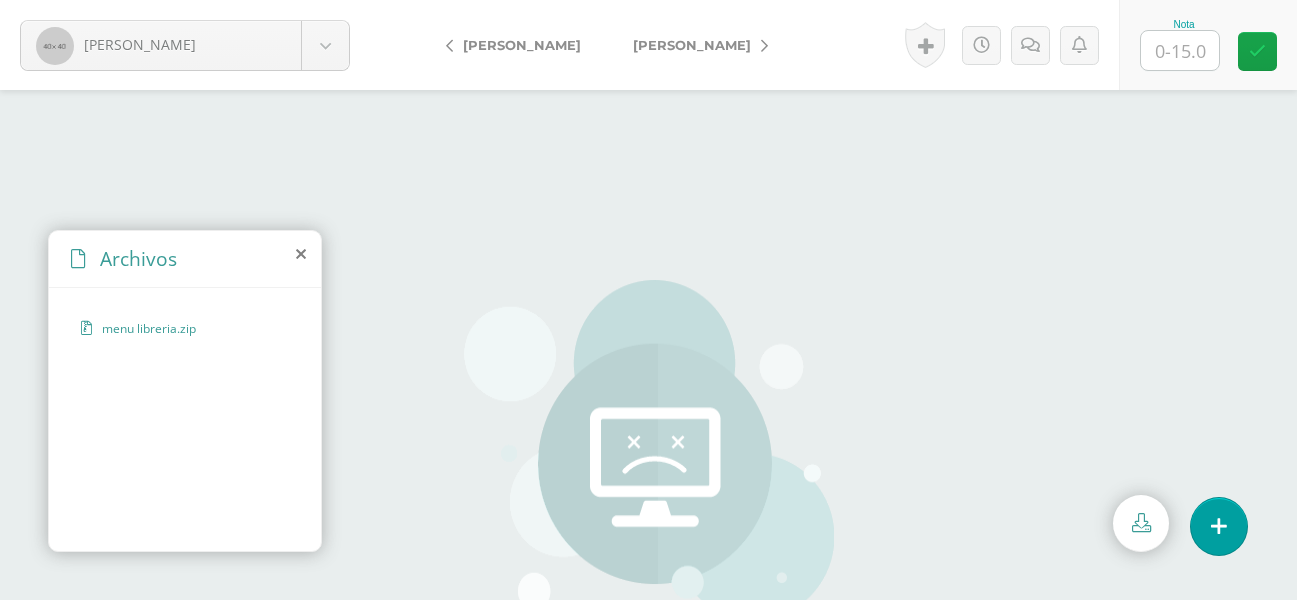 click at bounding box center (1180, 50) 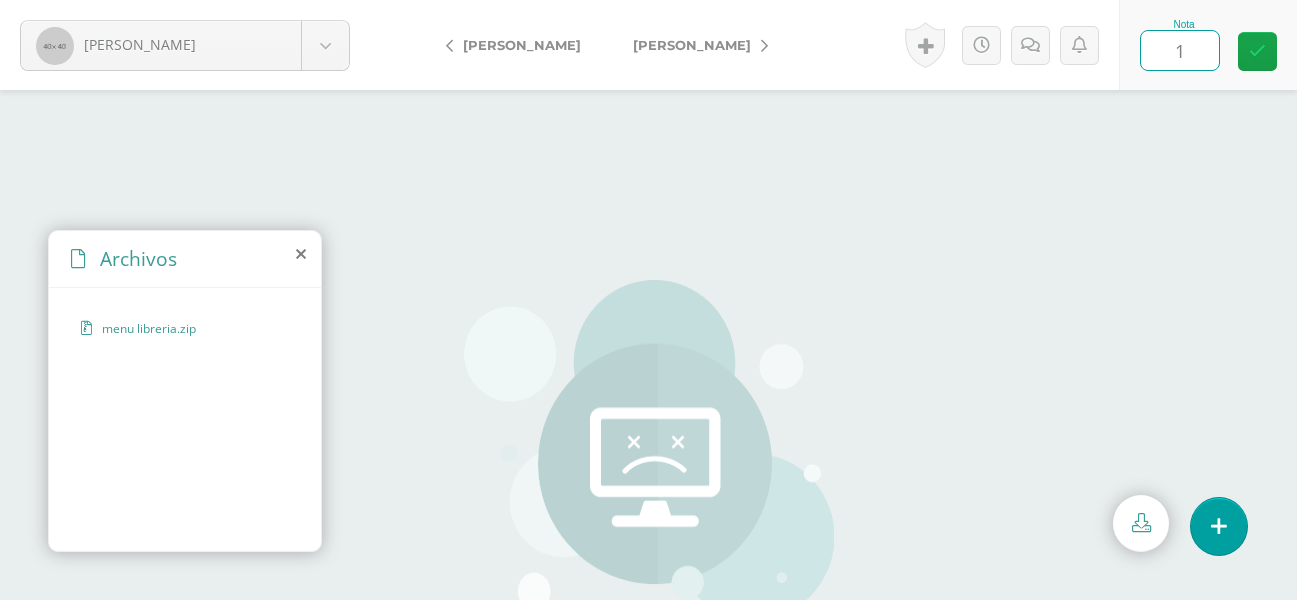 type on "15" 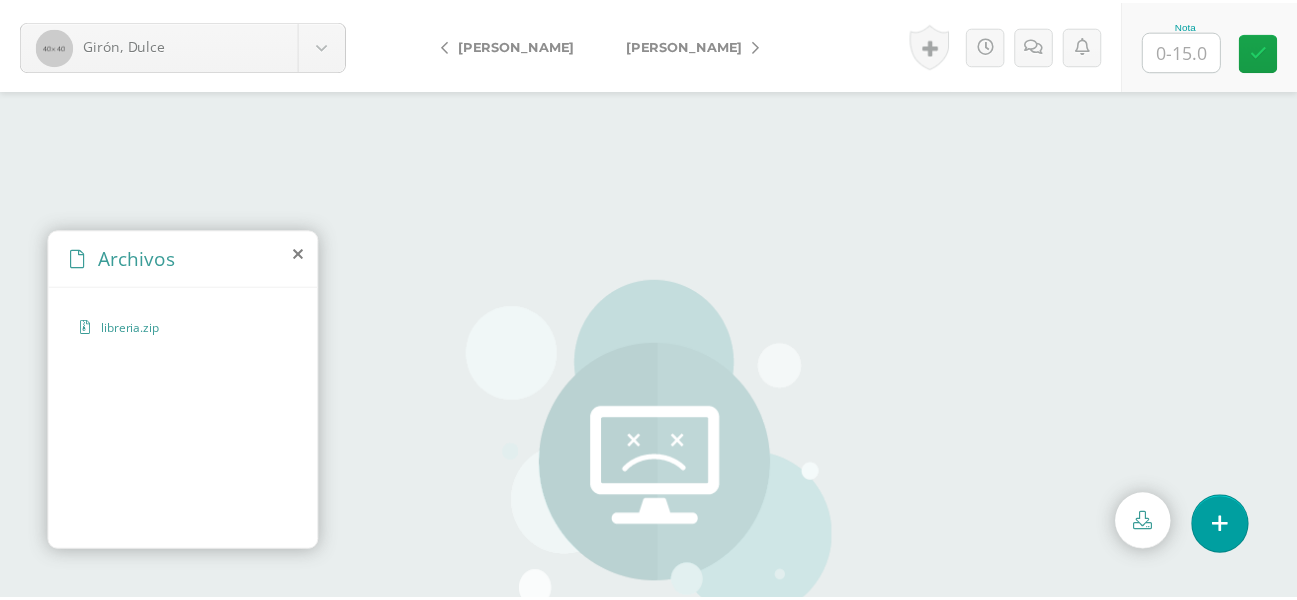 scroll, scrollTop: 0, scrollLeft: 0, axis: both 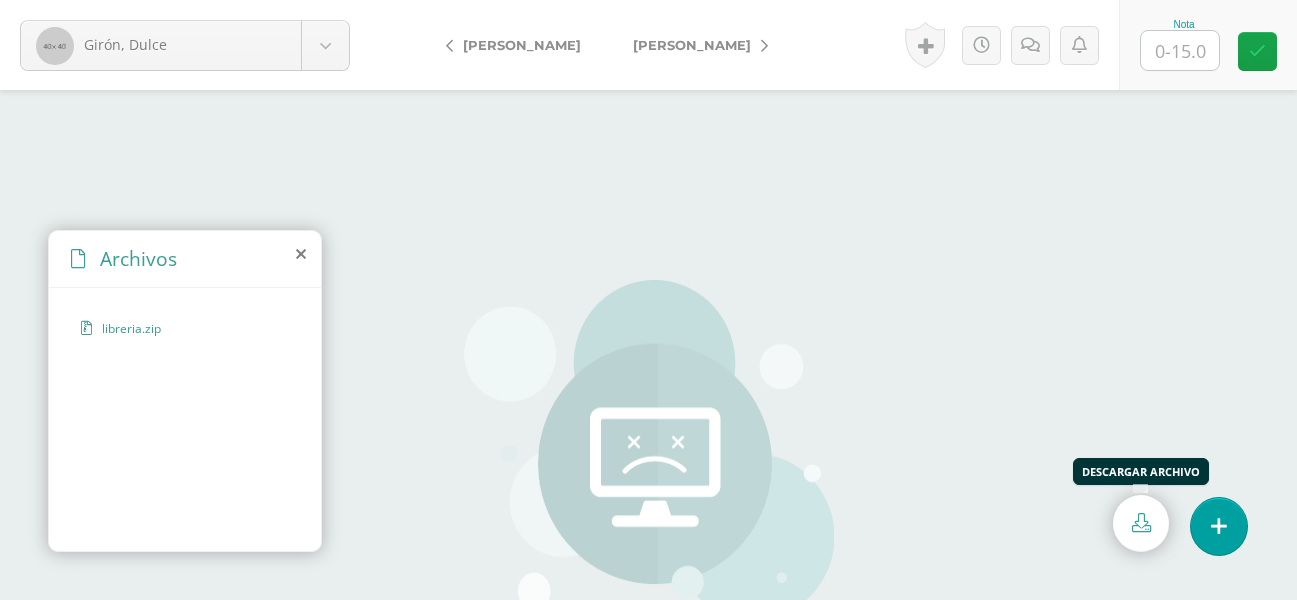 click at bounding box center (1141, 523) 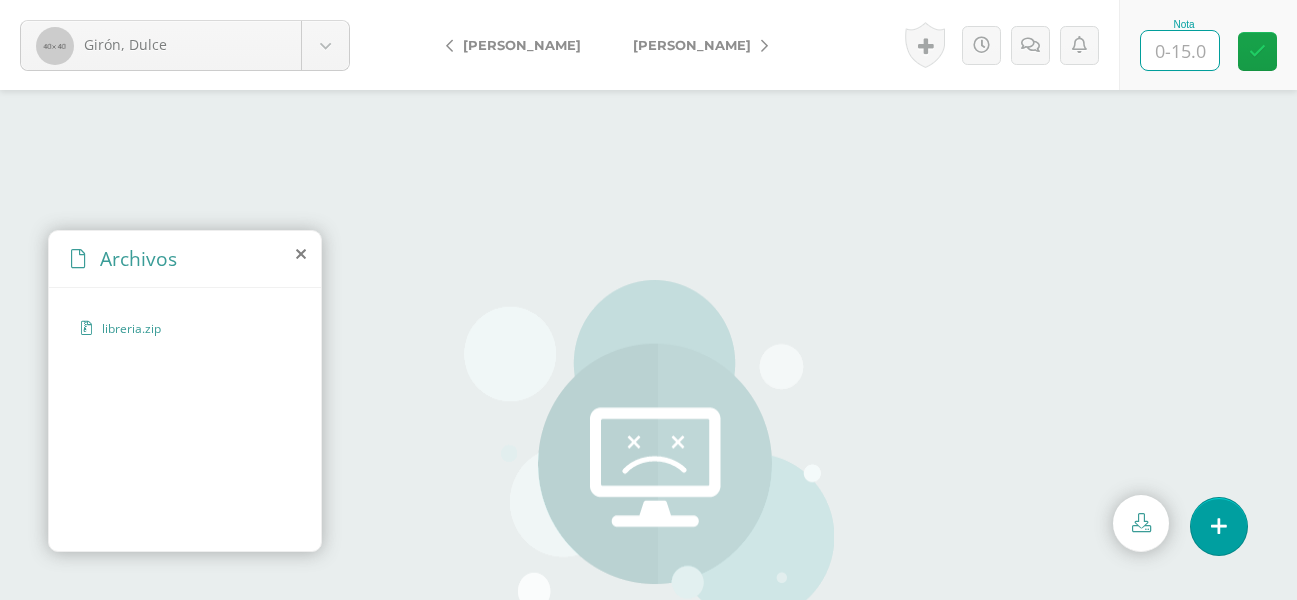 click at bounding box center (1180, 50) 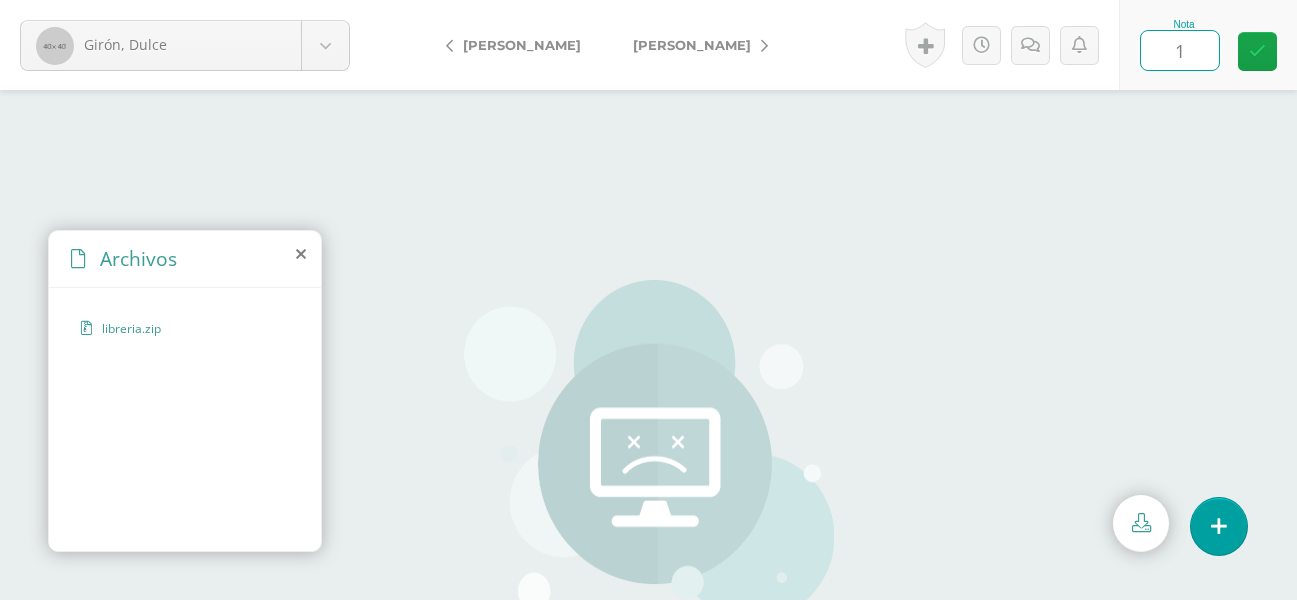 type on "15" 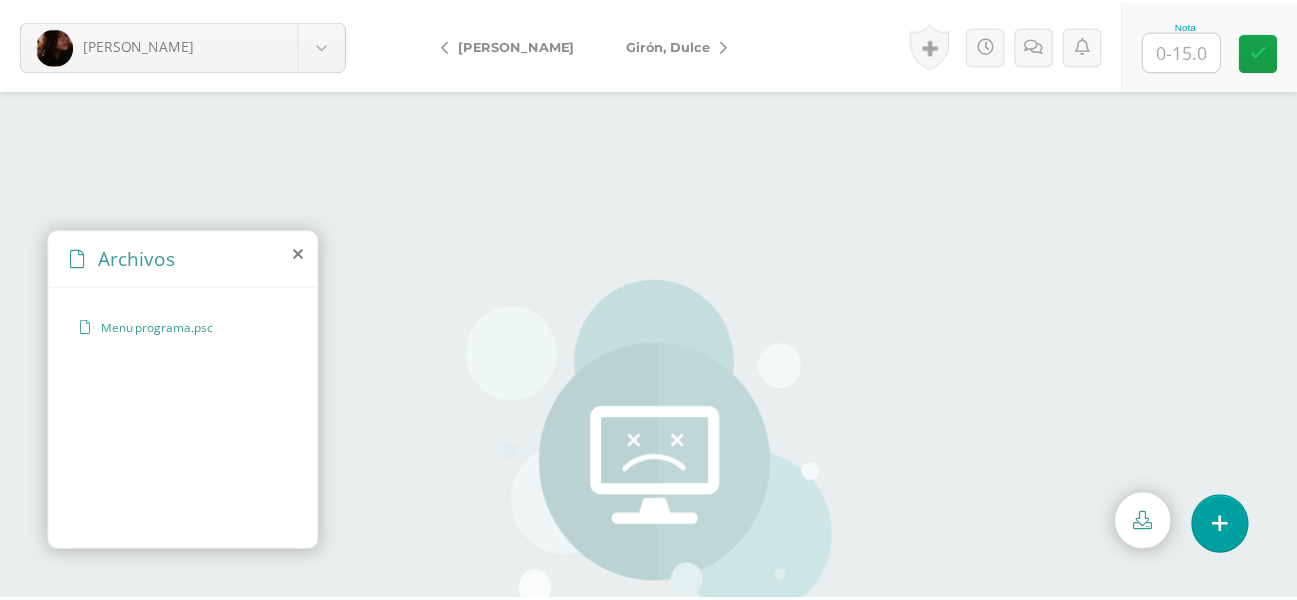 scroll, scrollTop: 0, scrollLeft: 0, axis: both 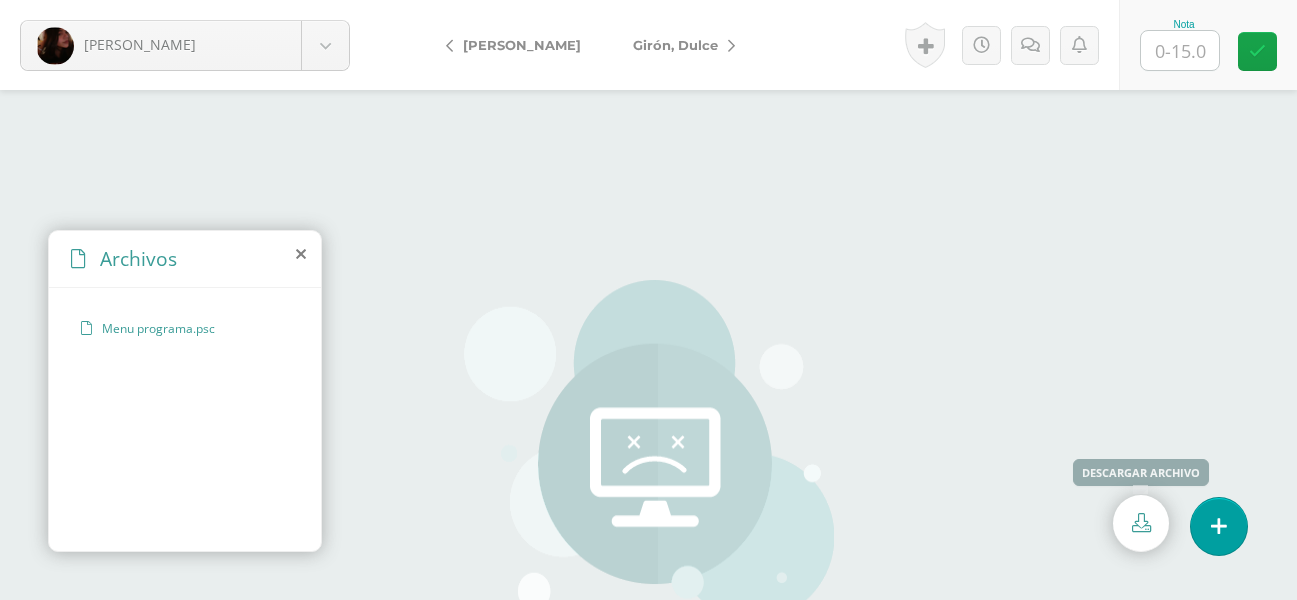 click at bounding box center [1141, 522] 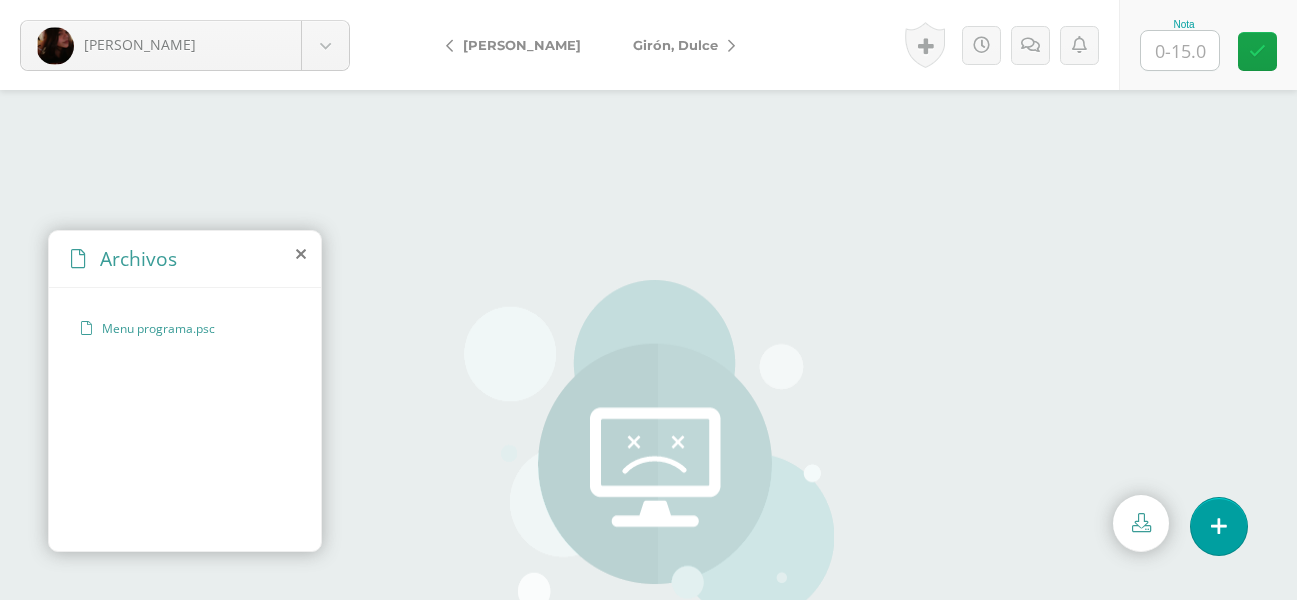 click at bounding box center (1180, 50) 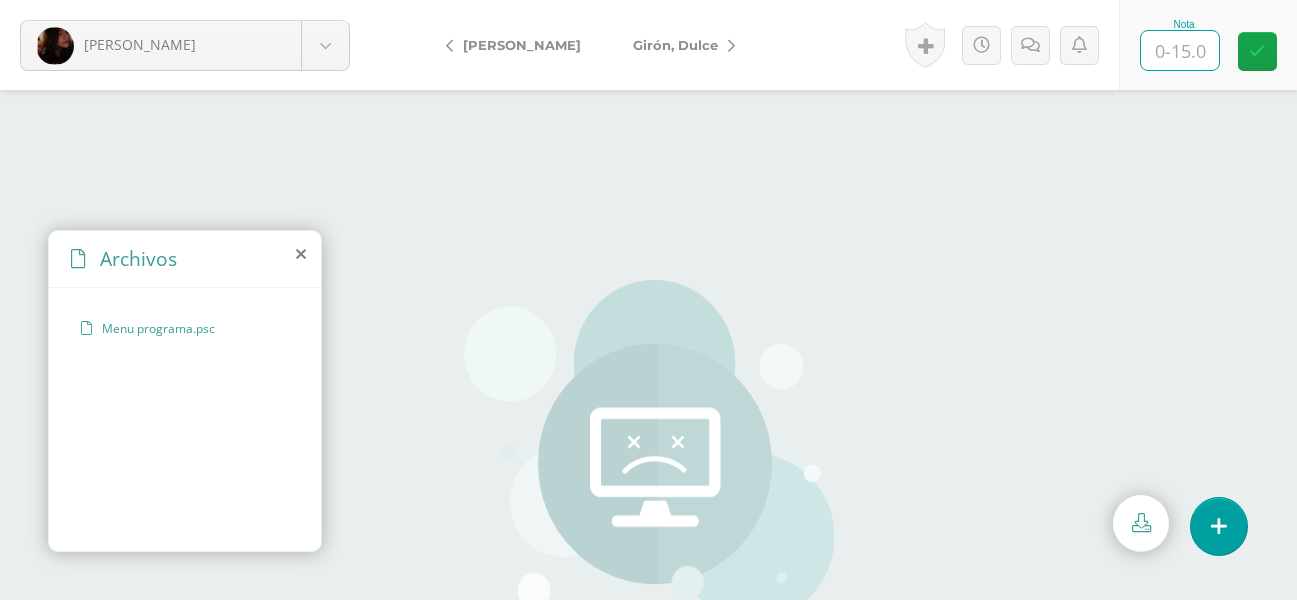 type on "5" 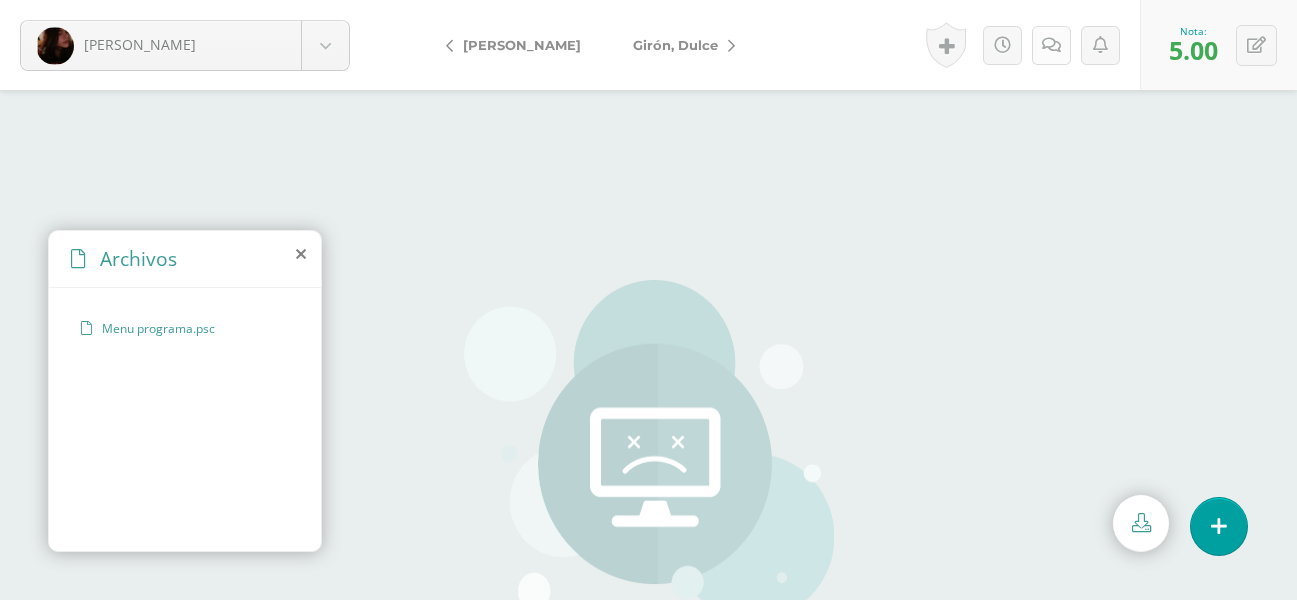 click at bounding box center (1051, 45) 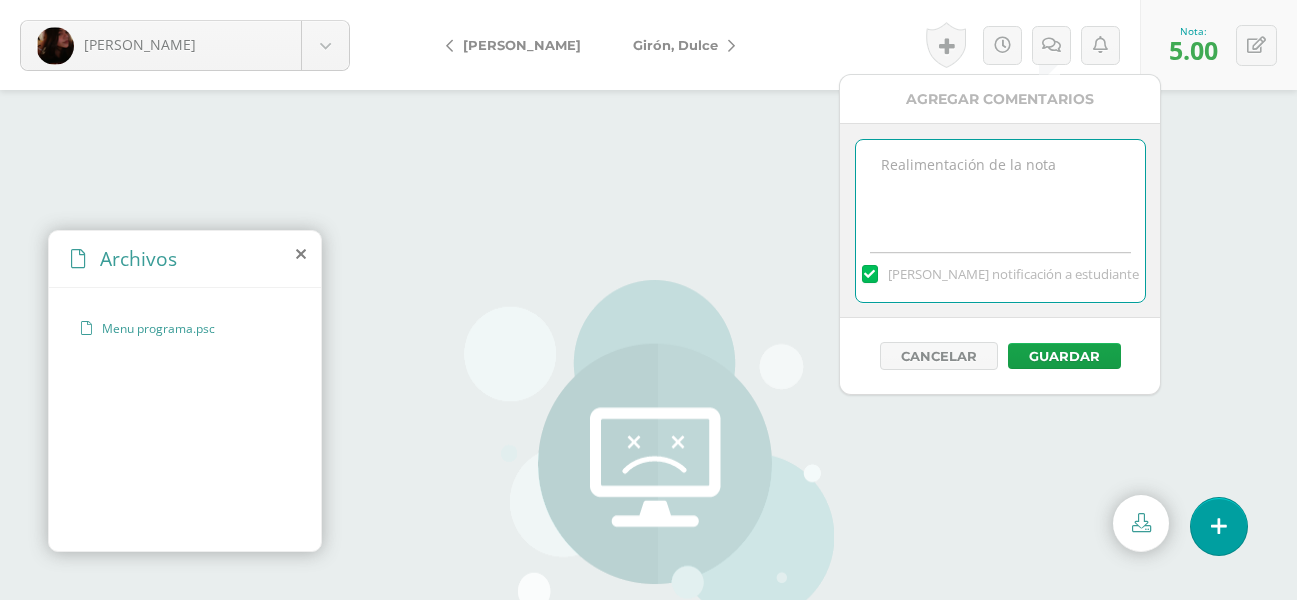 click at bounding box center (1000, 190) 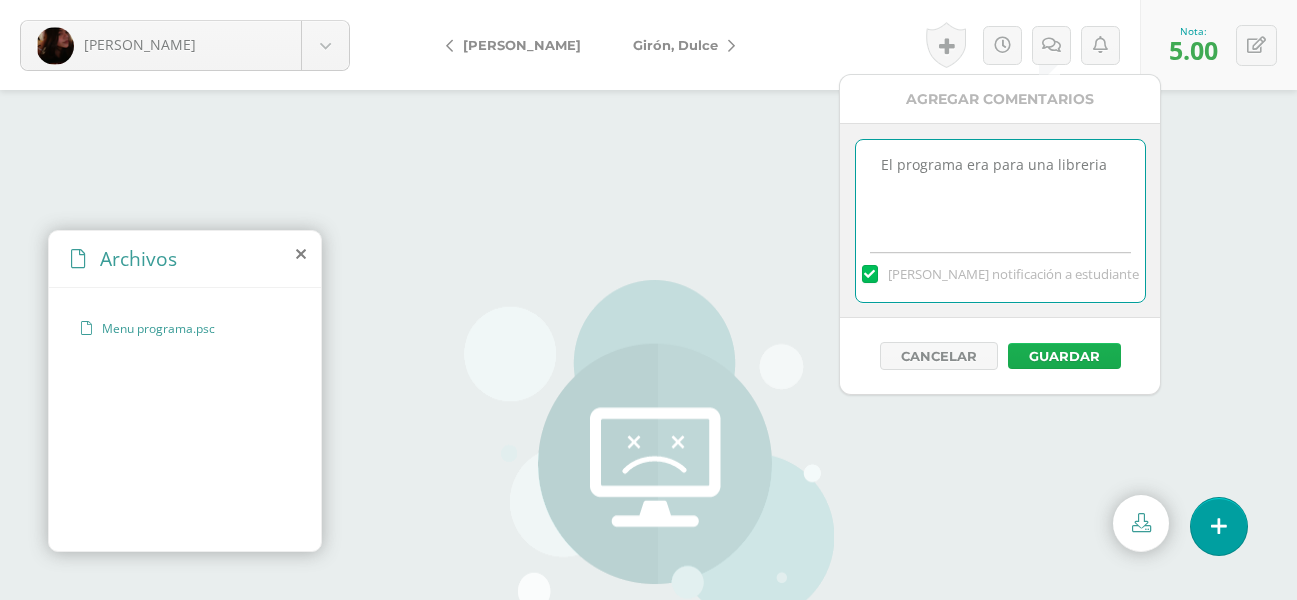 type on "El programa era para una libreria" 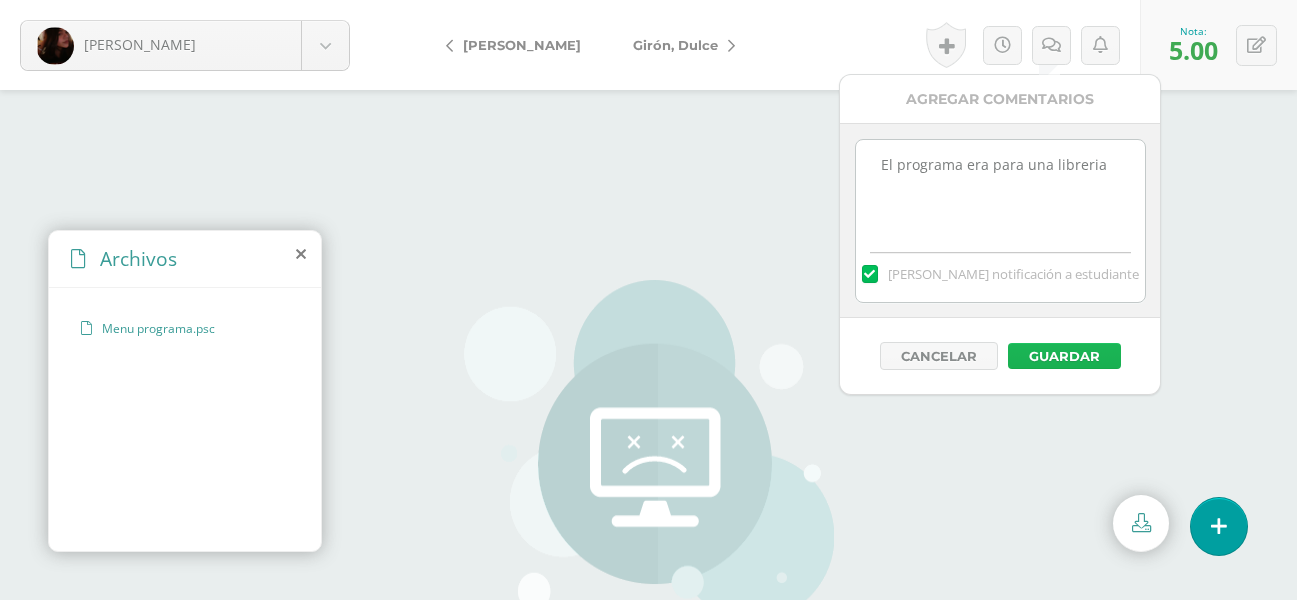 click on "Guardar" at bounding box center (1064, 356) 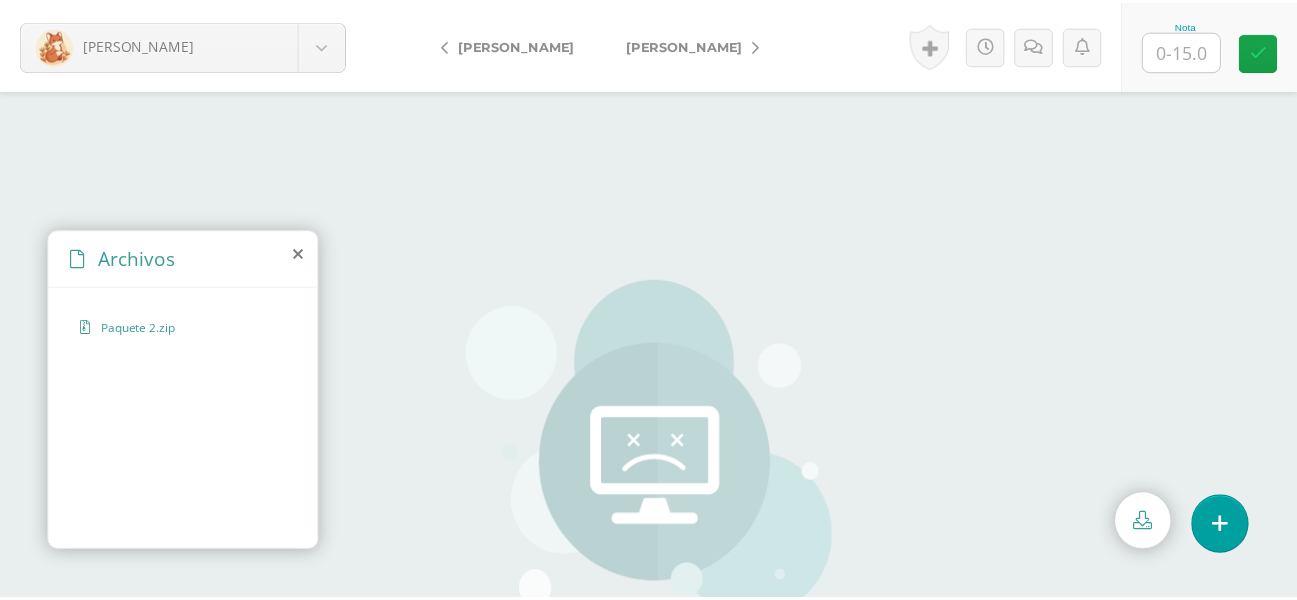 scroll, scrollTop: 0, scrollLeft: 0, axis: both 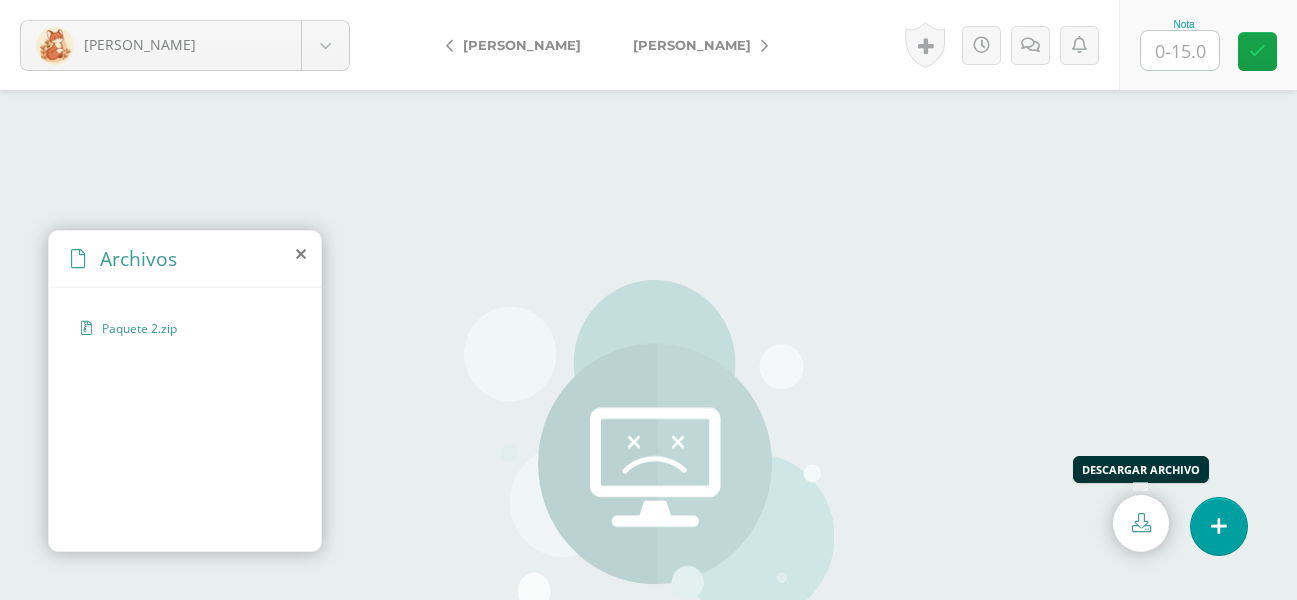 click at bounding box center (1141, 522) 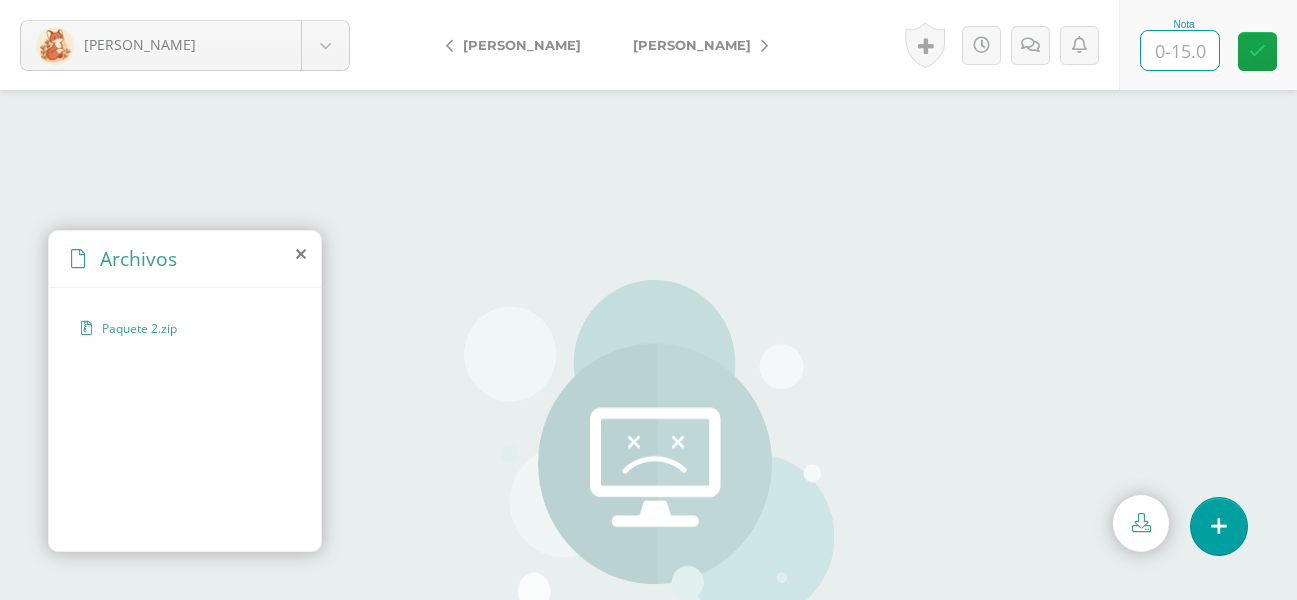 click at bounding box center (1180, 50) 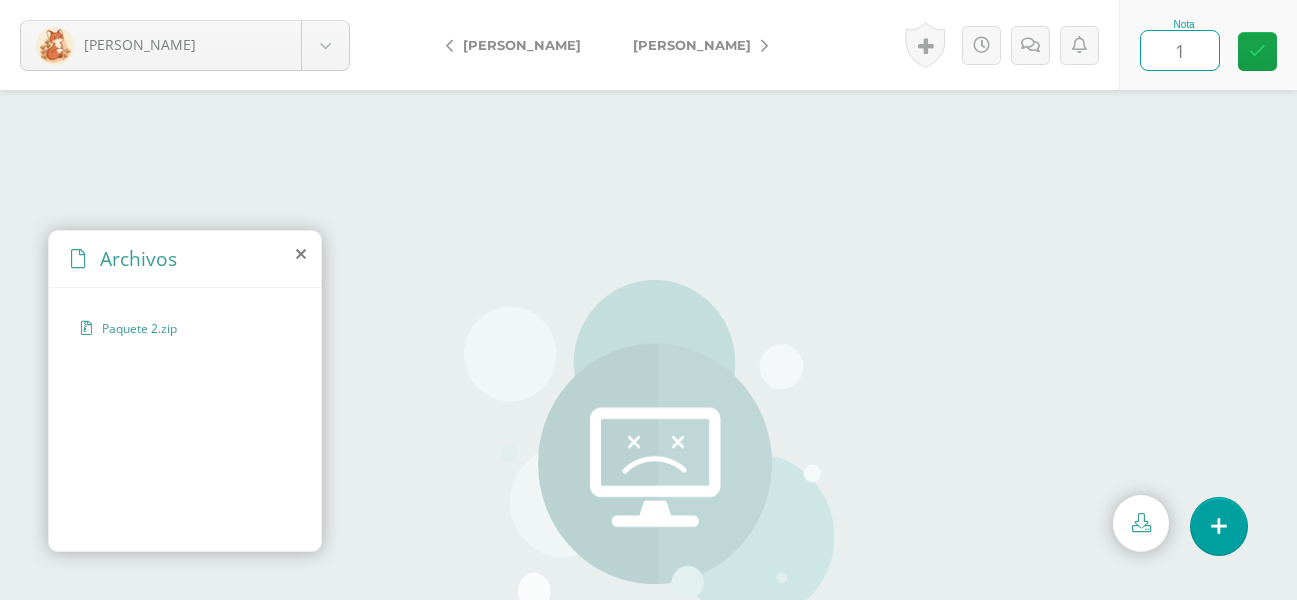 type on "15" 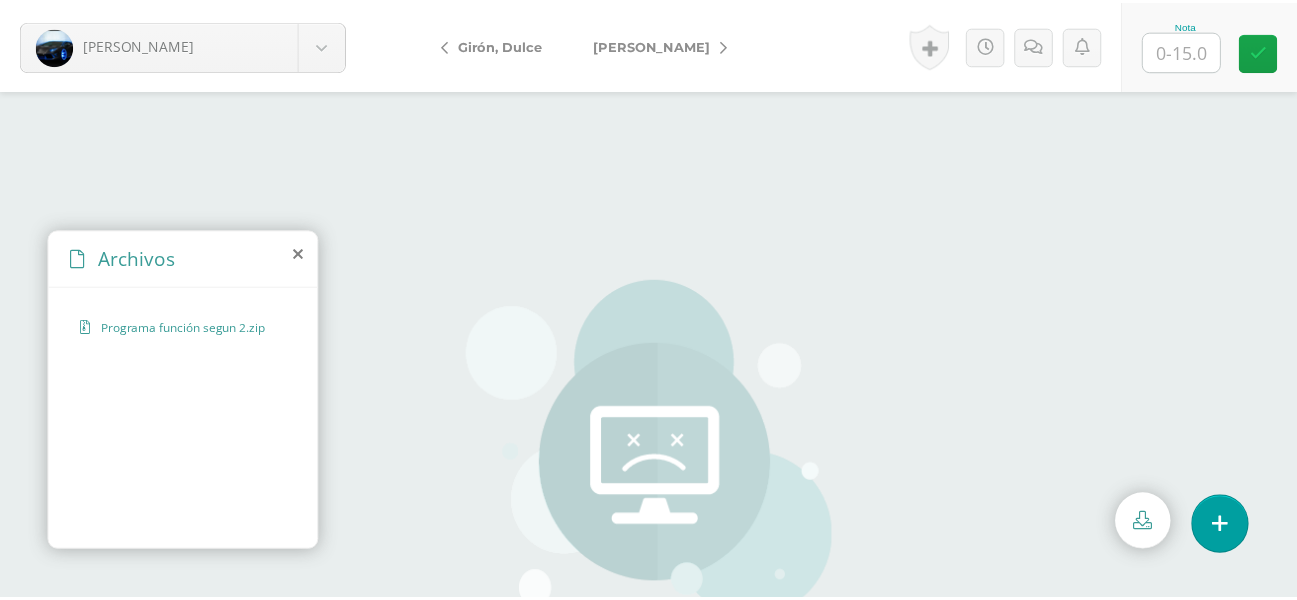 scroll, scrollTop: 0, scrollLeft: 0, axis: both 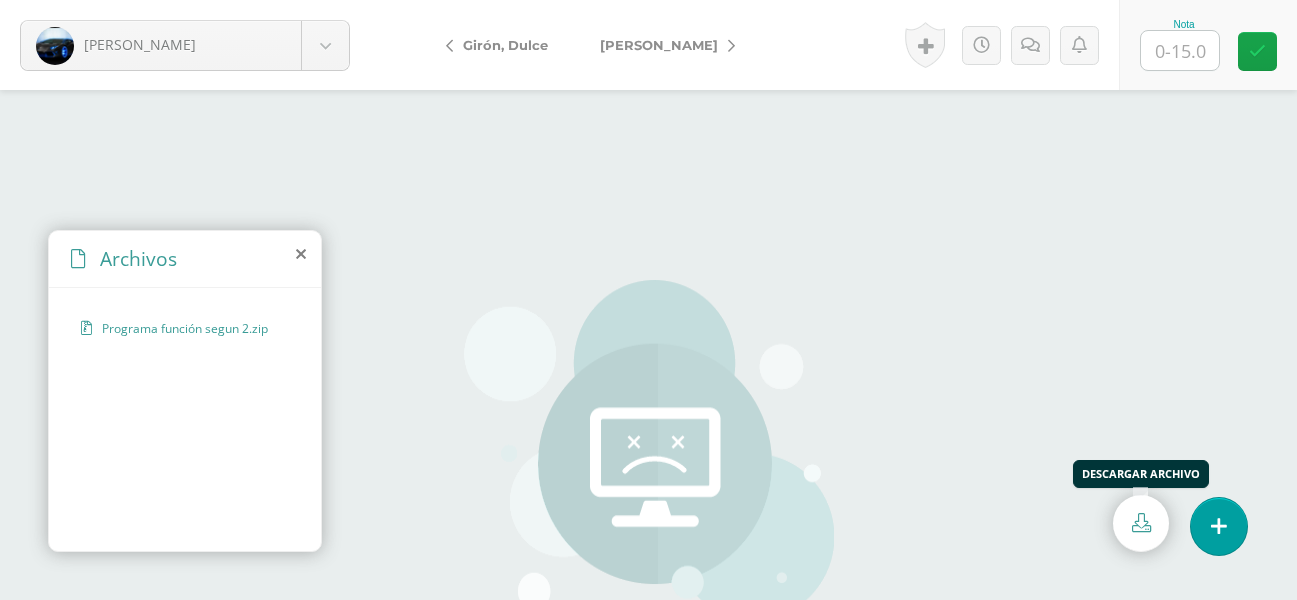 click at bounding box center (1141, 522) 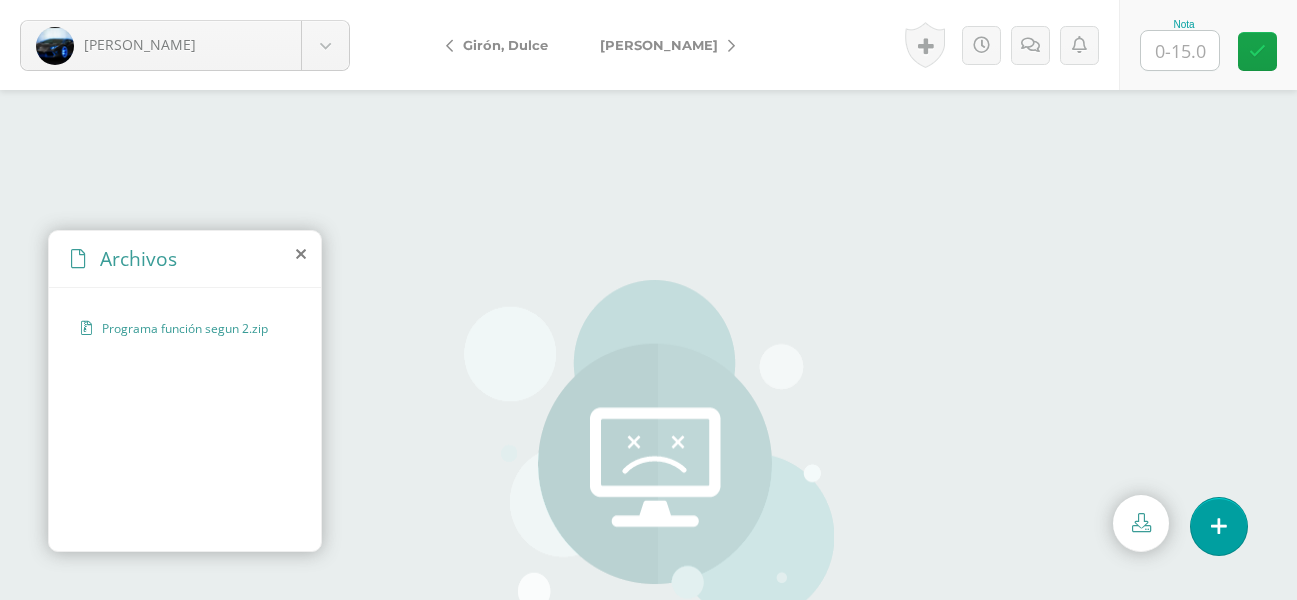 click at bounding box center [1180, 50] 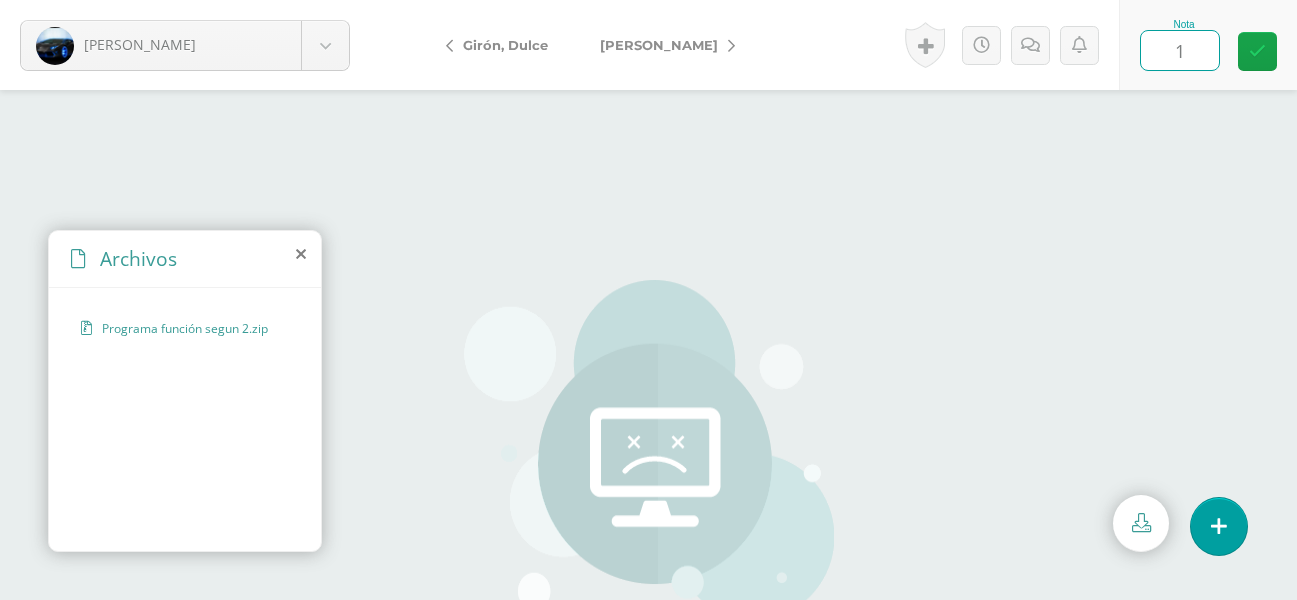 type on "15" 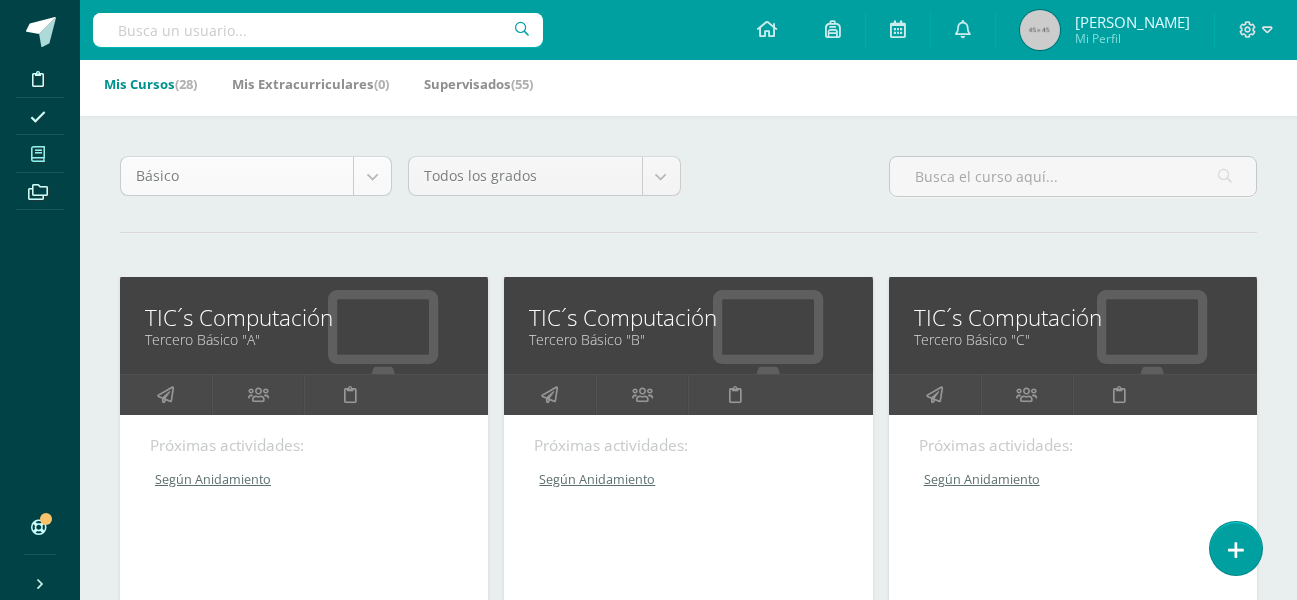scroll, scrollTop: 100, scrollLeft: 0, axis: vertical 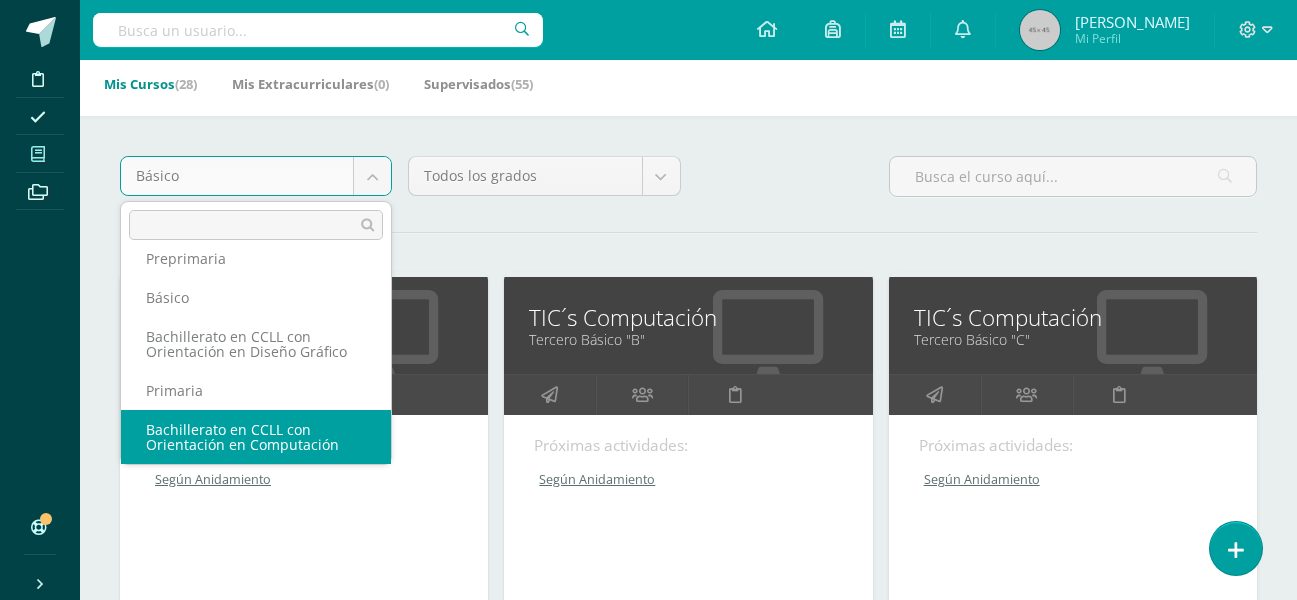 select on "5" 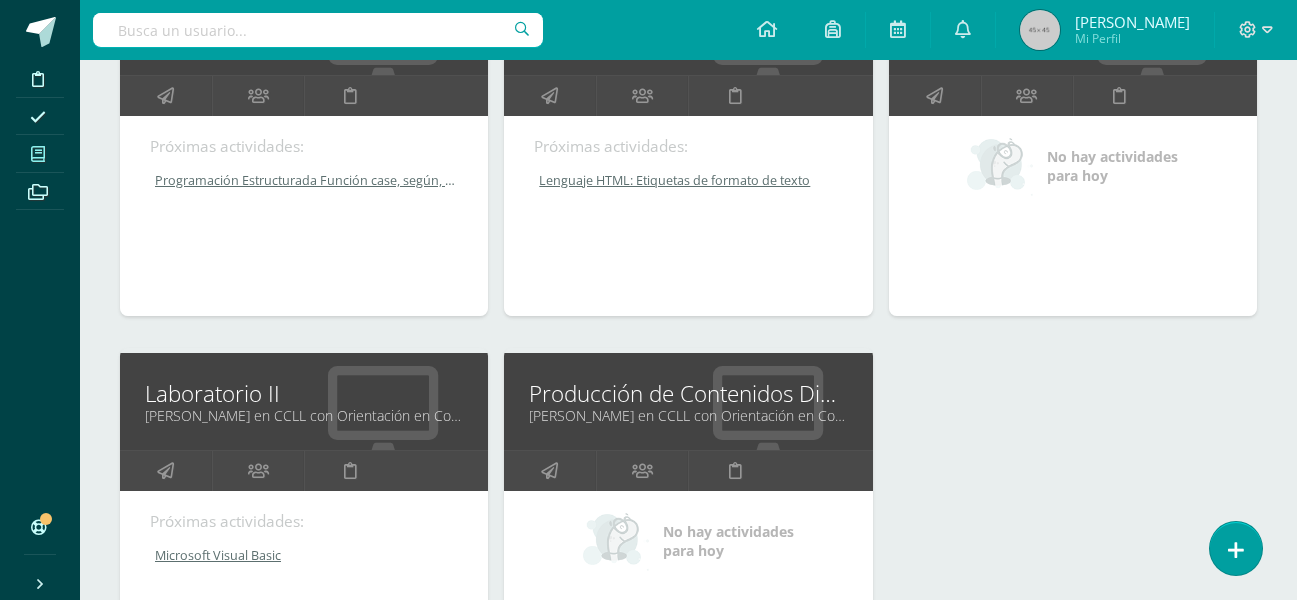 scroll, scrollTop: 400, scrollLeft: 0, axis: vertical 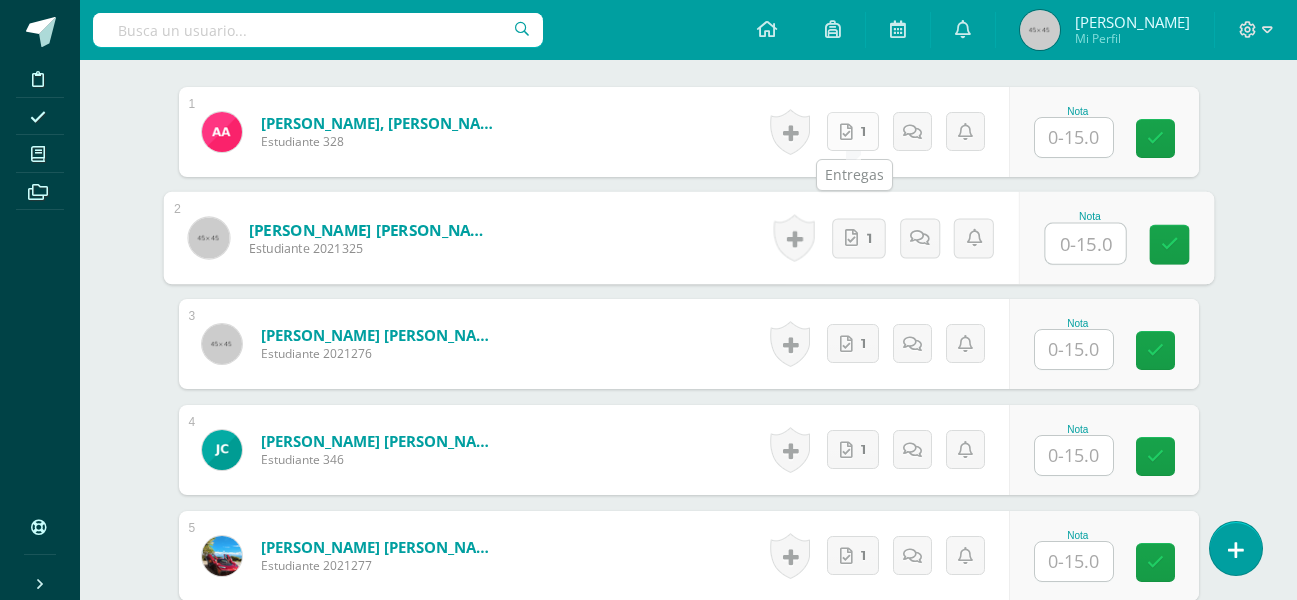 click on "1" at bounding box center [853, 131] 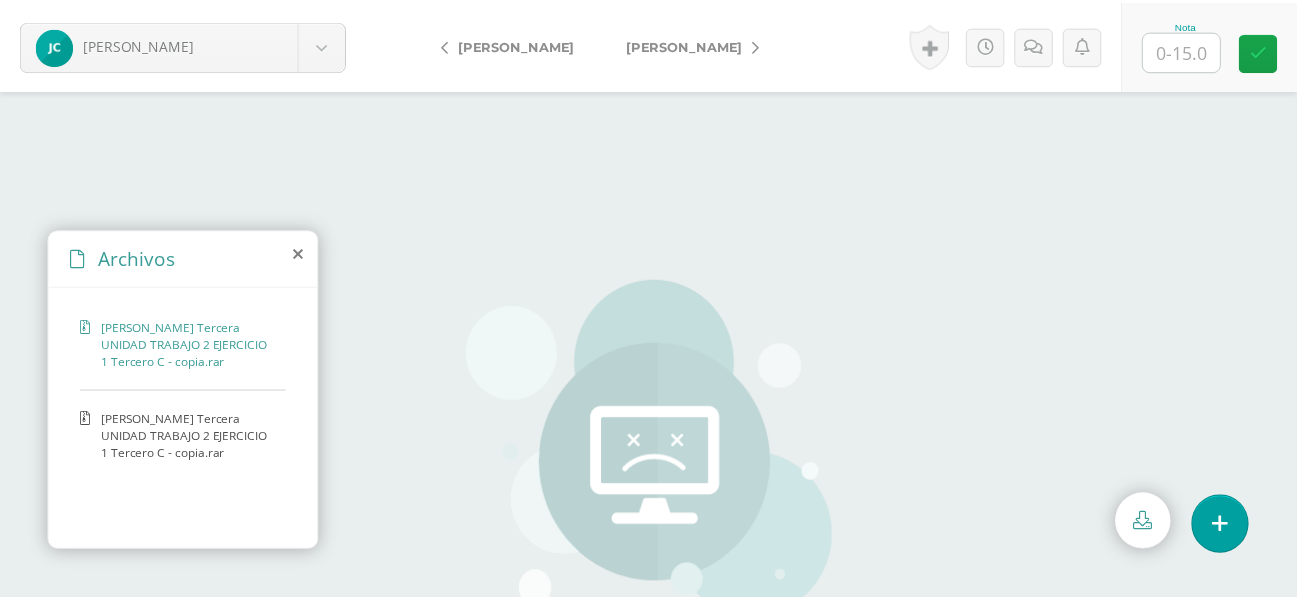 scroll, scrollTop: 0, scrollLeft: 0, axis: both 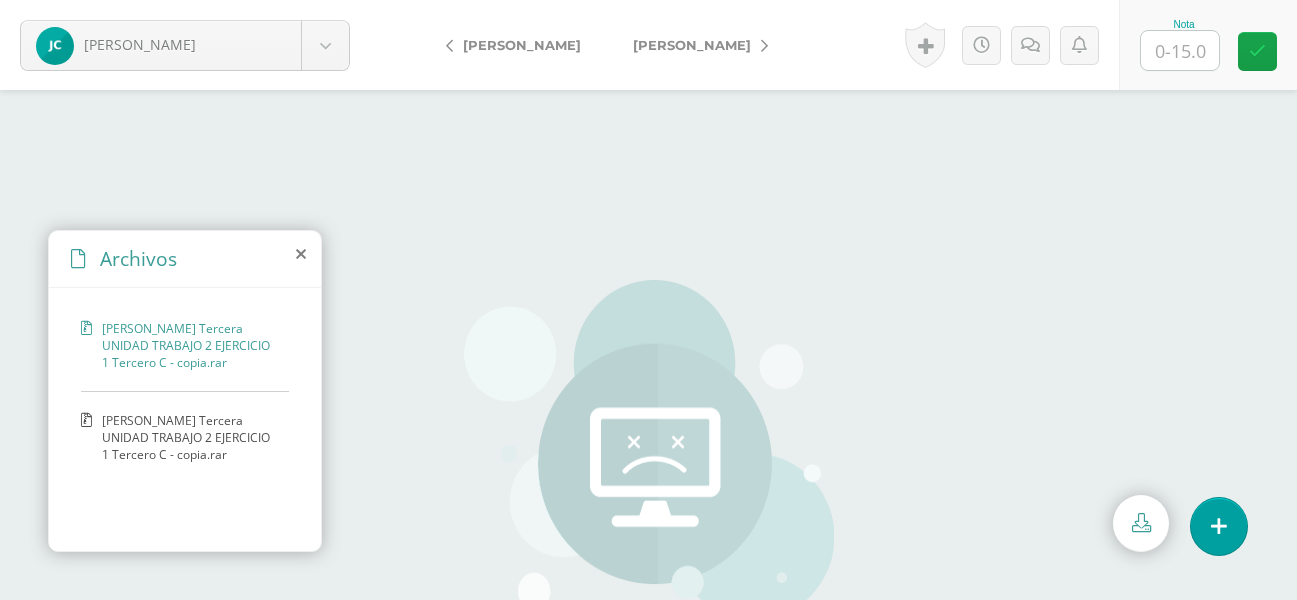 click on "[PERSON_NAME]   Tercera UNIDAD TRABAJO 2 EJERCICIO 1   Tercero C - copia.rar" at bounding box center (190, 345) 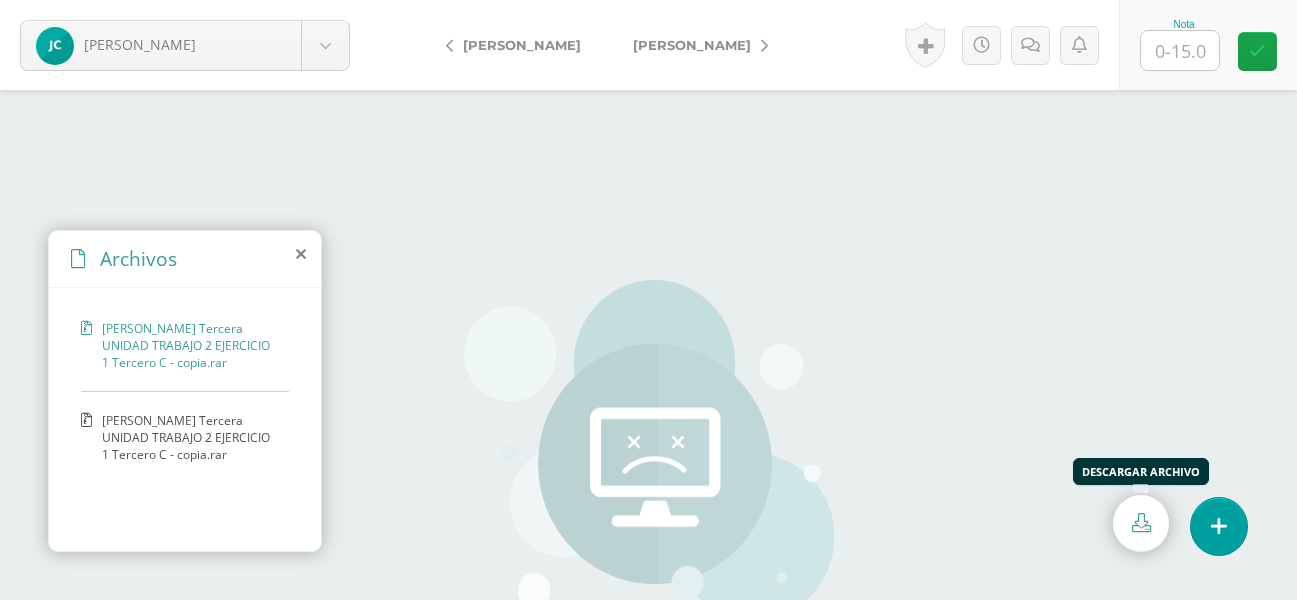 click at bounding box center [1141, 523] 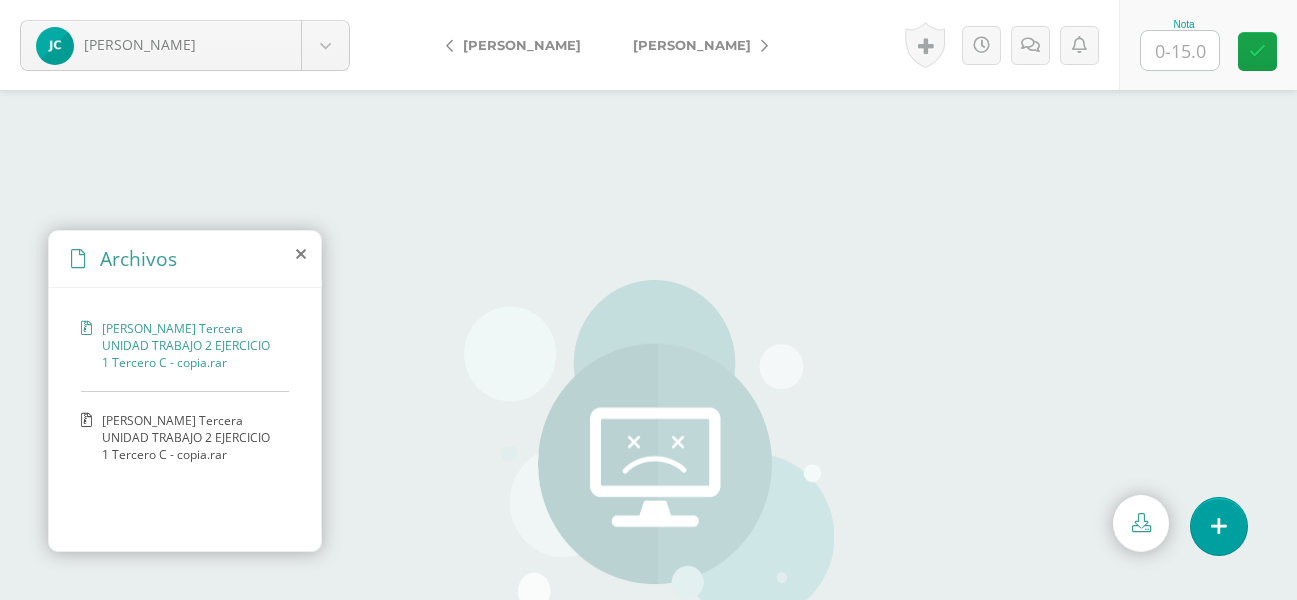 click at bounding box center [1180, 50] 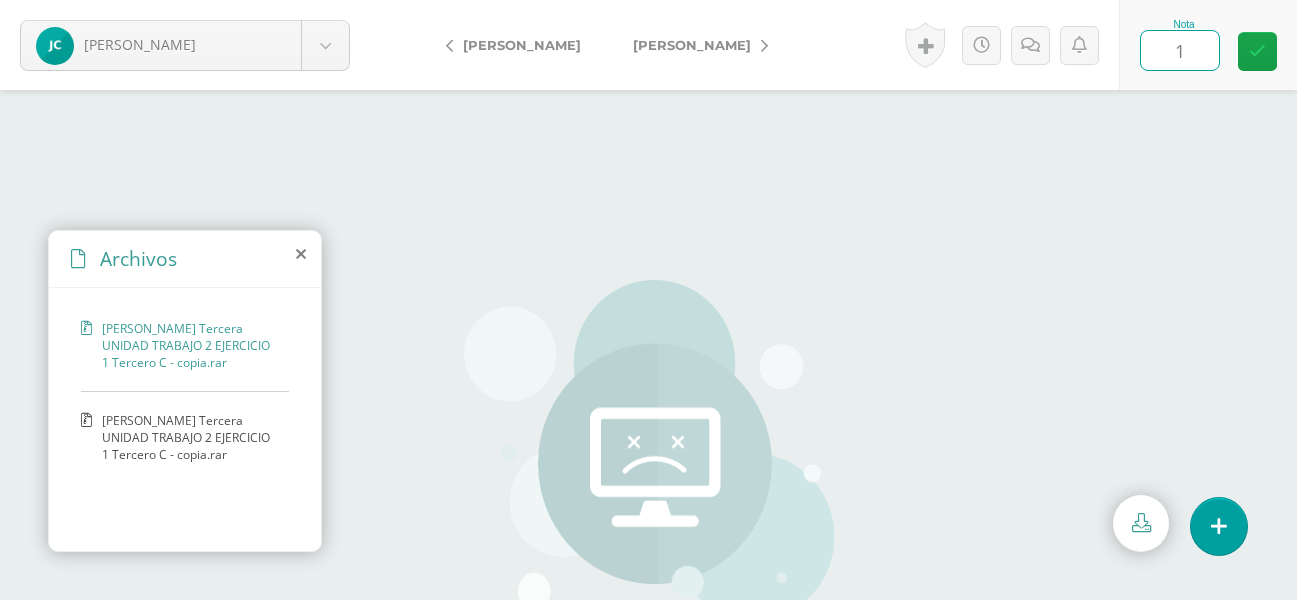 type on "15" 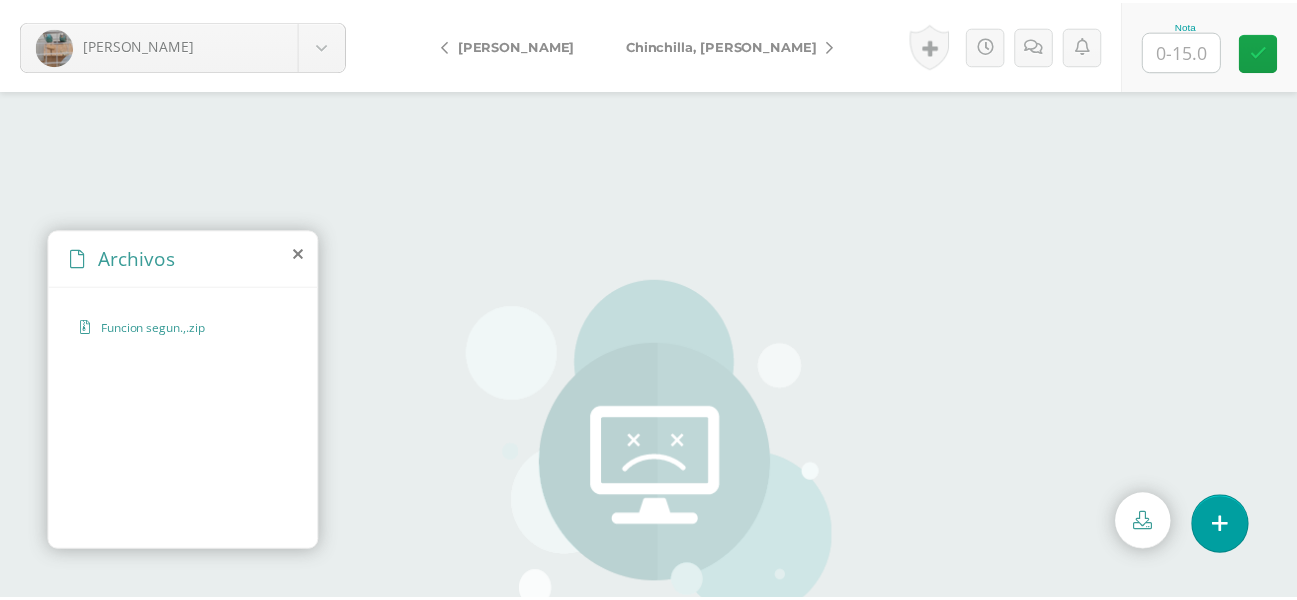scroll, scrollTop: 0, scrollLeft: 0, axis: both 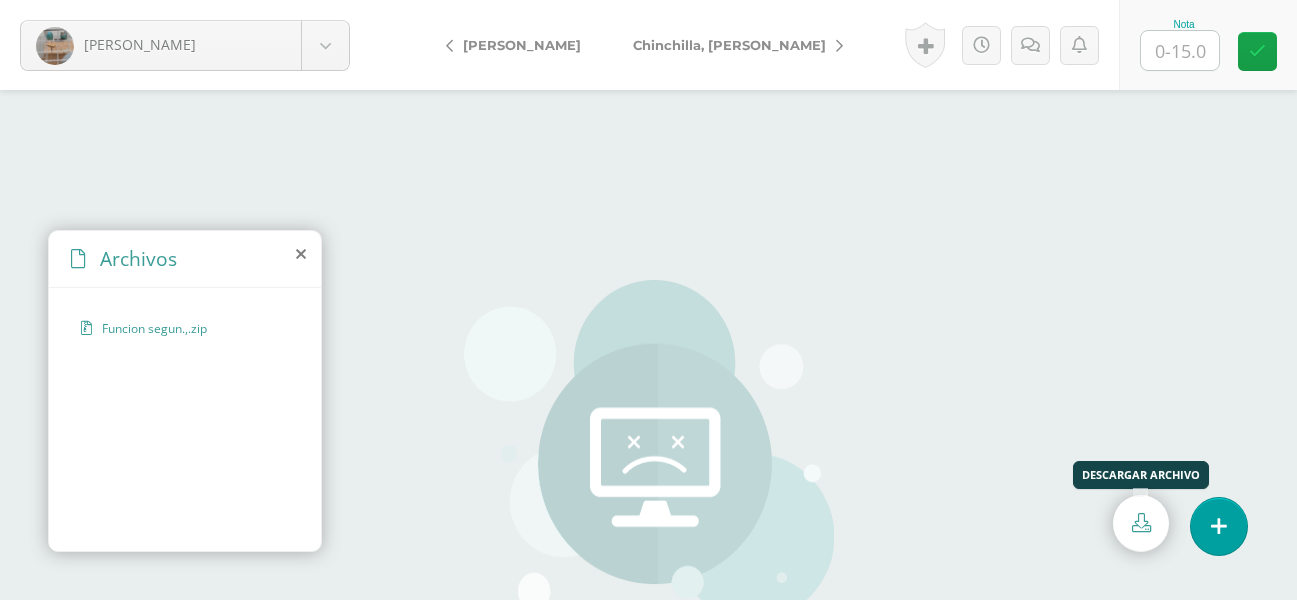 click at bounding box center (1141, 523) 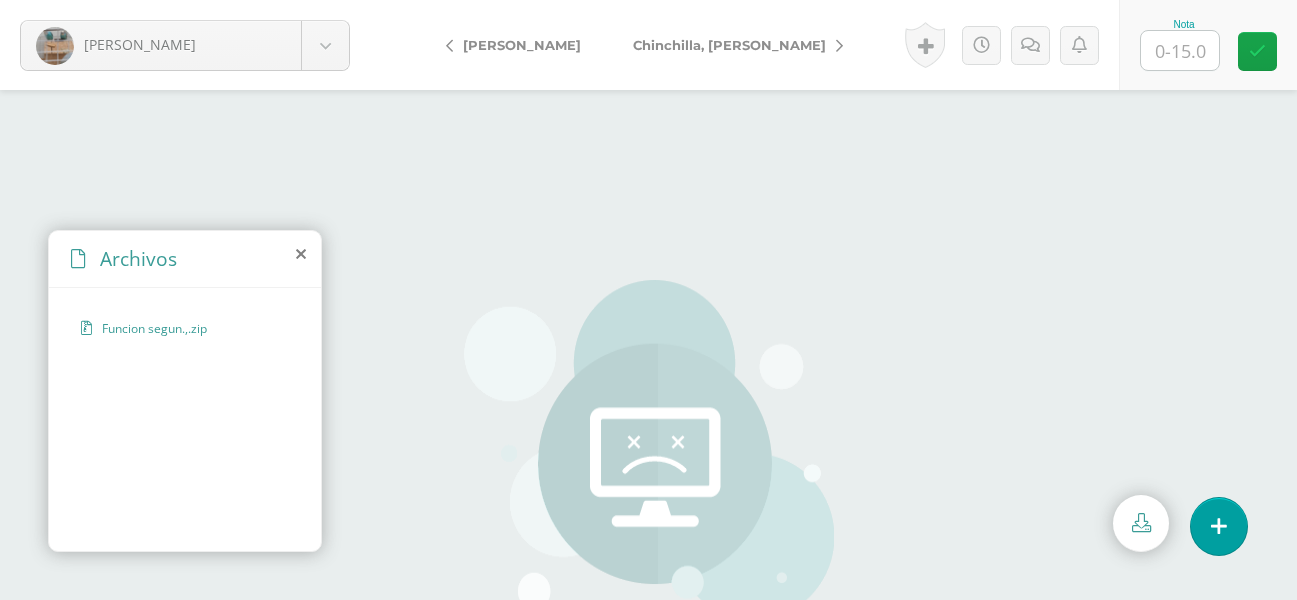 click at bounding box center [1180, 50] 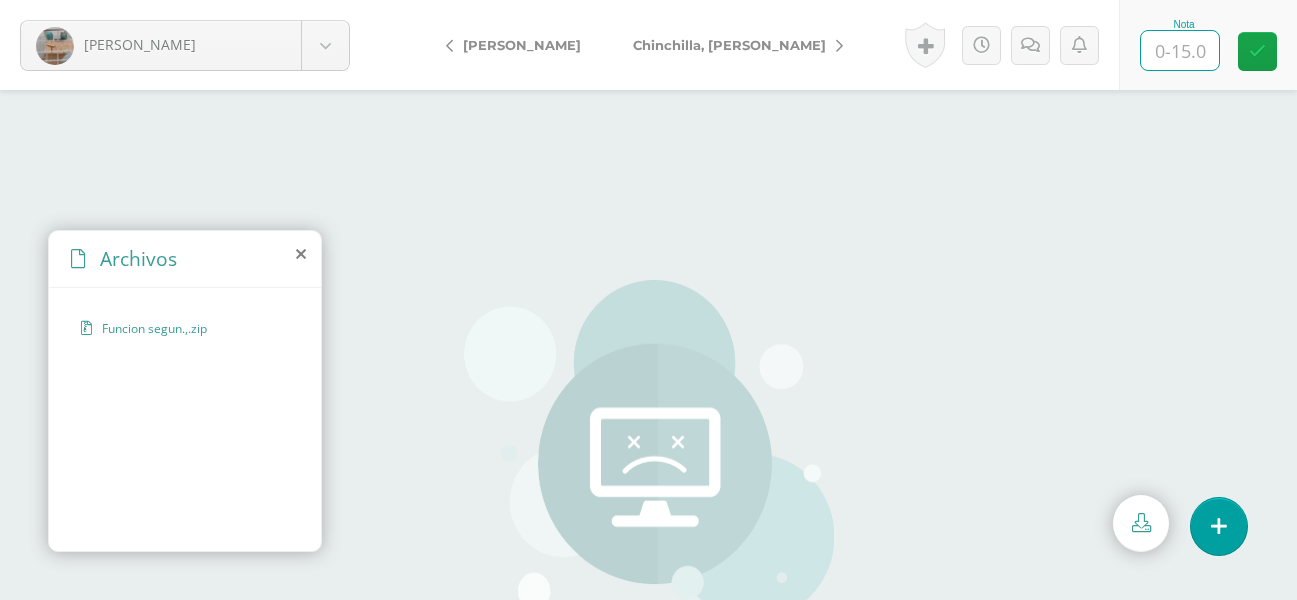 type on "5" 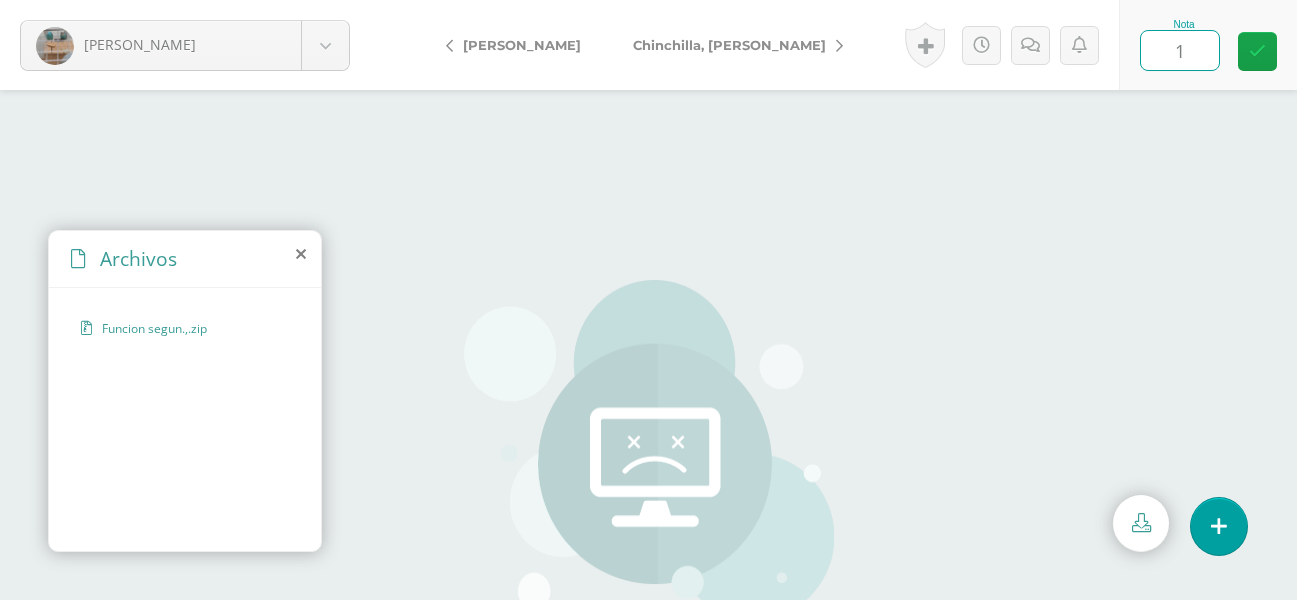 type on "15" 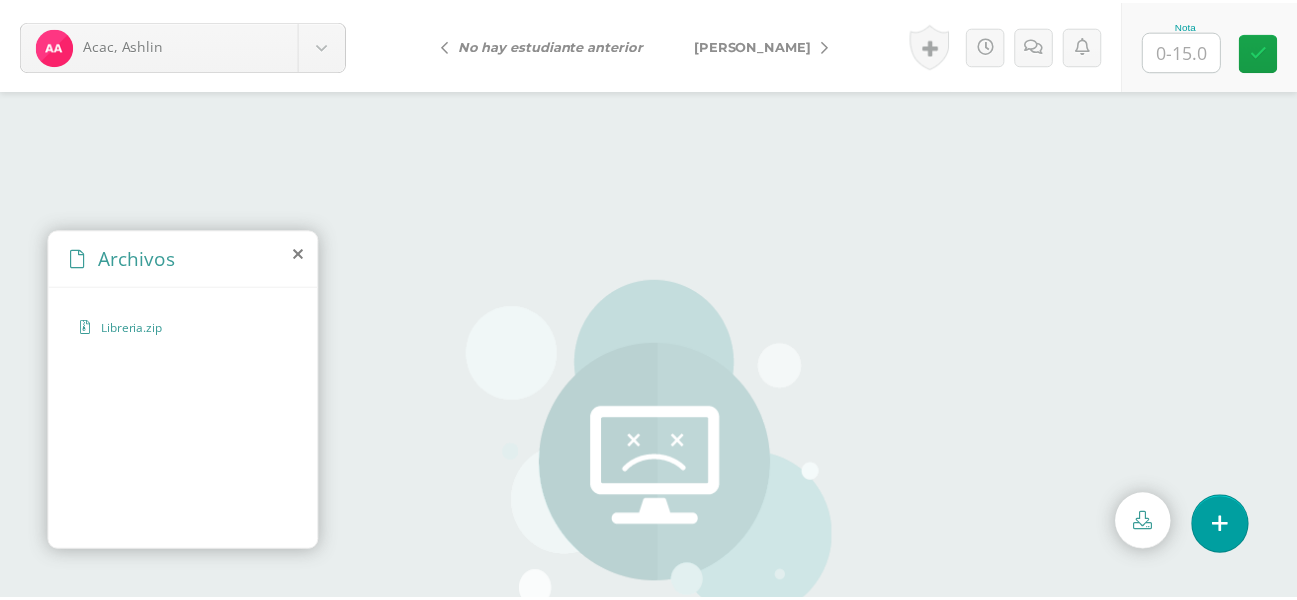 scroll, scrollTop: 0, scrollLeft: 0, axis: both 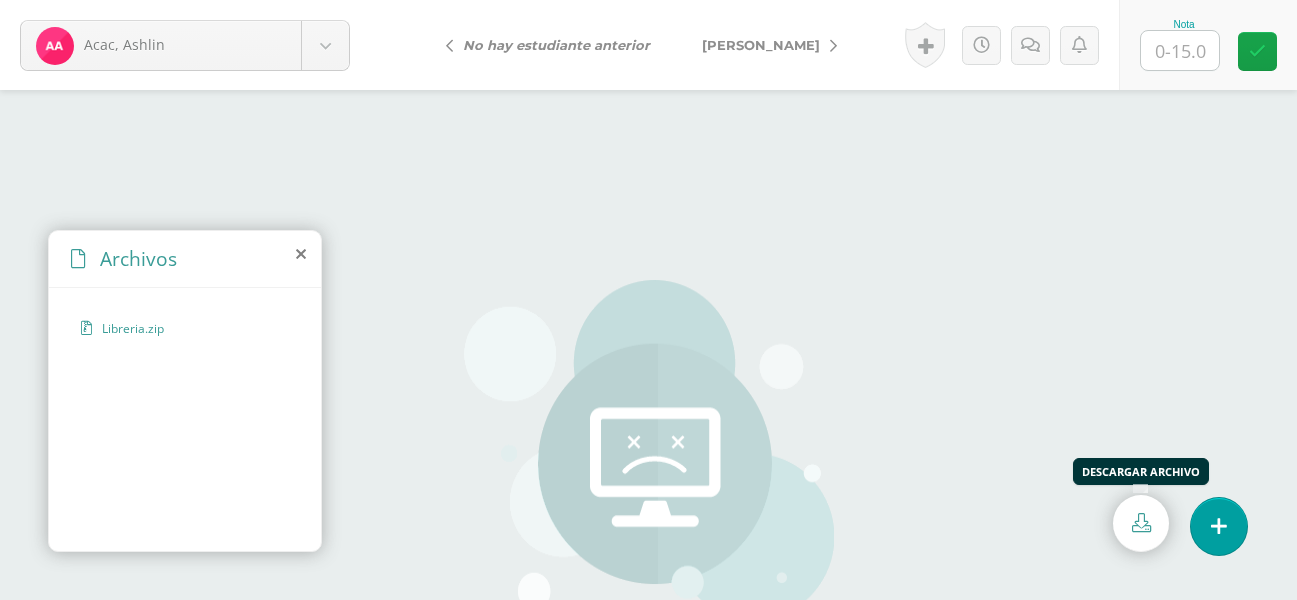 click at bounding box center [1141, 523] 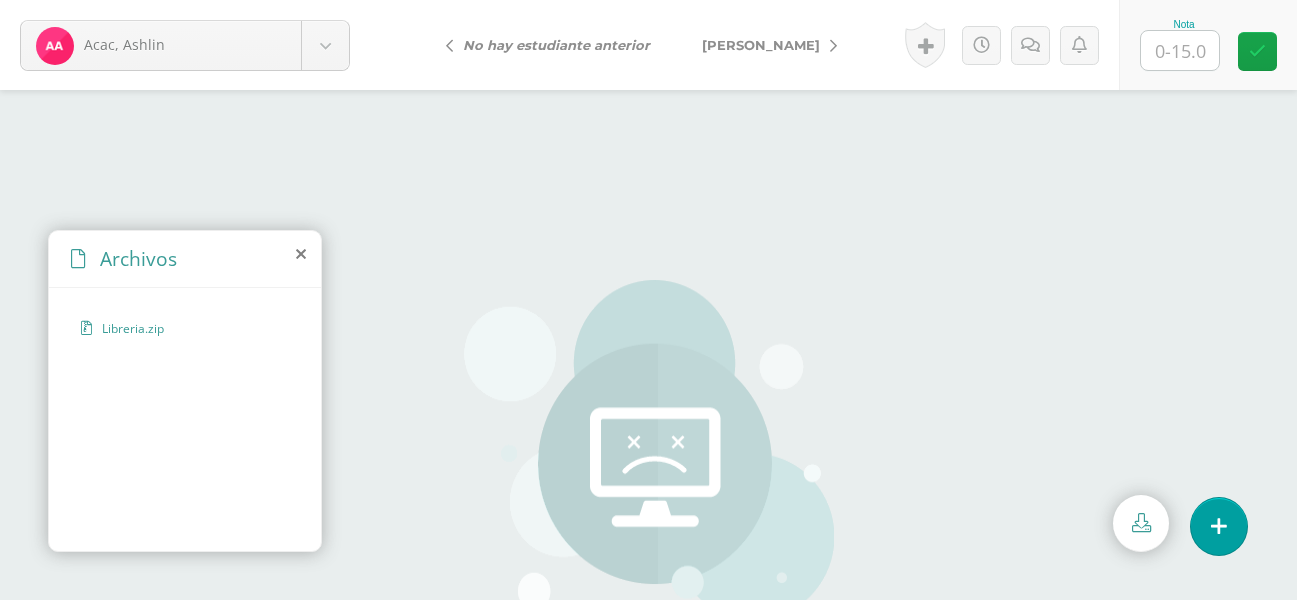 click at bounding box center [1180, 50] 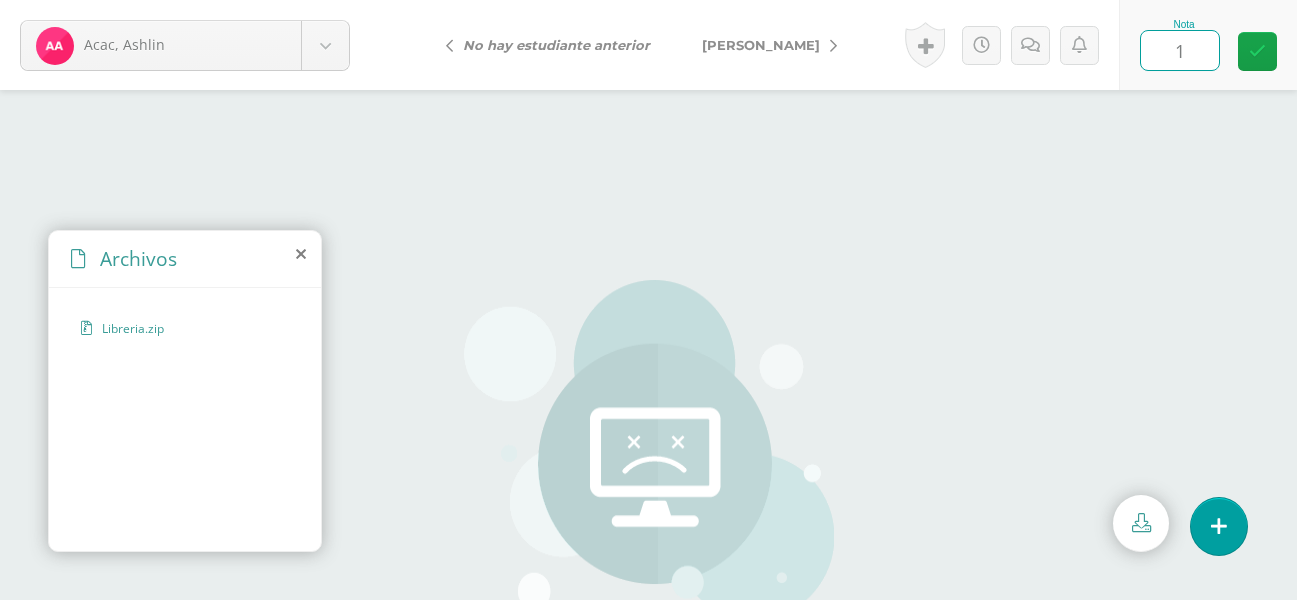 type on "13" 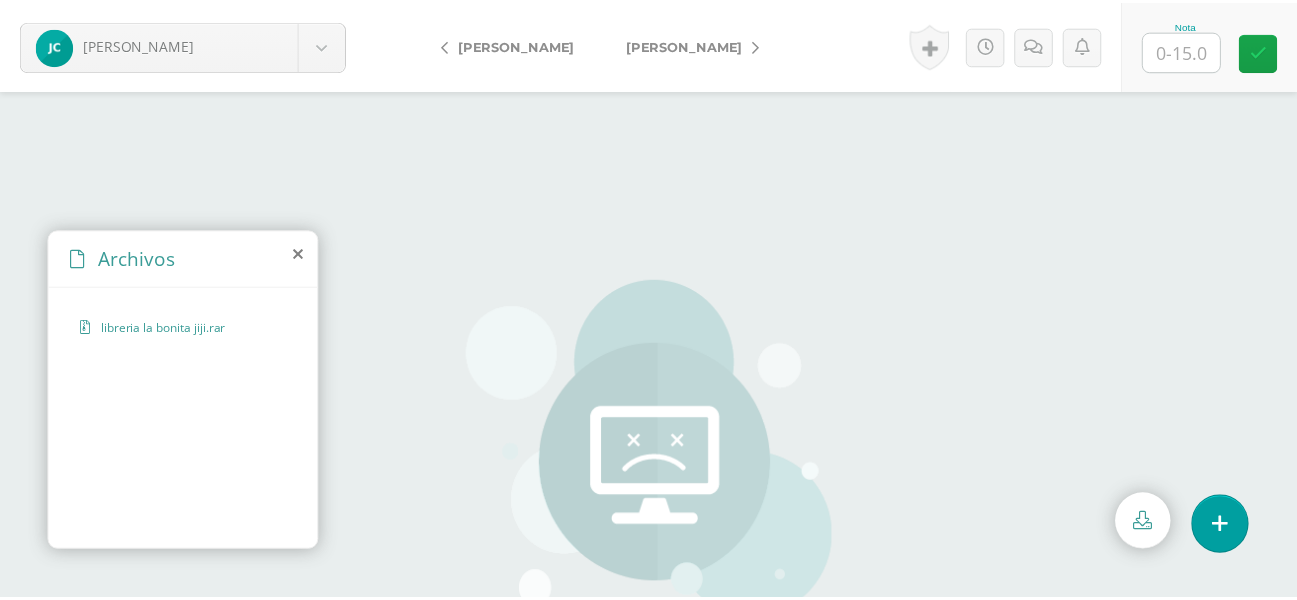 scroll, scrollTop: 0, scrollLeft: 0, axis: both 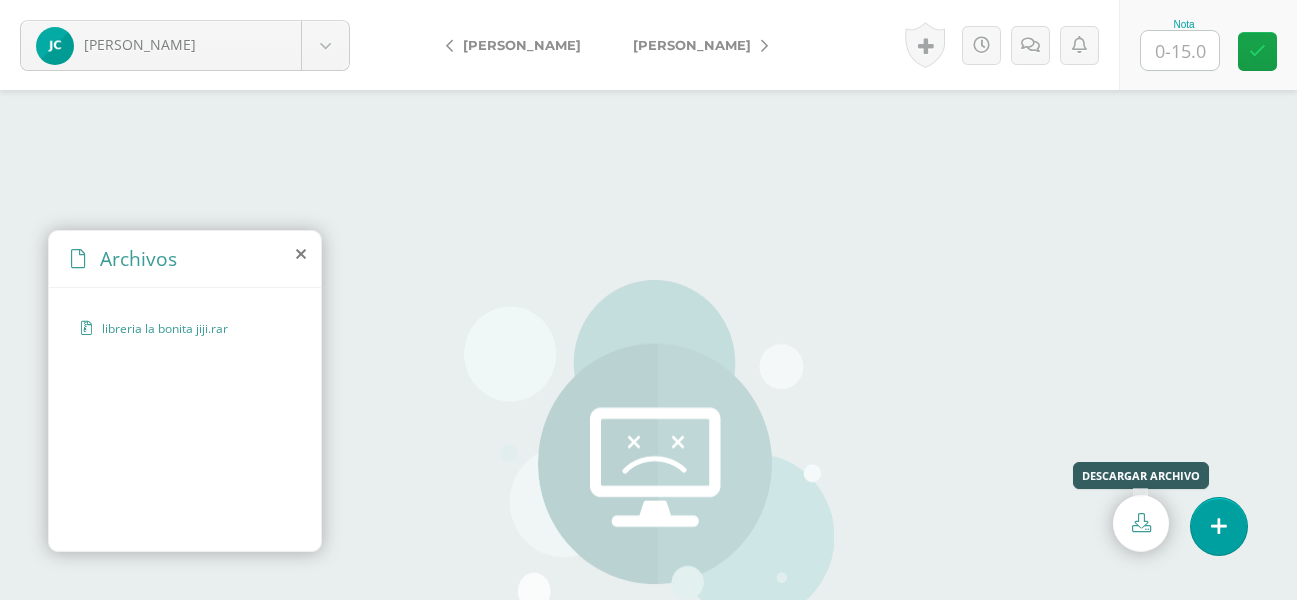 click at bounding box center (1141, 522) 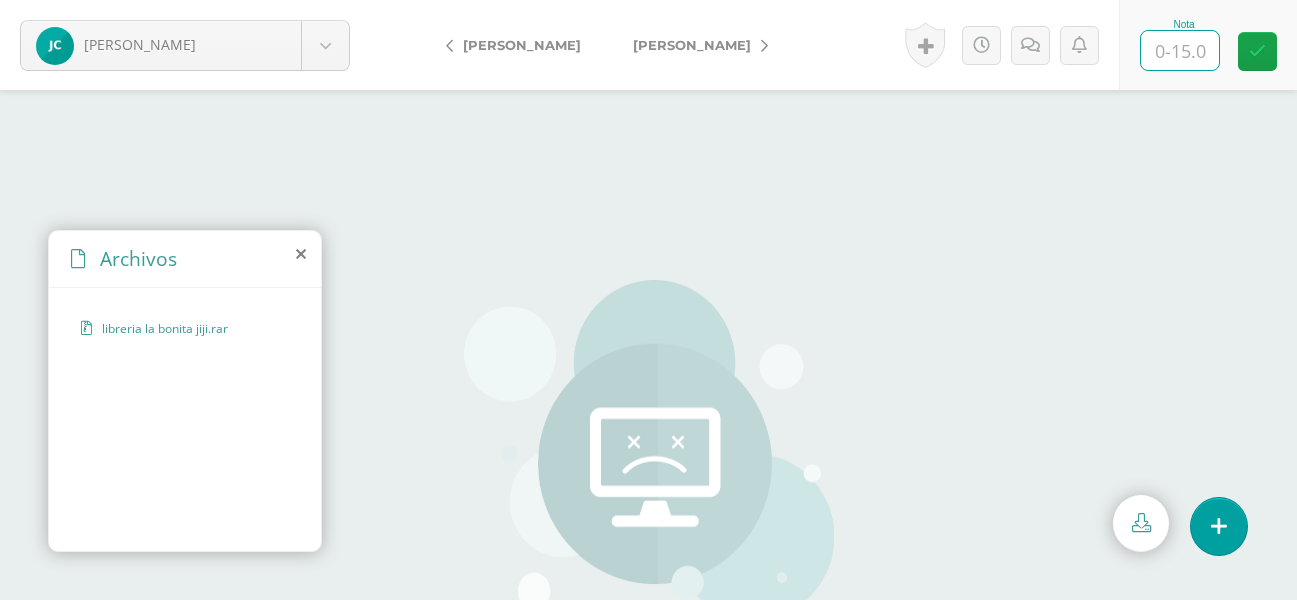 click at bounding box center (1180, 50) 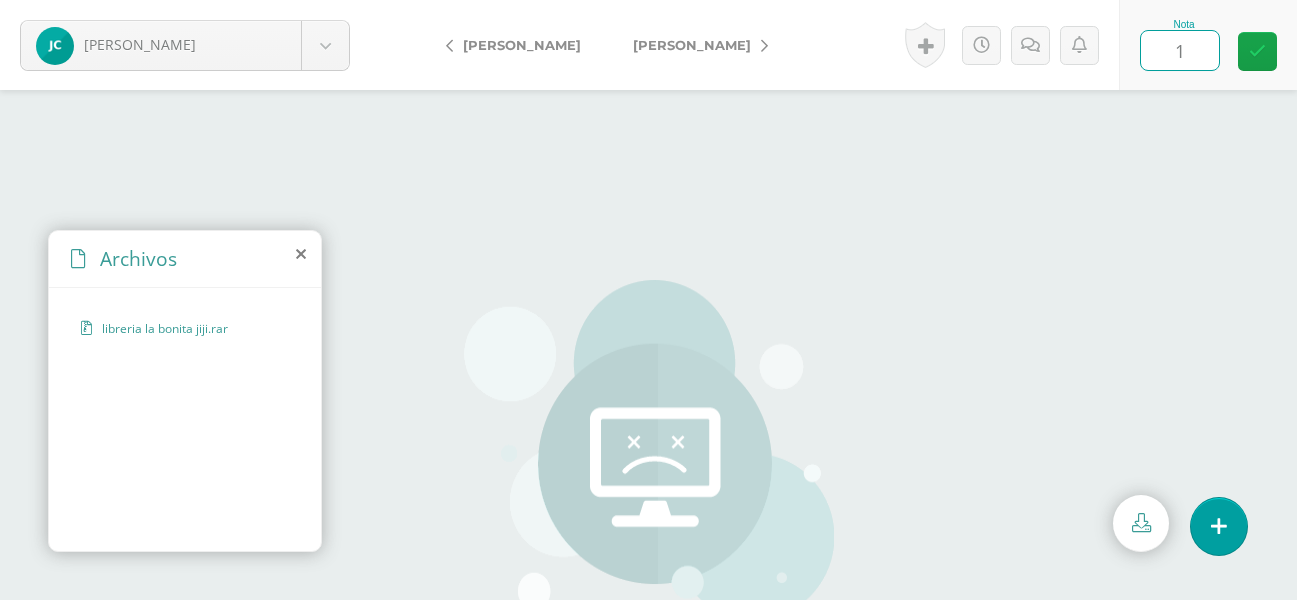 type on "15" 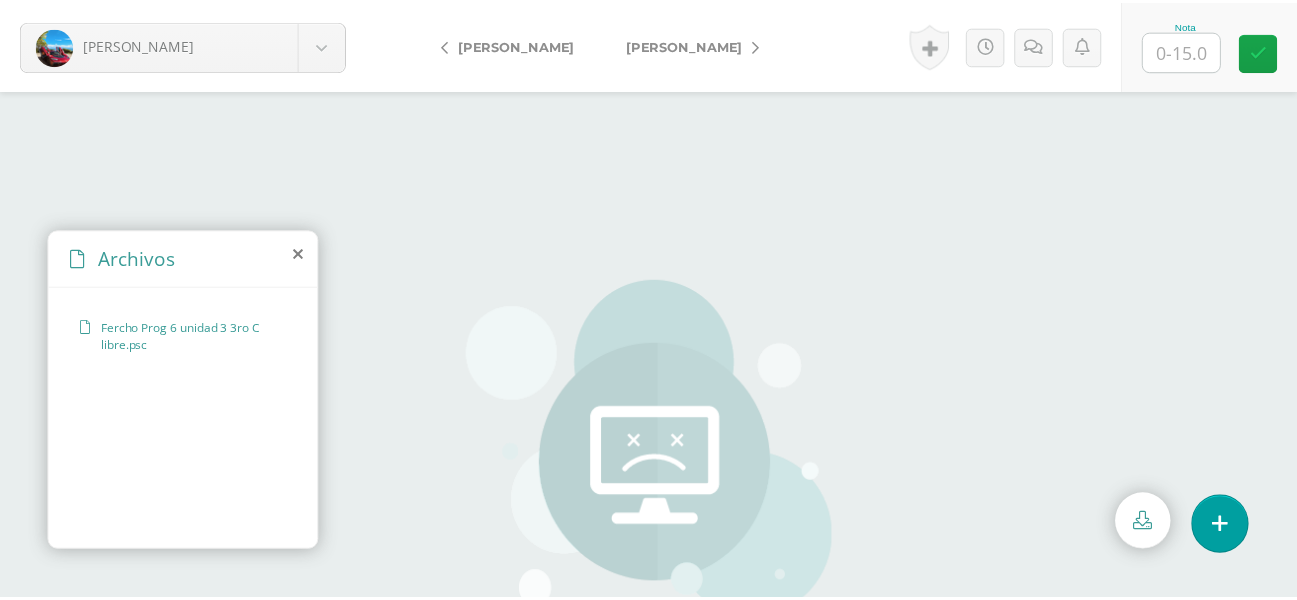 scroll, scrollTop: 0, scrollLeft: 0, axis: both 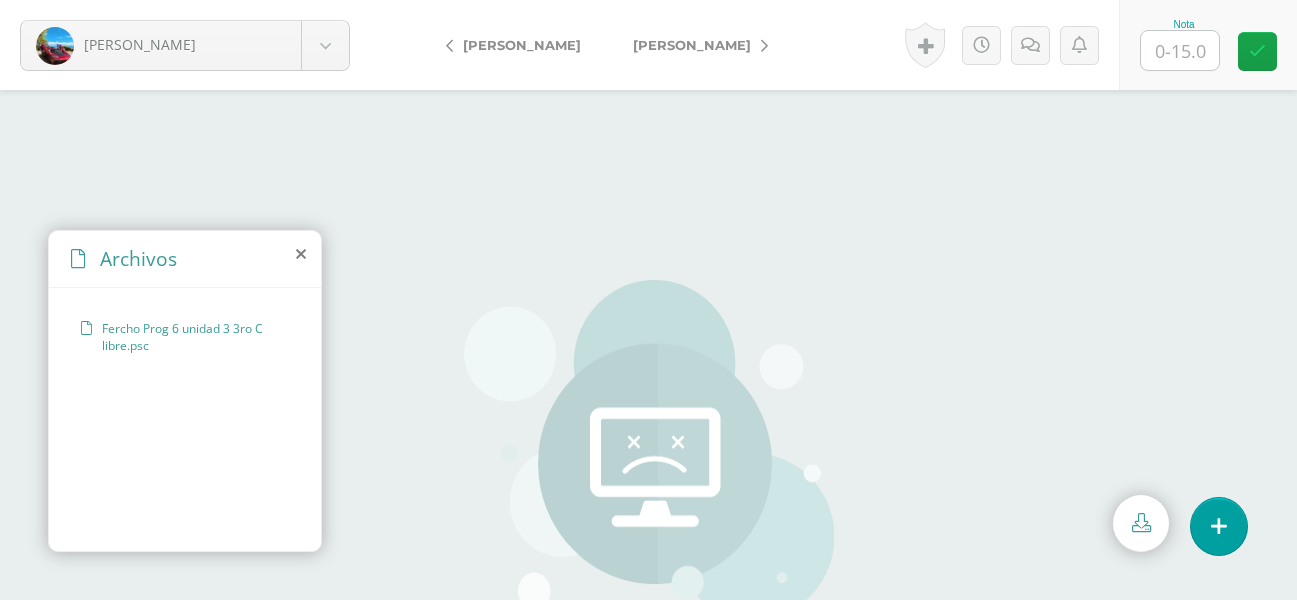 click on "Fercho Prog 6 unidad 3 3ro C libre.psc" at bounding box center (190, 337) 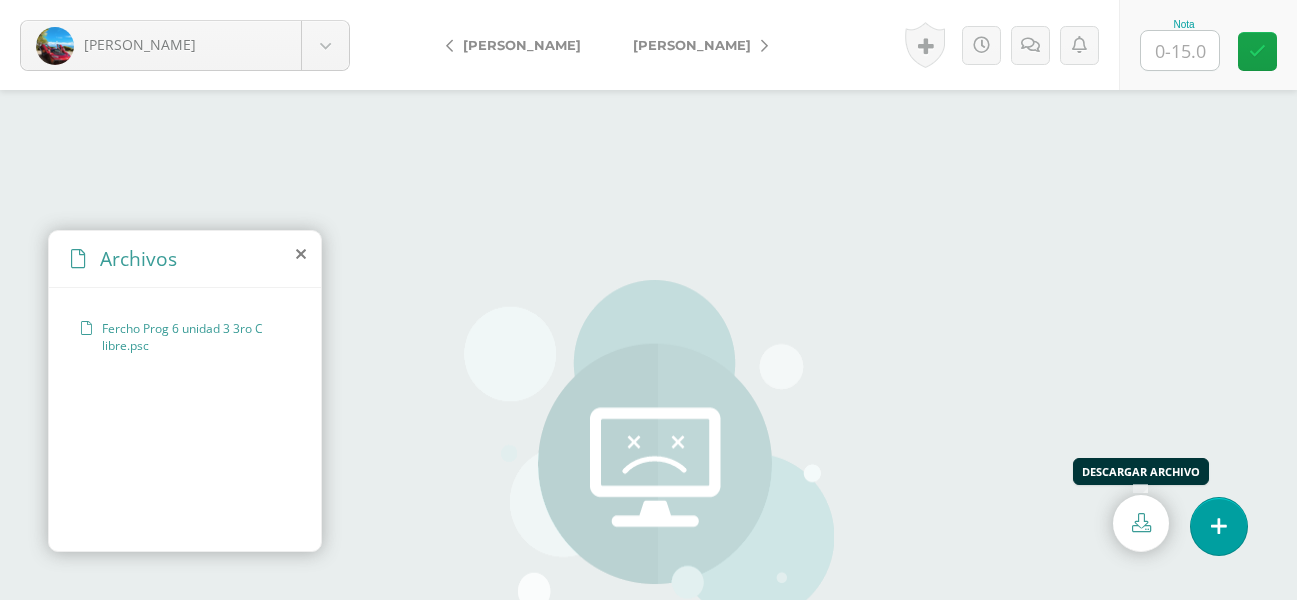 click at bounding box center (1141, 523) 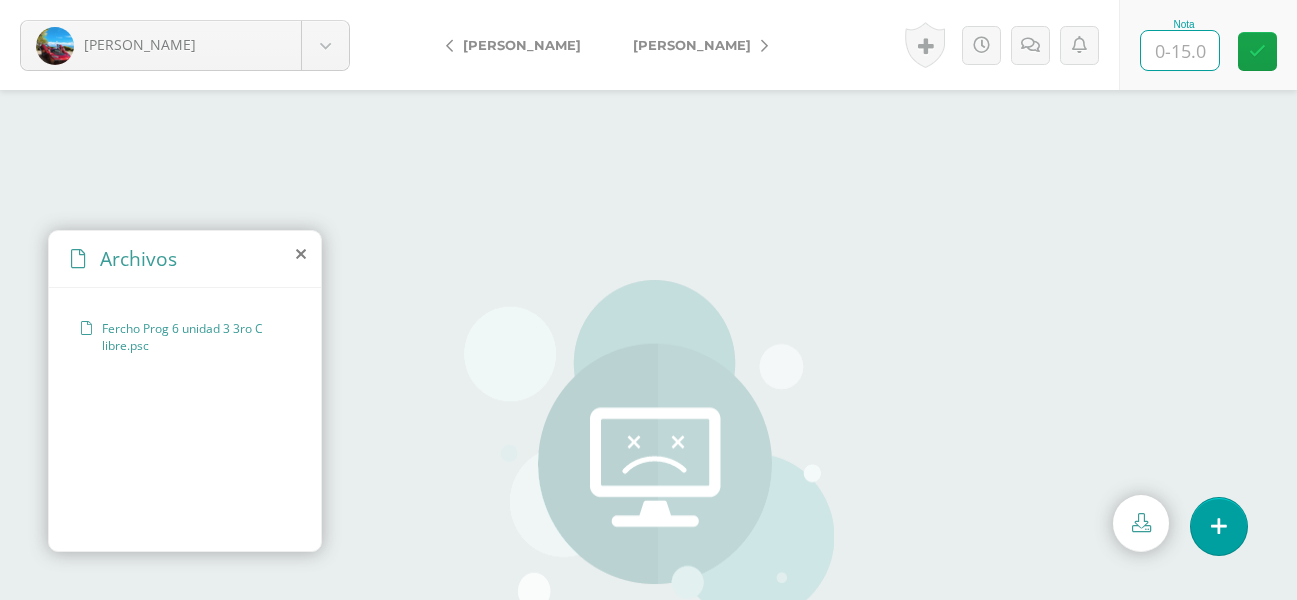 click at bounding box center [1180, 50] 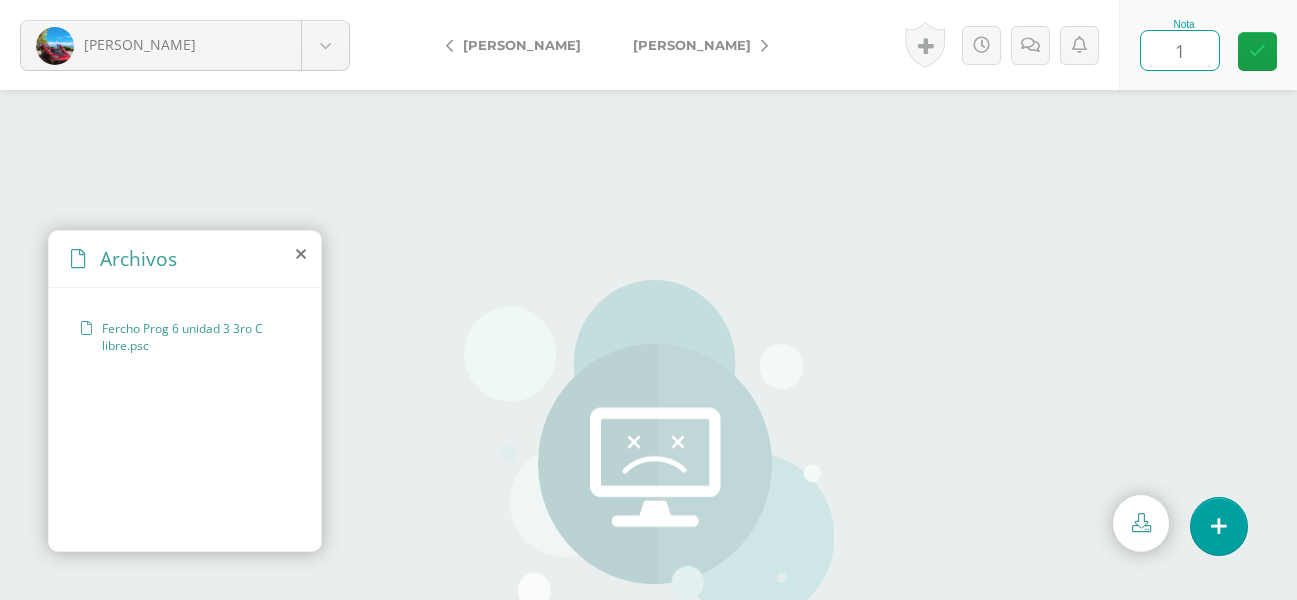 type on "15" 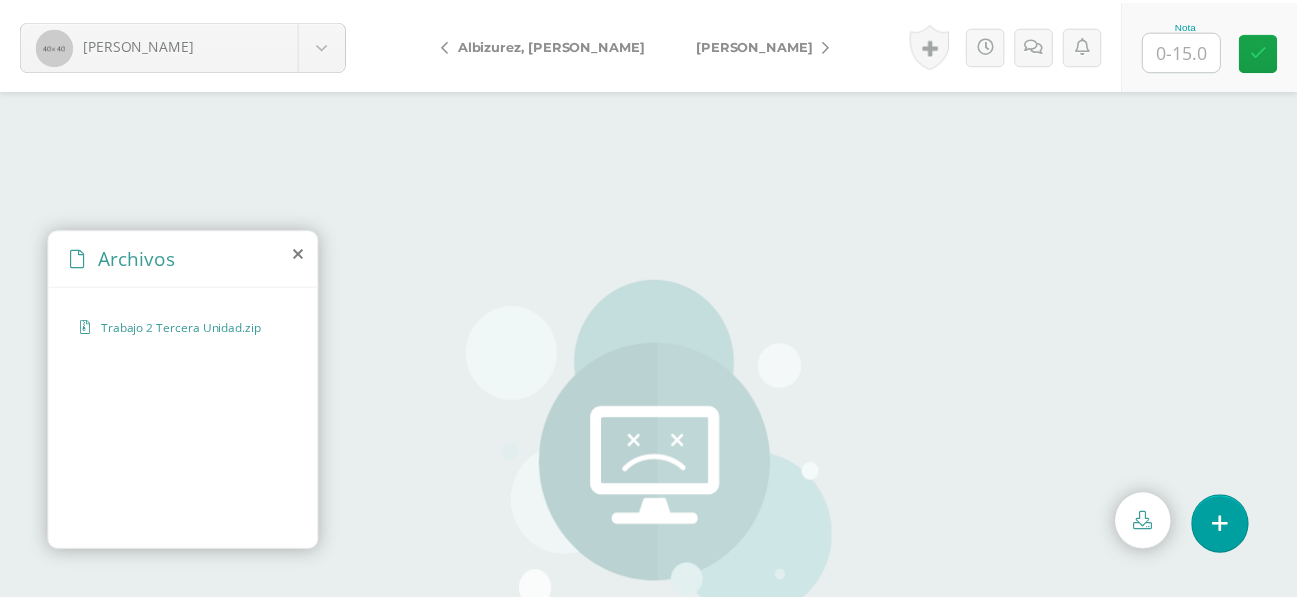 scroll, scrollTop: 0, scrollLeft: 0, axis: both 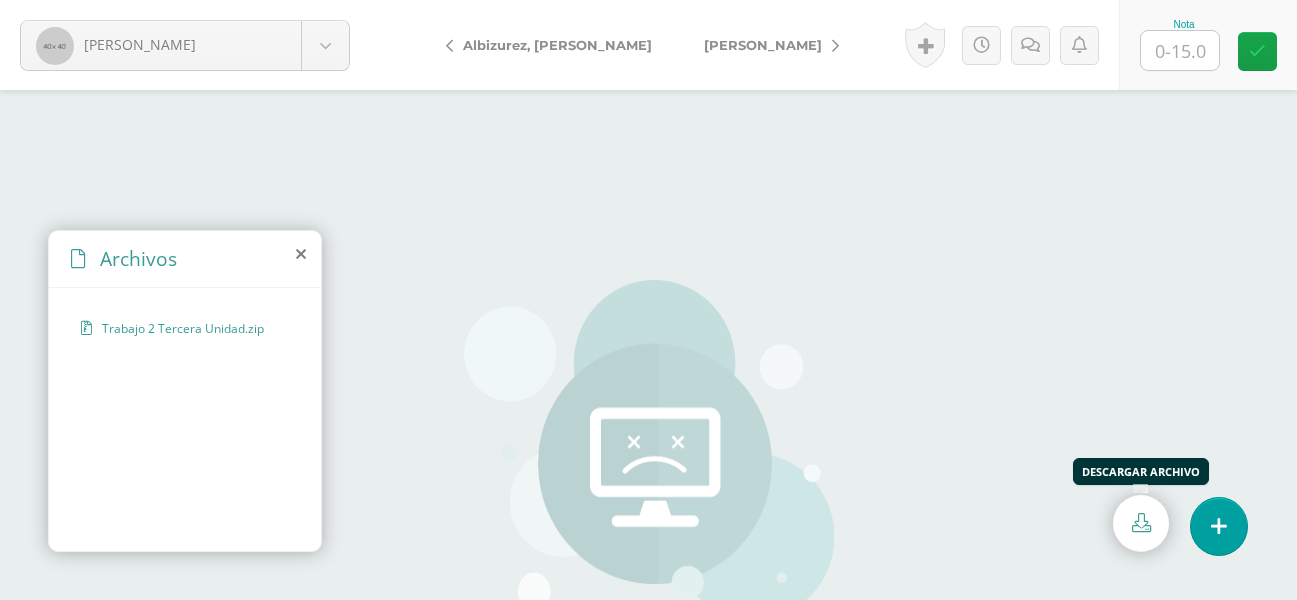 click at bounding box center [1141, 522] 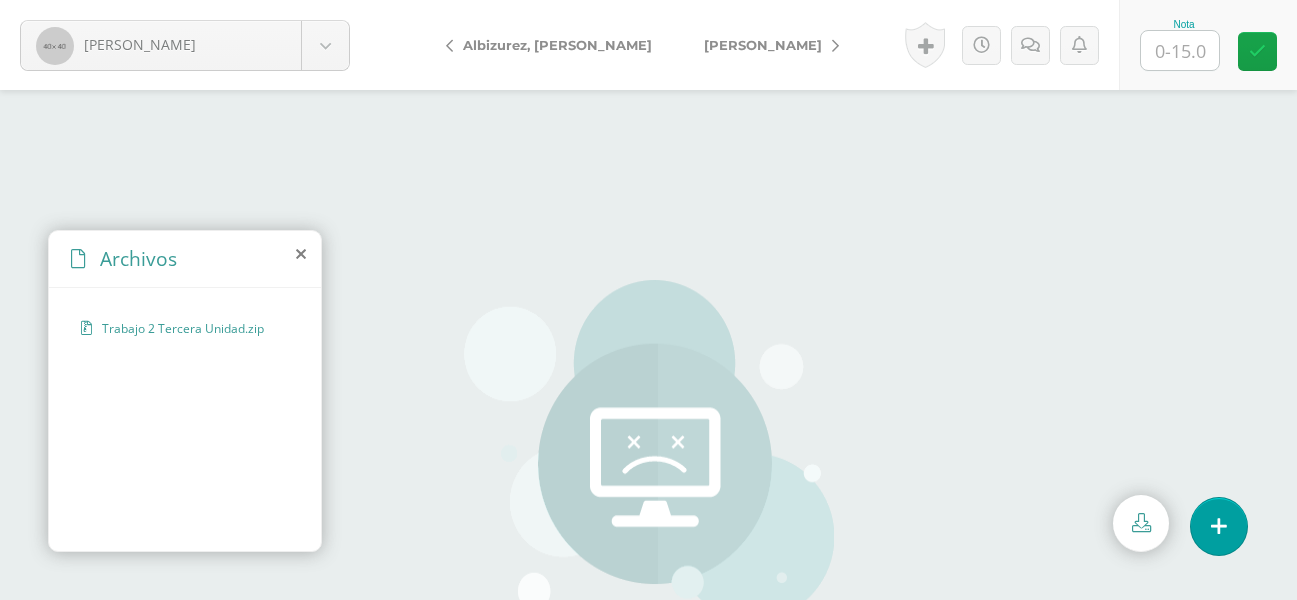 click at bounding box center [1180, 50] 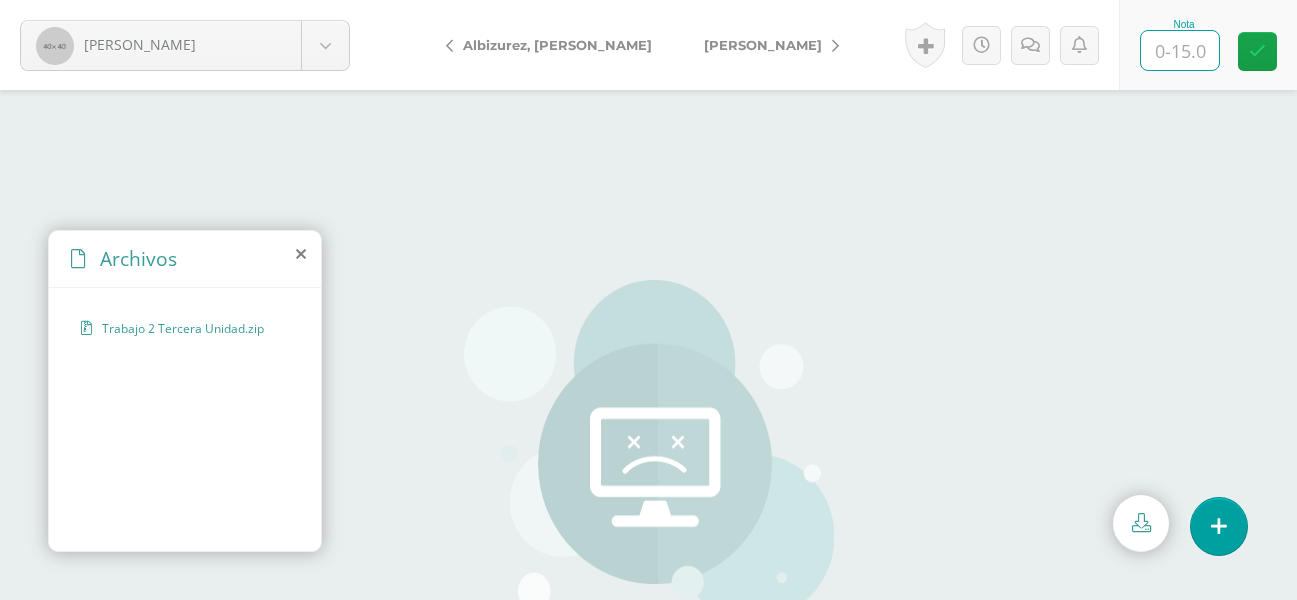 type on "7" 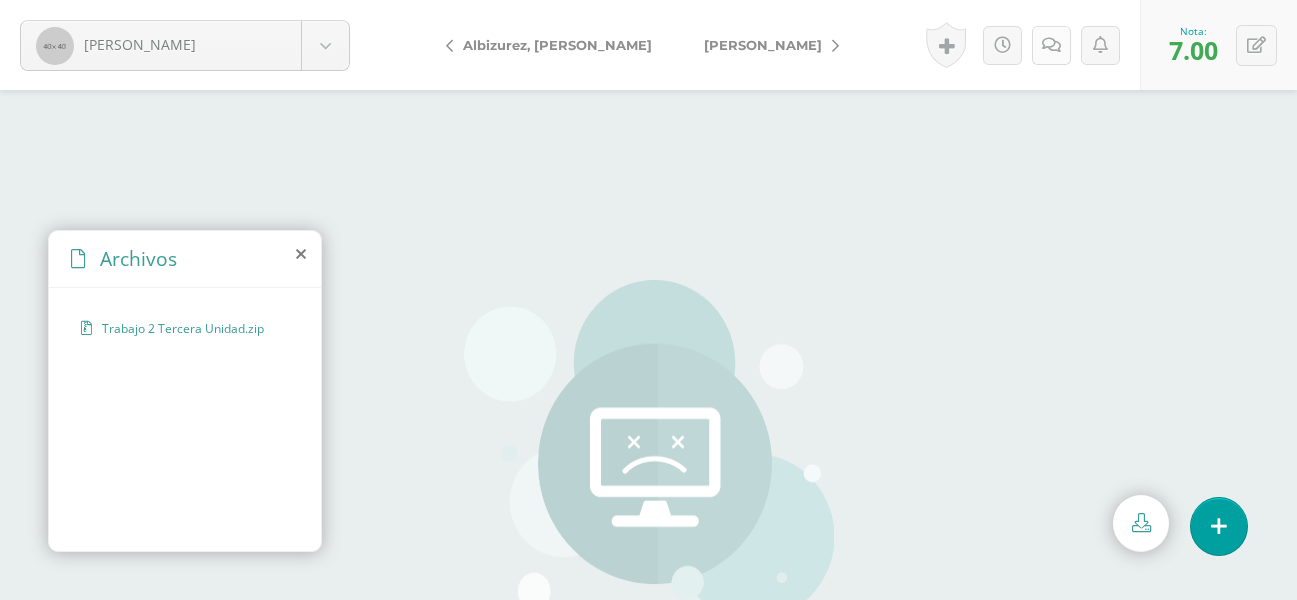 click at bounding box center (1051, 45) 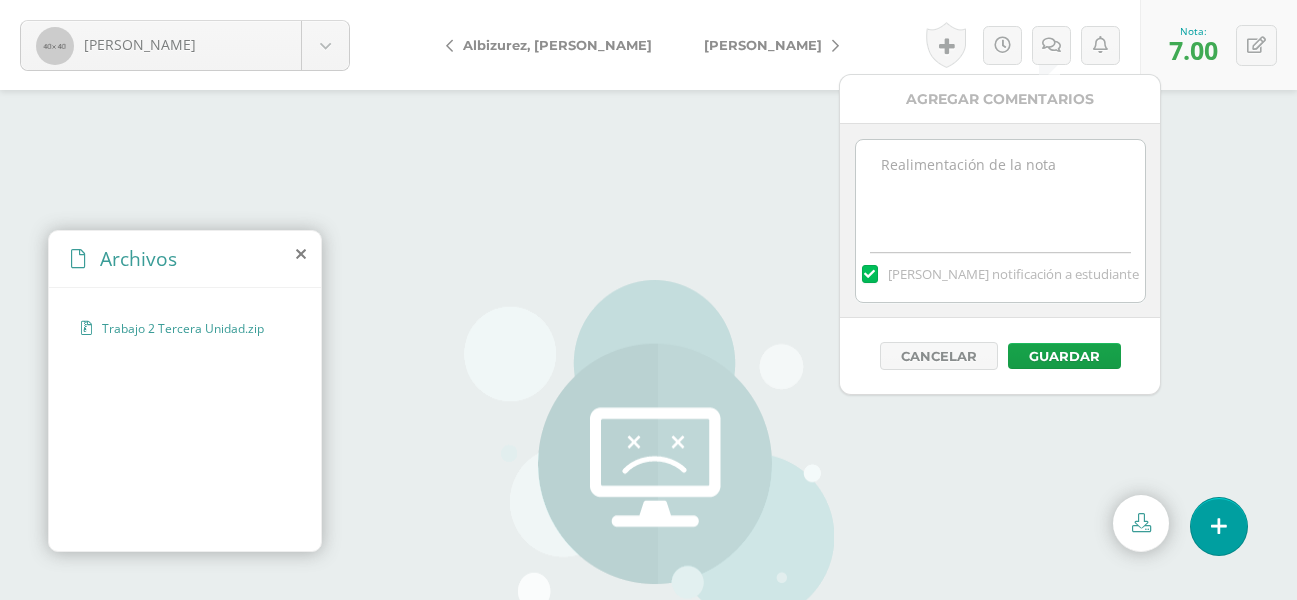 click at bounding box center [1000, 190] 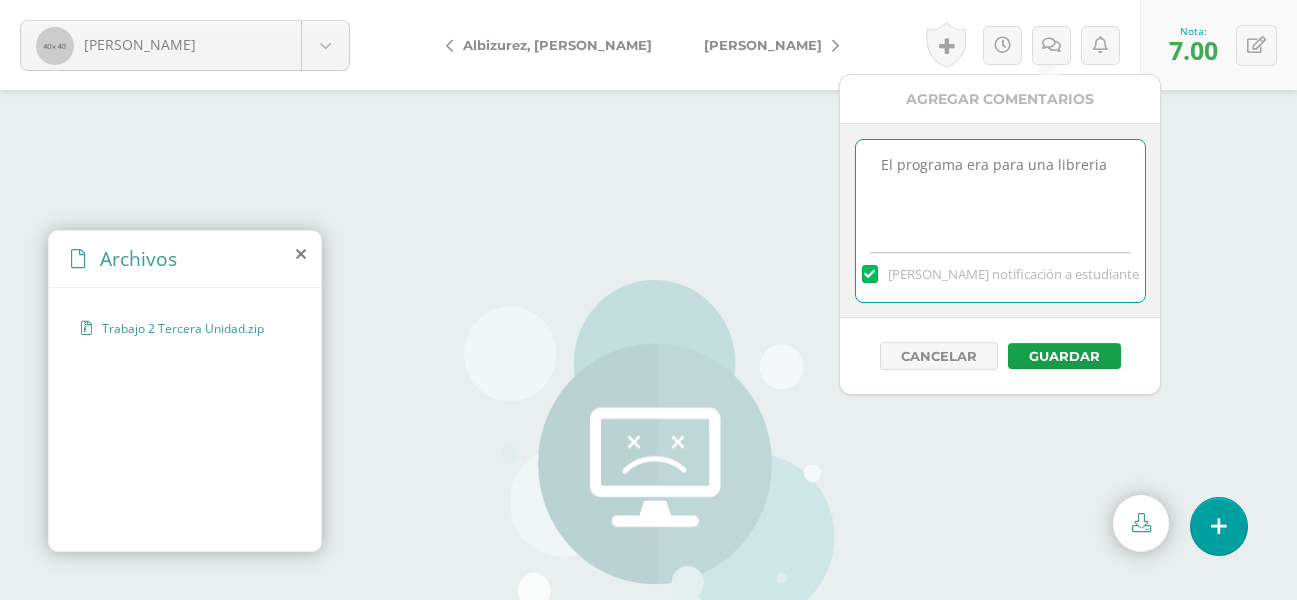type on "El programa era para una libreria" 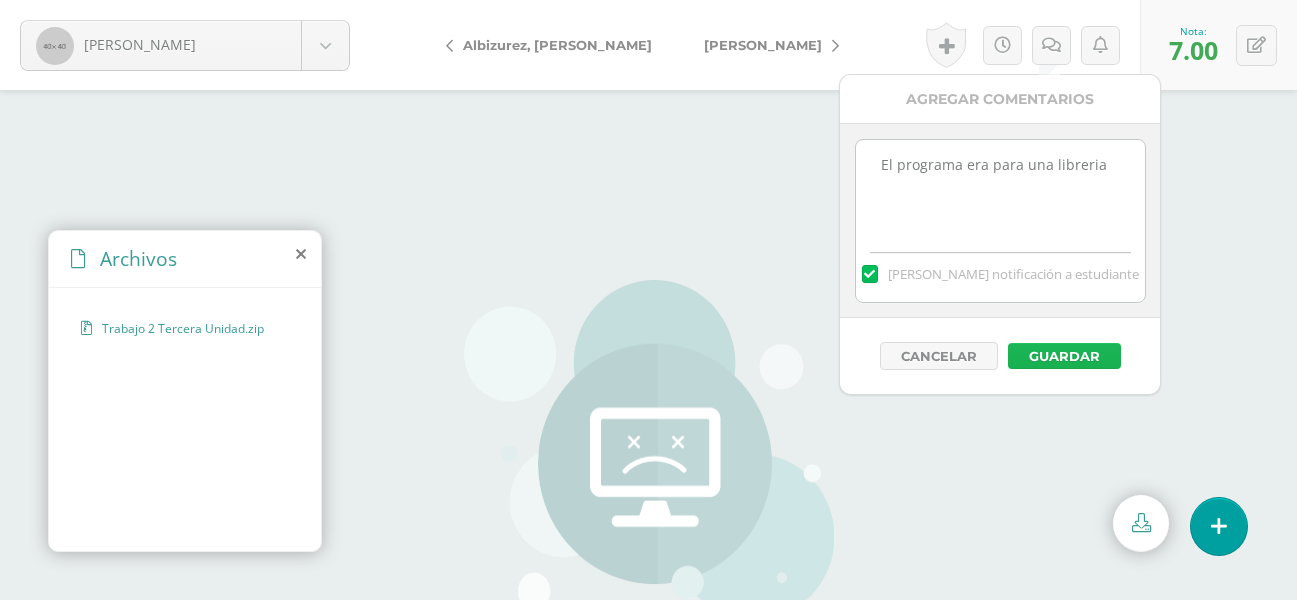 click on "Guardar" at bounding box center [1064, 356] 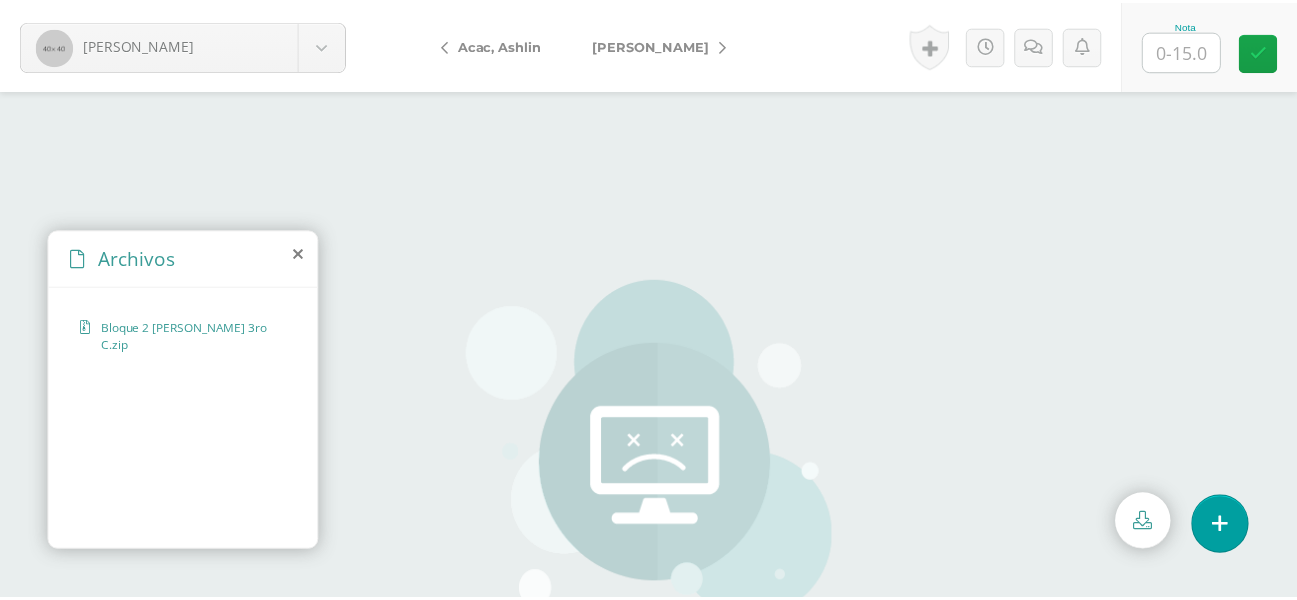 scroll, scrollTop: 0, scrollLeft: 0, axis: both 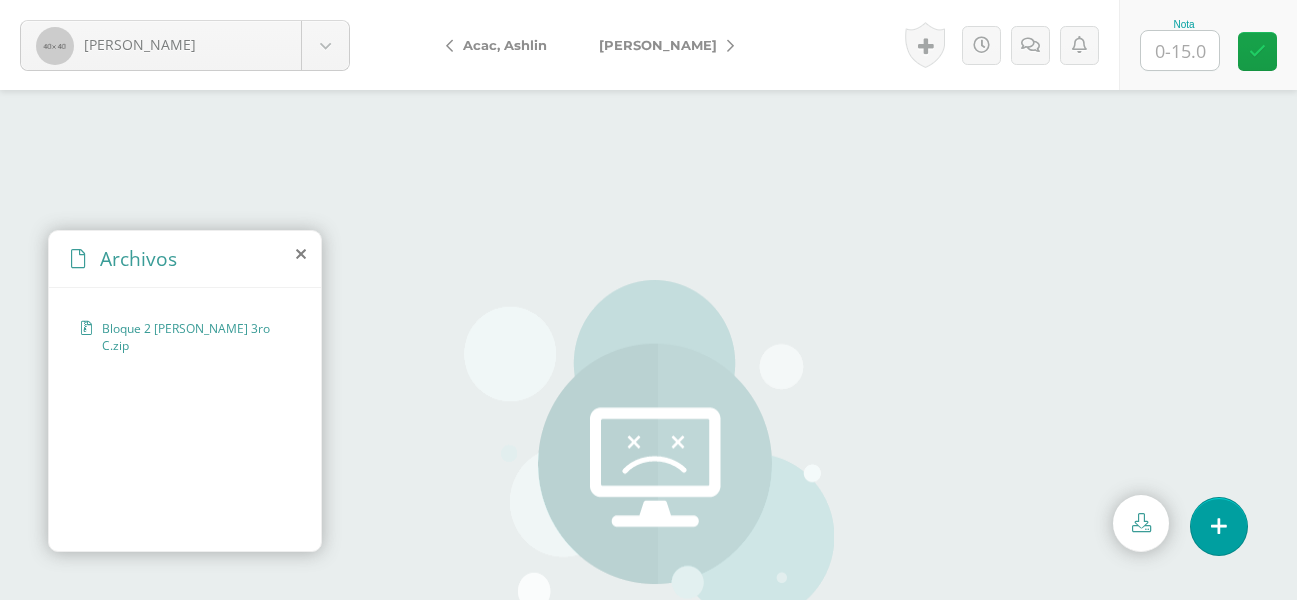 click at bounding box center [1141, 522] 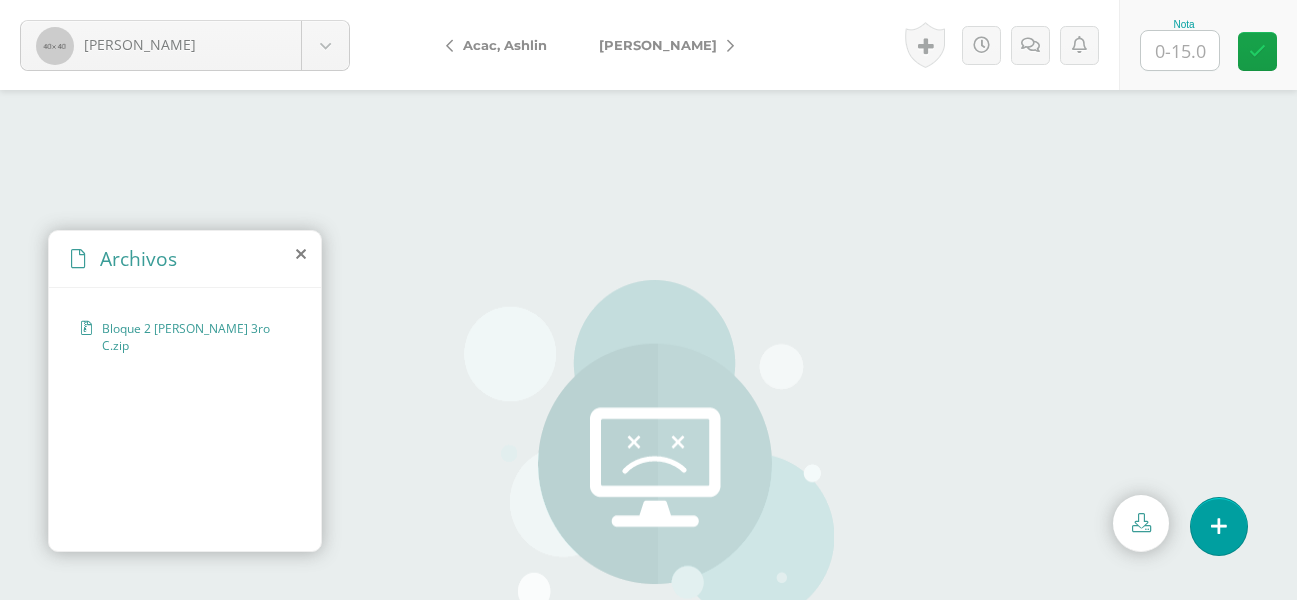 click at bounding box center (1180, 50) 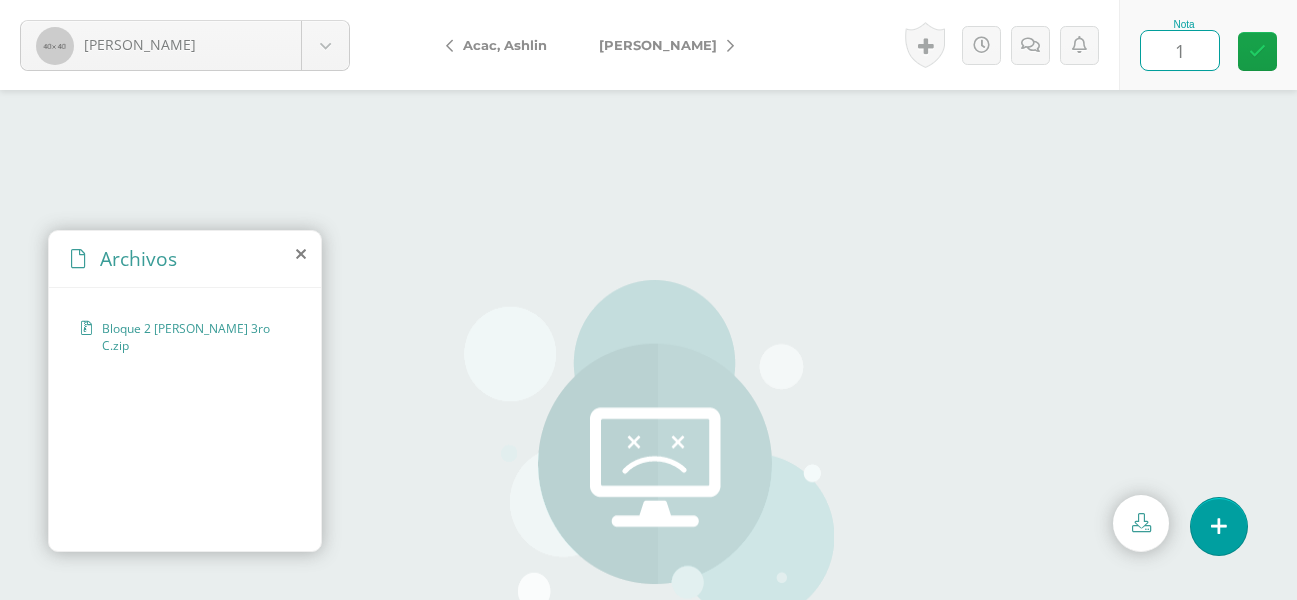 type on "15" 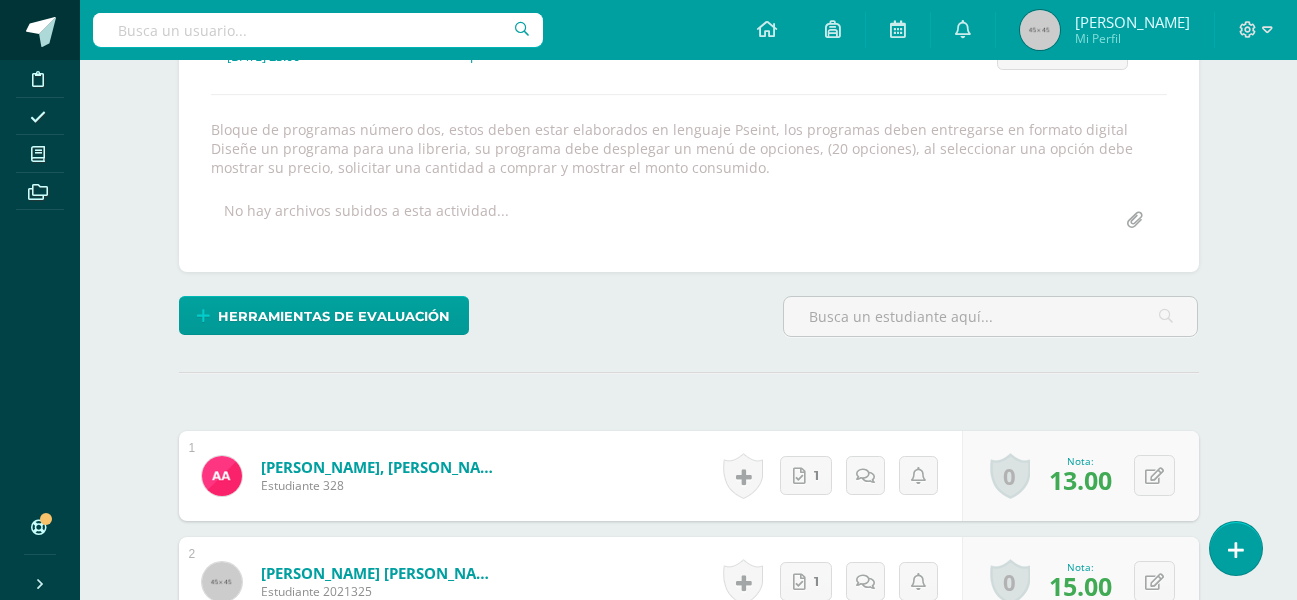 scroll, scrollTop: 322, scrollLeft: 0, axis: vertical 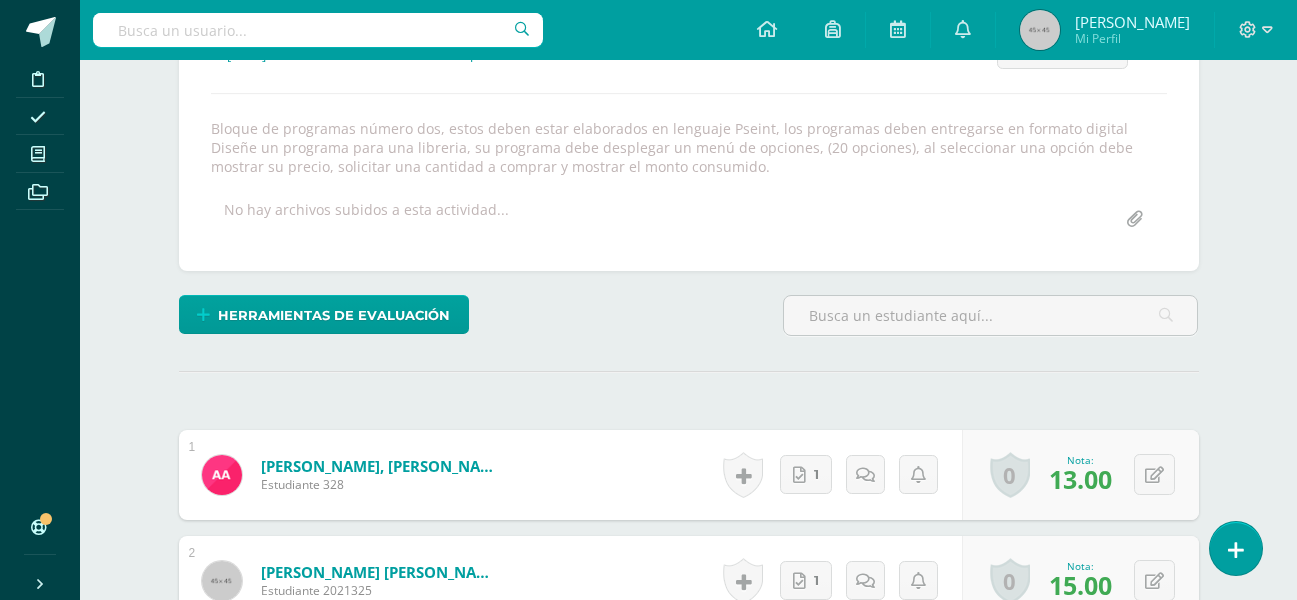 click on "¿Estás seguro que quieres  eliminar  esta actividad?
Esto borrará la actividad y cualquier nota que hayas registrado
permanentemente. Esta acción no se puede revertir. Cancelar Eliminar
Administración de escalas de valoración
escala de valoración
Aún no has creado una escala de valoración.
Cancelar Agregar nueva escala de valoración: Agrega una división a la escala de valoración  (ej. Ortografía, redacción, trabajo en equipo, etc.)
Agregar
Cancelar Crear escala de valoración
Agrega listas de cotejo
Mostrar todos                             Mostrar todos Mis listas Generales Comunicación y Lenguaje Matemática Ciencia Estudios Sociales Arte Ejemplo 1" at bounding box center [689, 1584] 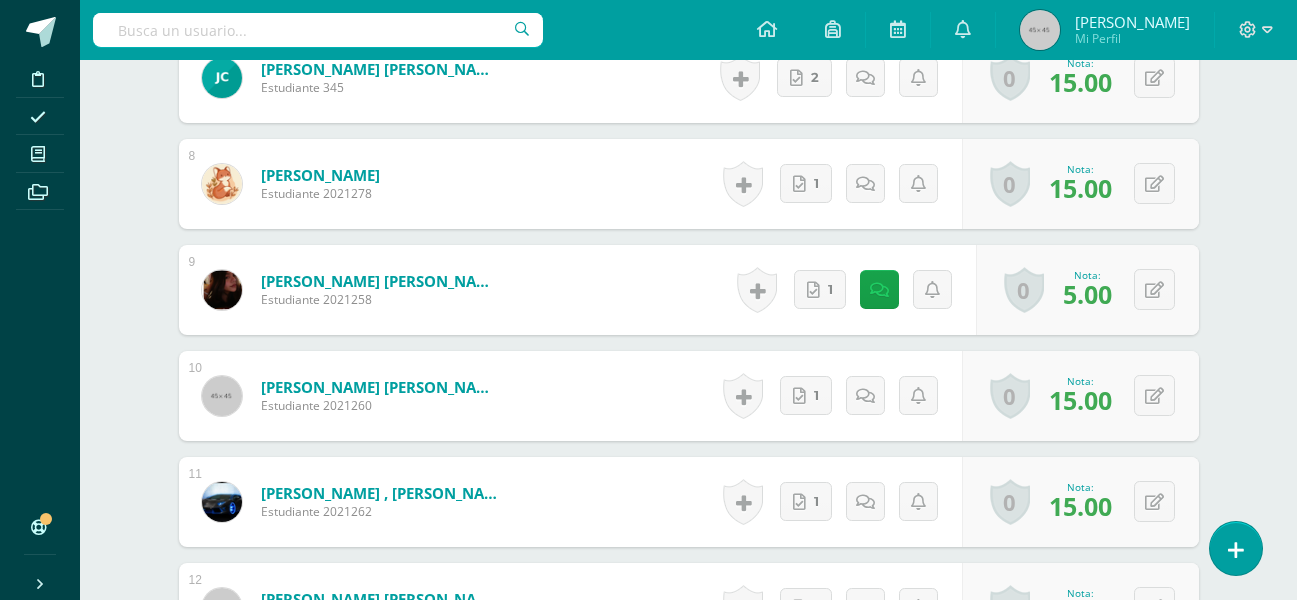 scroll, scrollTop: 1322, scrollLeft: 0, axis: vertical 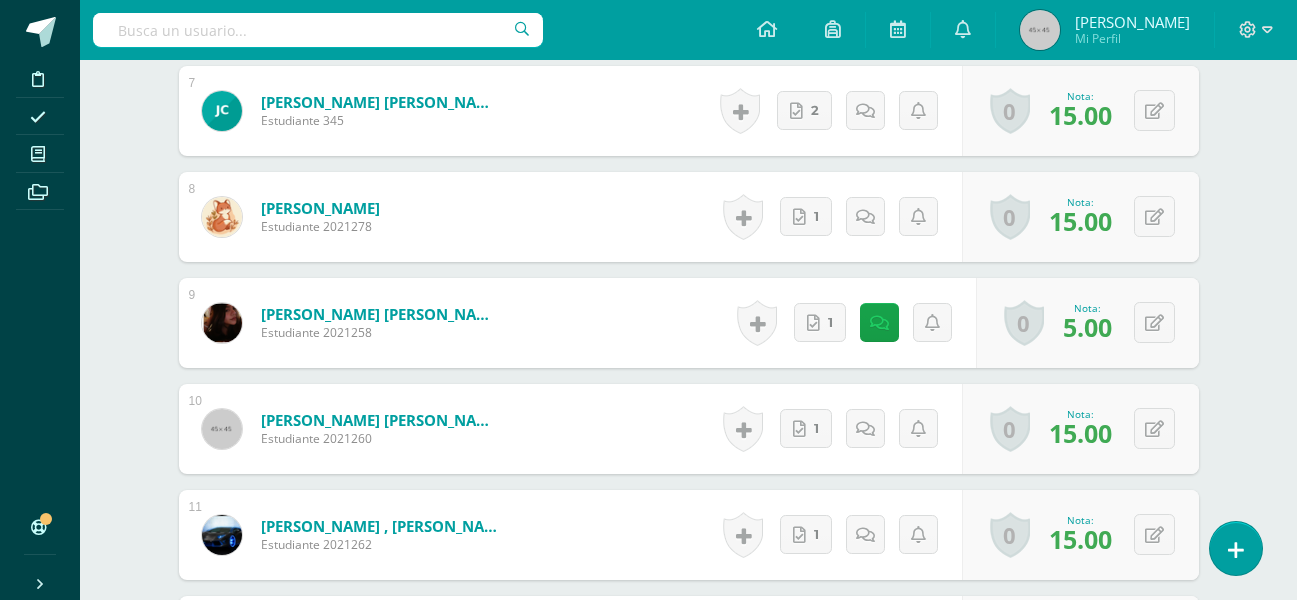 drag, startPoint x: 1253, startPoint y: 221, endPoint x: 1213, endPoint y: 217, distance: 40.1995 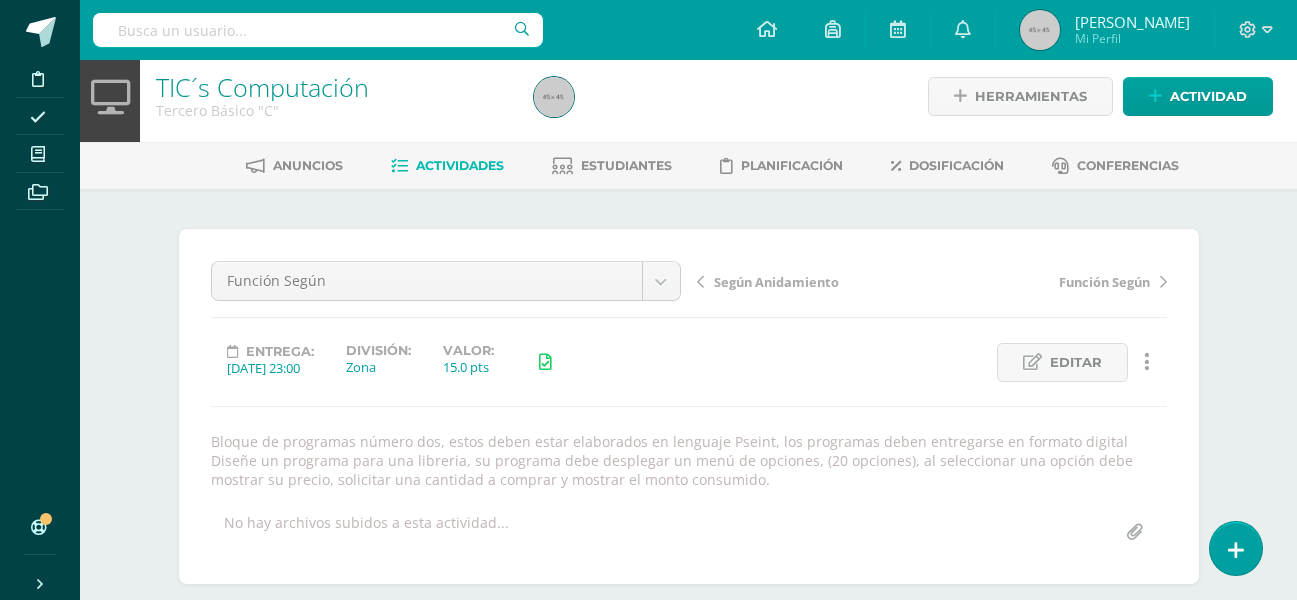 scroll, scrollTop: 0, scrollLeft: 0, axis: both 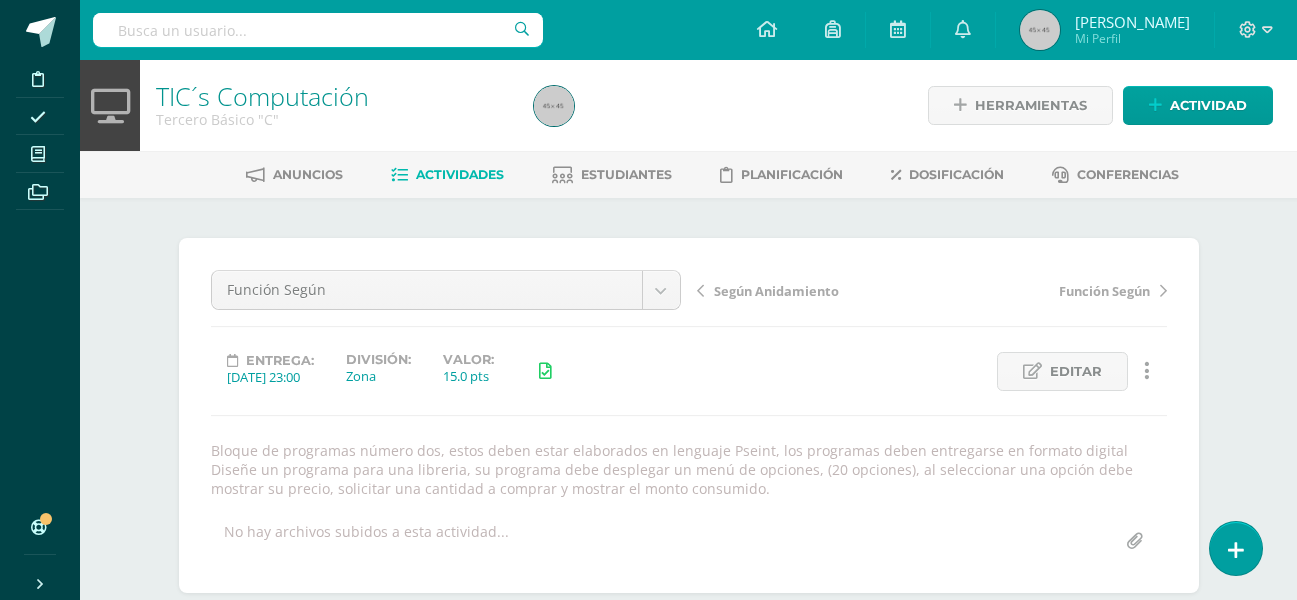 click on "Actividades" at bounding box center [460, 174] 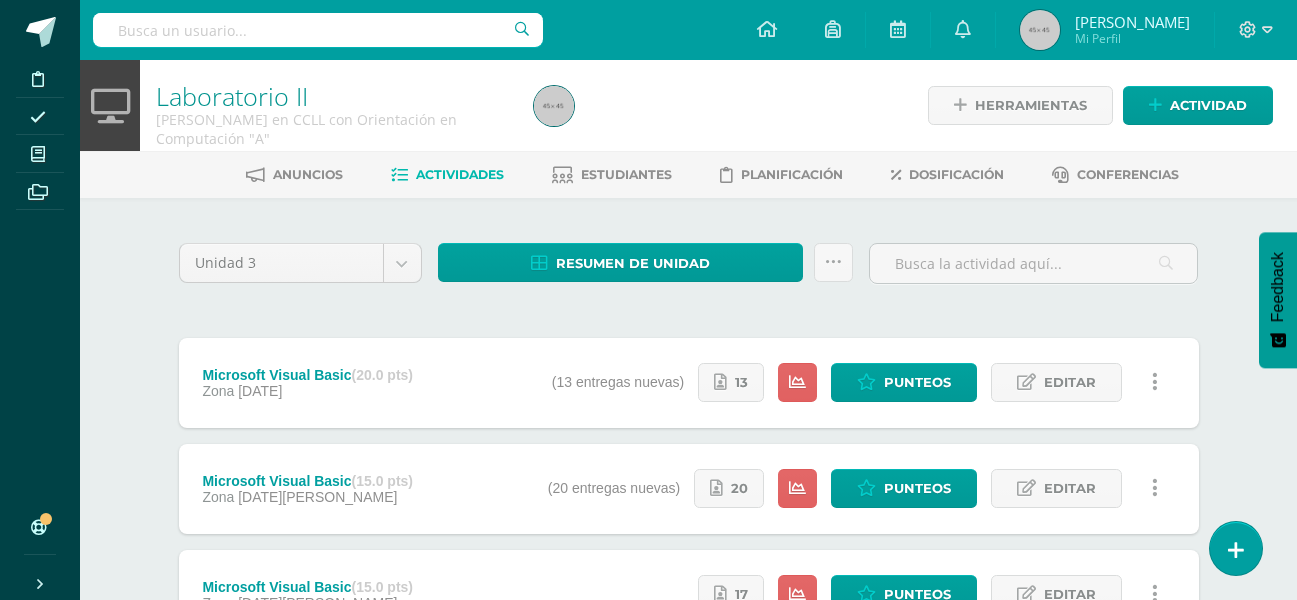 scroll, scrollTop: 0, scrollLeft: 0, axis: both 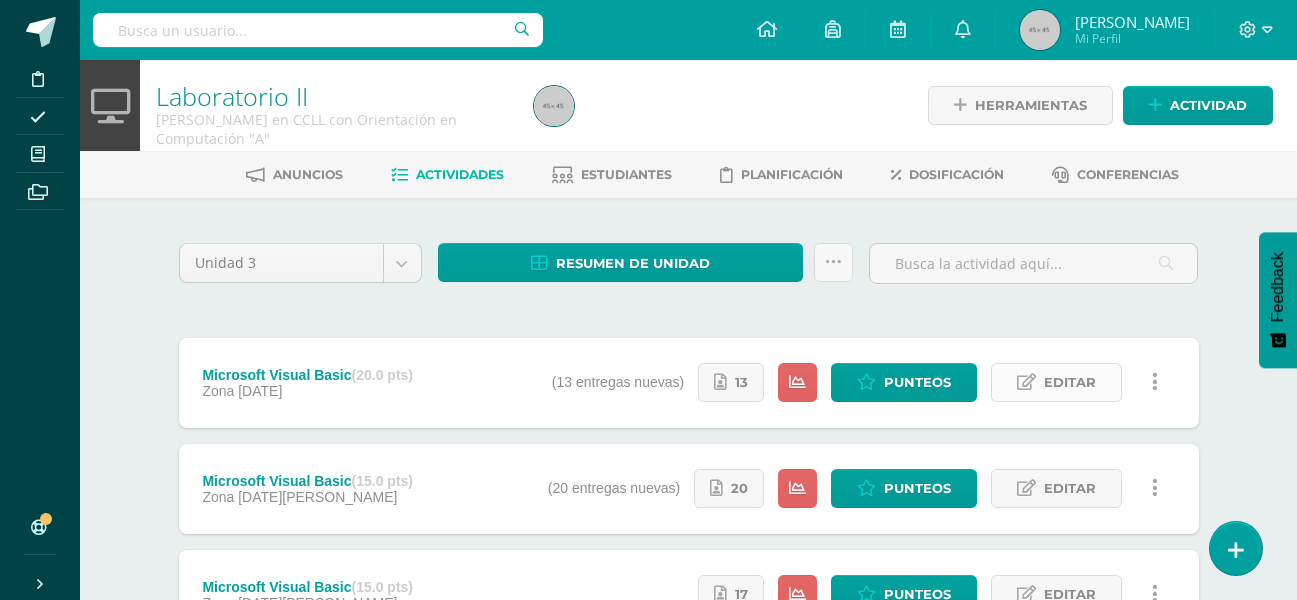 click on "Editar" at bounding box center (1070, 382) 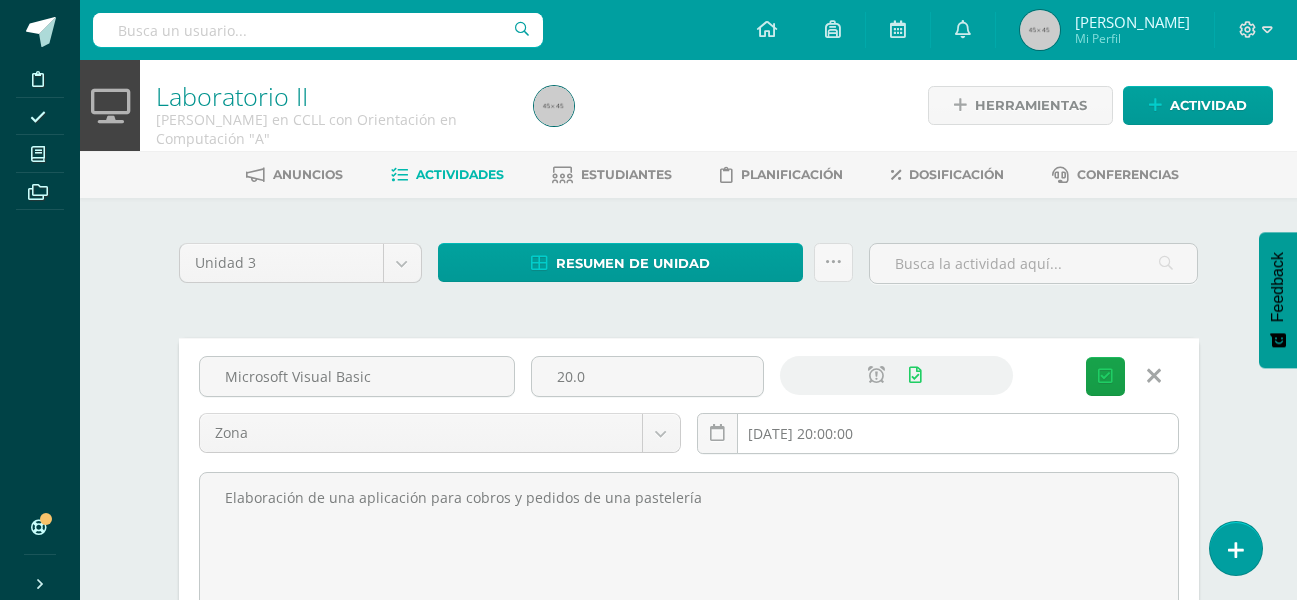click on "[DATE] 20:00:00" at bounding box center [938, 433] 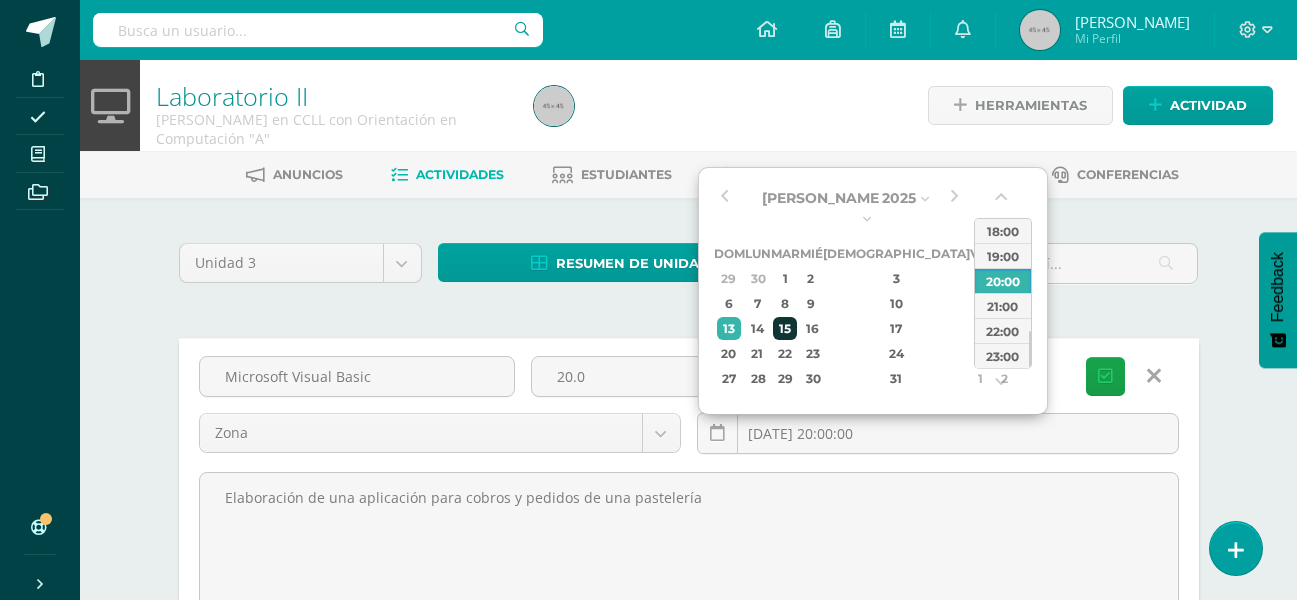 click on "15" at bounding box center [784, 328] 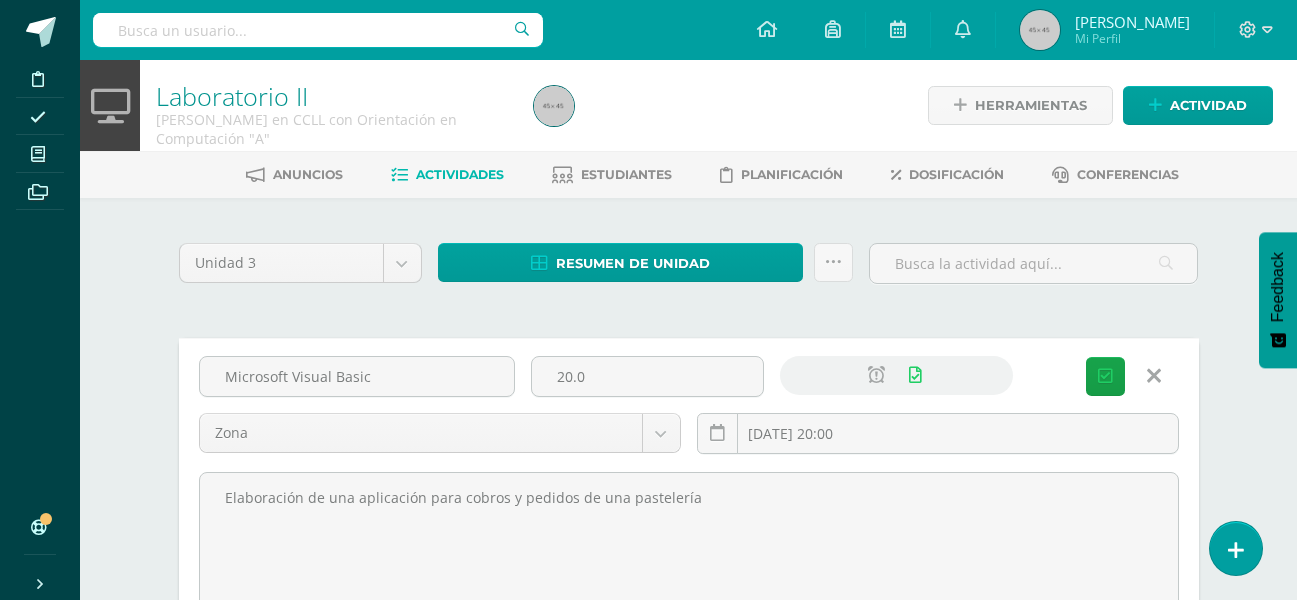 click on "Unidad 3                             Unidad 1 Unidad 2 Unidad 3 Unidad 4 Resumen de unidad
Descargar como HTML
Descargar como PDF
Descargar como XLS
Subir actividades en masa
Enviar punteos a revision
Historial de actividad
¿Estás seguro que deseas  Enviar a revisión  las notas de este curso?
Esta acción  enviará una notificación a tu supervisor y no podrás eliminar o cambiar tus notas.  Esta acción no podrá ser revertida a menos que se te conceda permiso
Cancelar
Enviar a revisión
Creación  y  Calificación   en masa.
Para poder crear actividades y calificar las mismas  21" at bounding box center (689, 628) 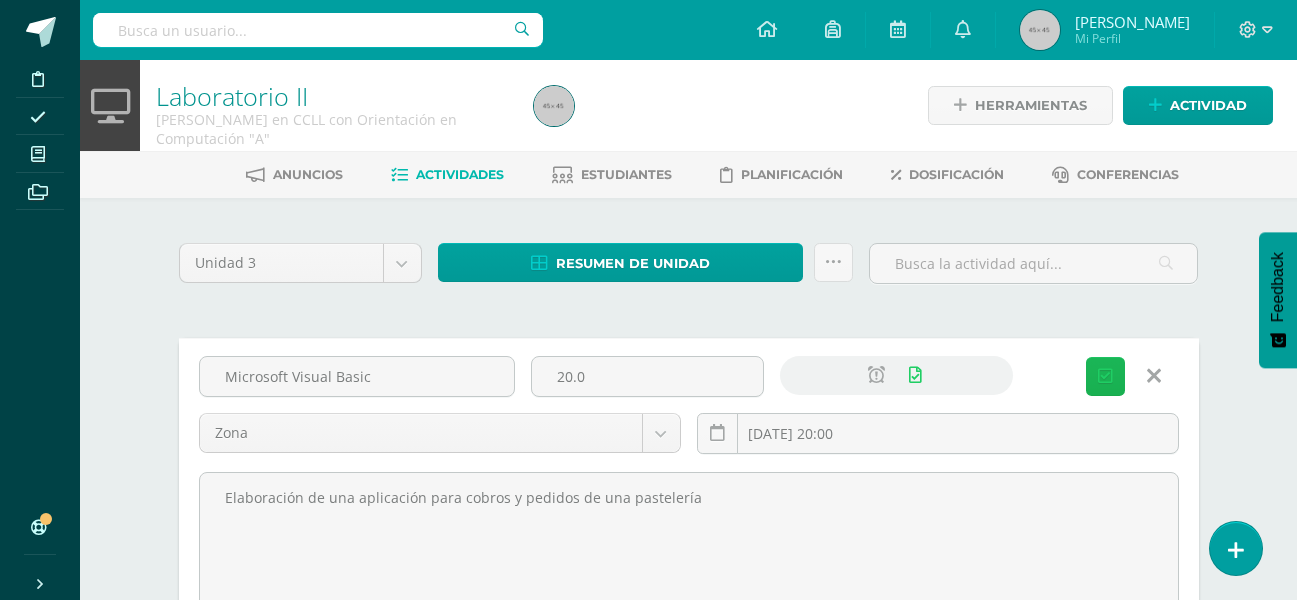 click on "Guardar" at bounding box center (0, 0) 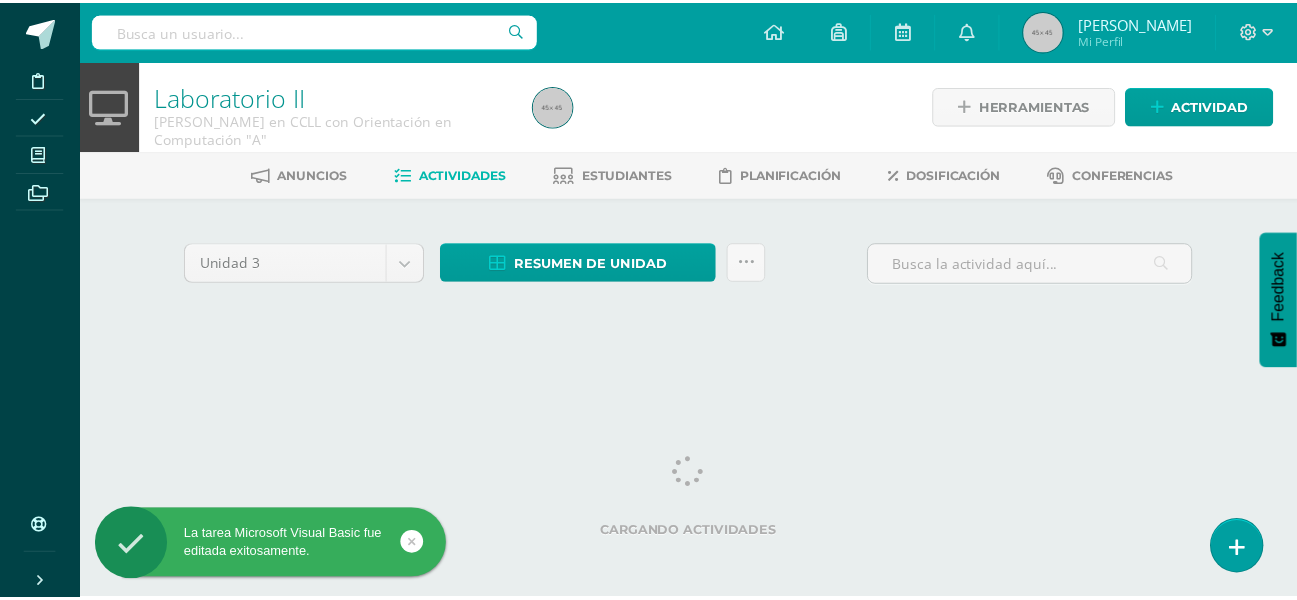 scroll, scrollTop: 0, scrollLeft: 0, axis: both 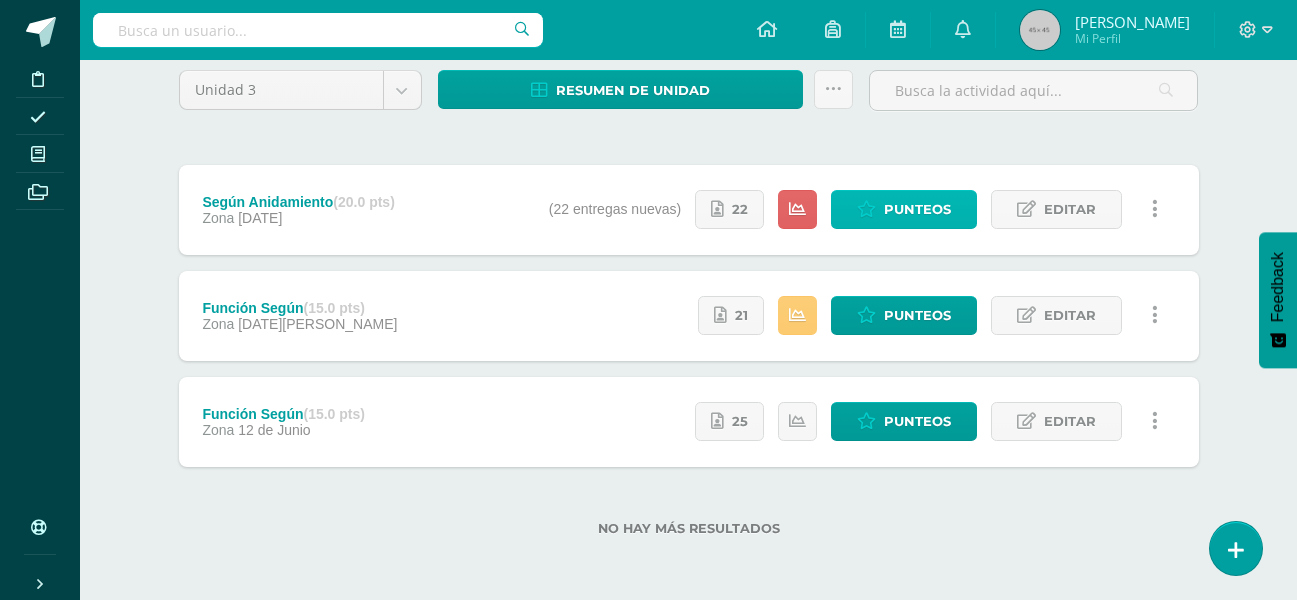 click at bounding box center (866, 209) 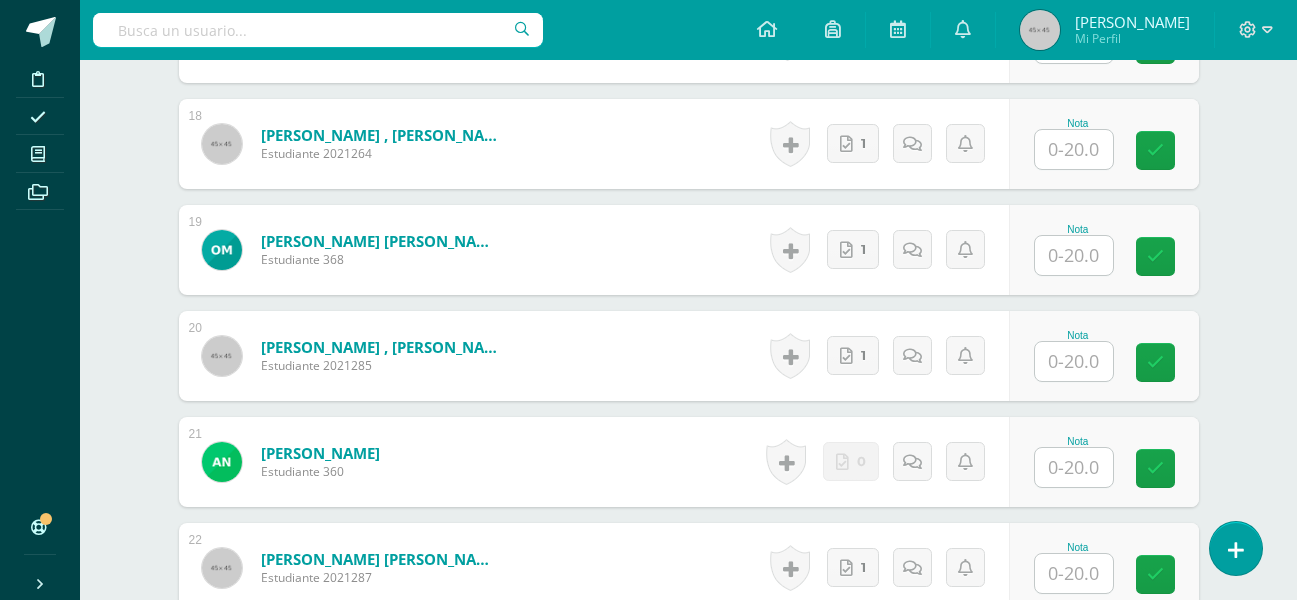 scroll, scrollTop: 2470, scrollLeft: 0, axis: vertical 